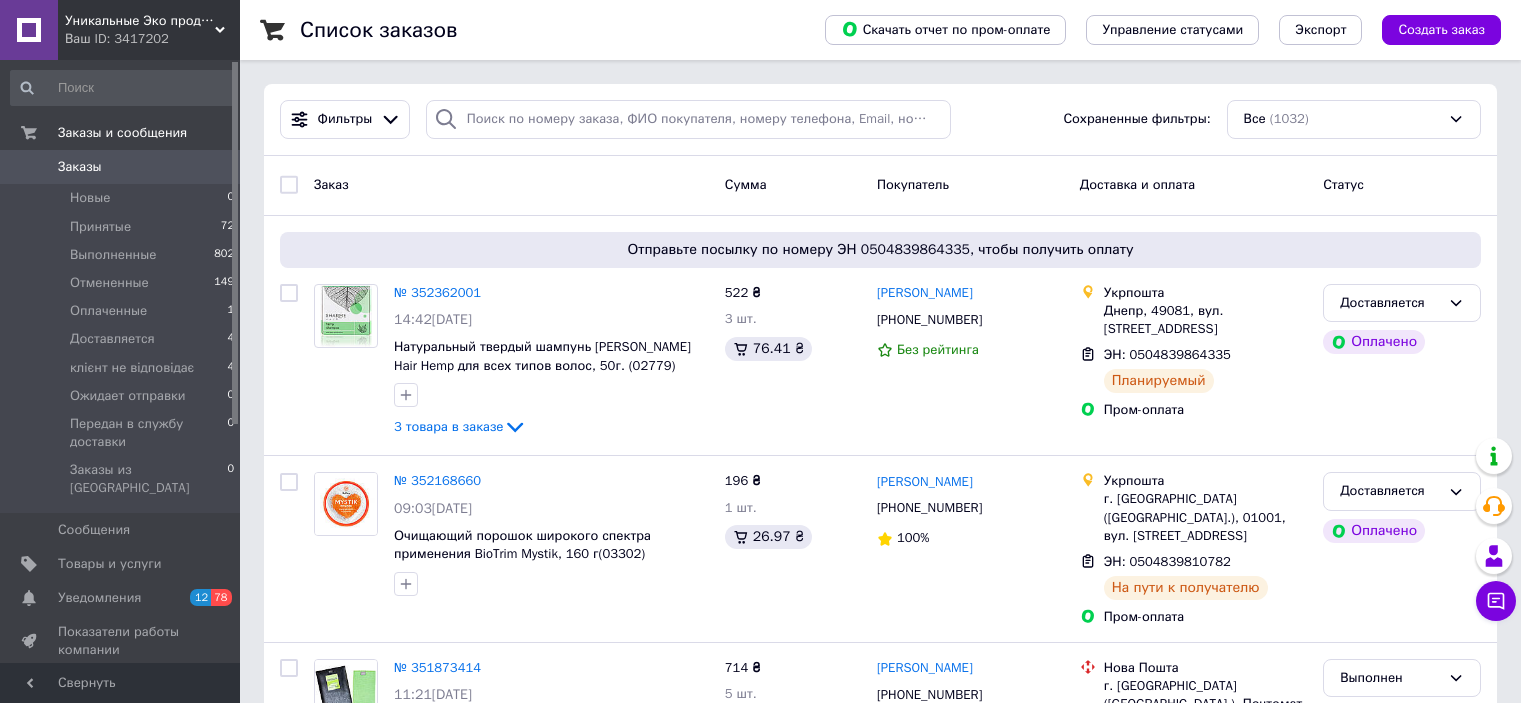 scroll, scrollTop: 0, scrollLeft: 0, axis: both 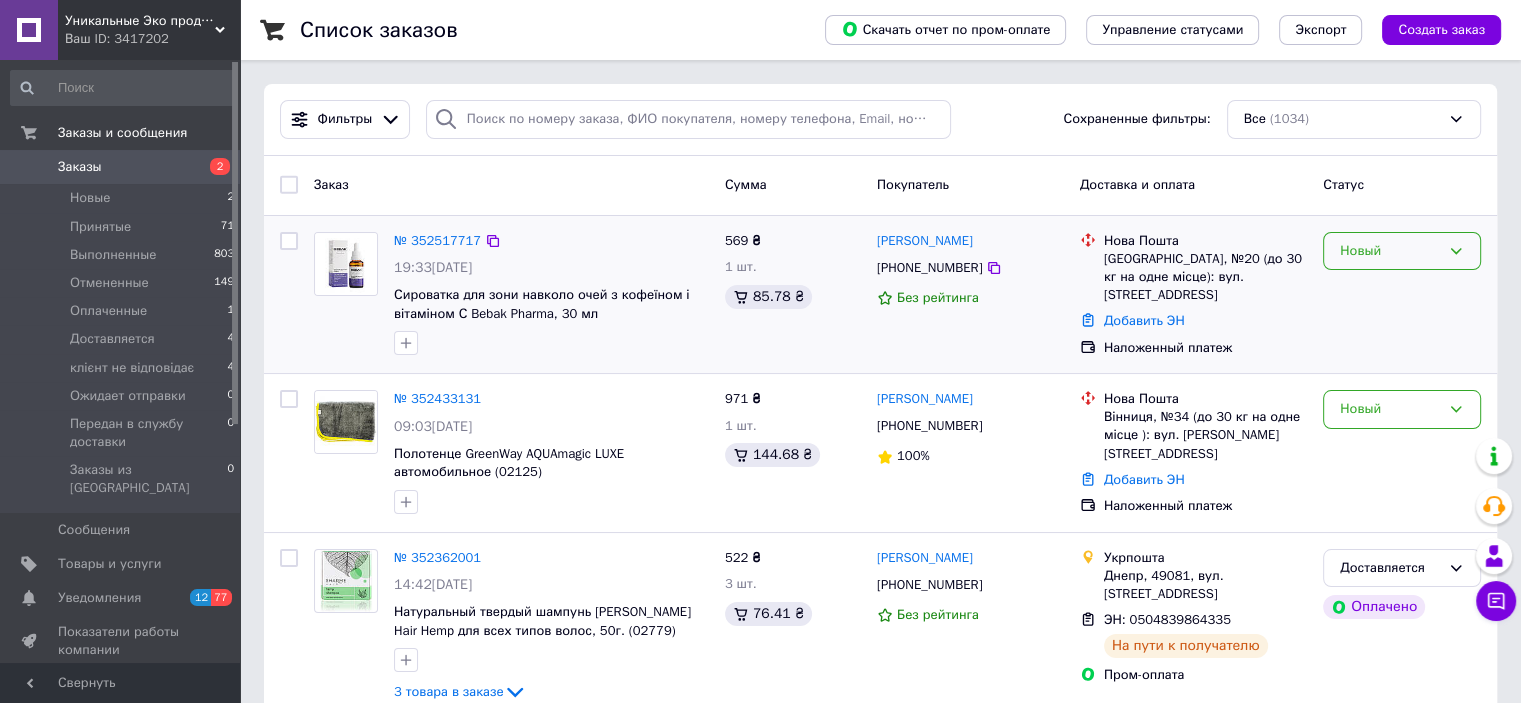 click on "Новый" at bounding box center (1390, 251) 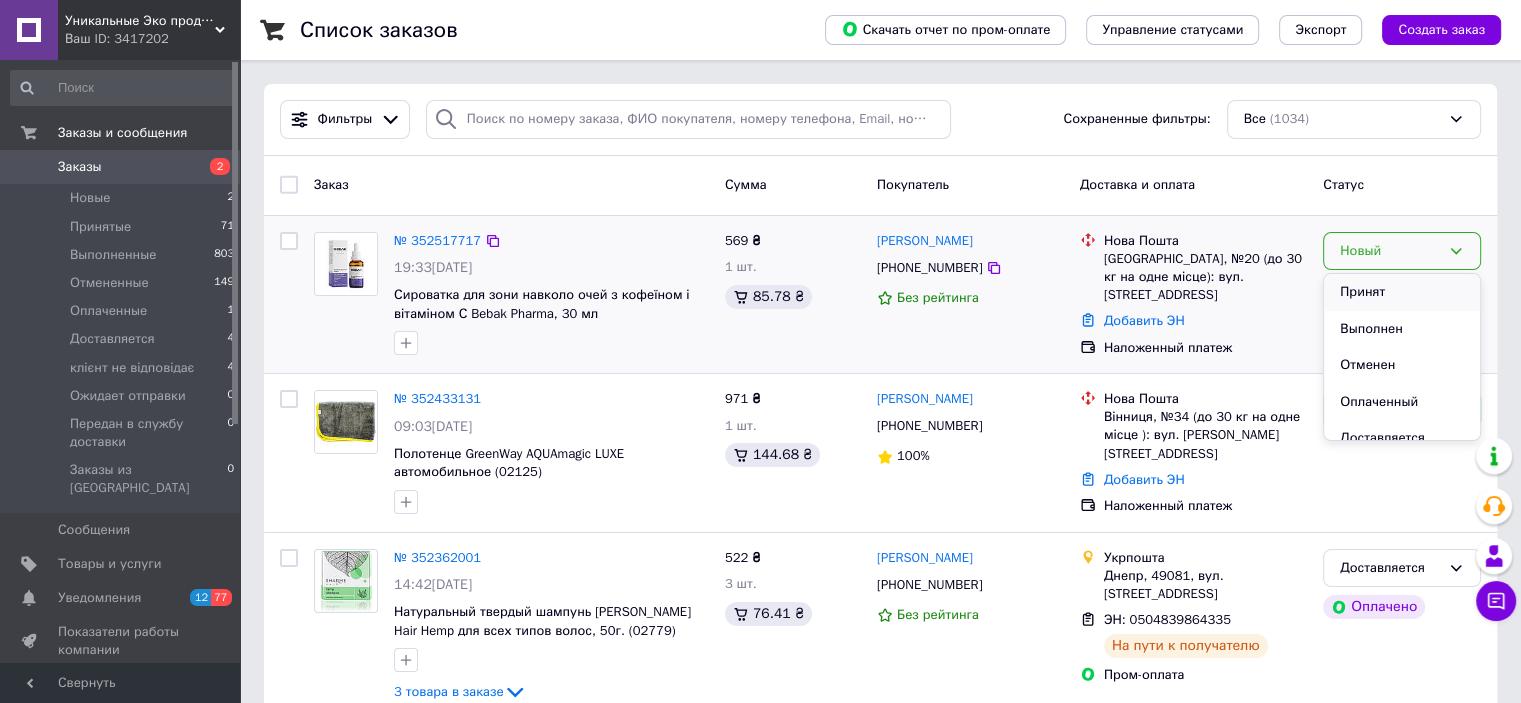 click on "Принят" at bounding box center [1402, 292] 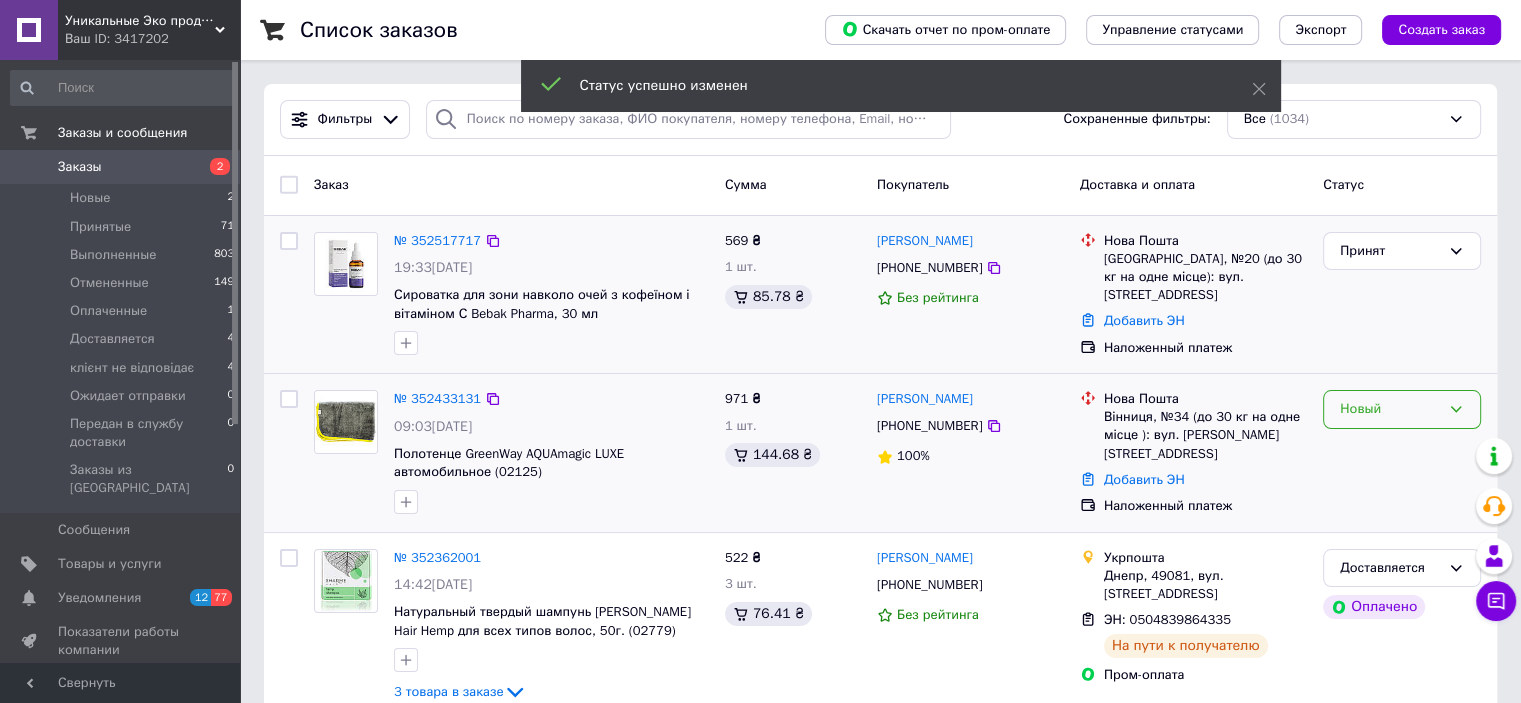 click on "Новый" at bounding box center [1390, 409] 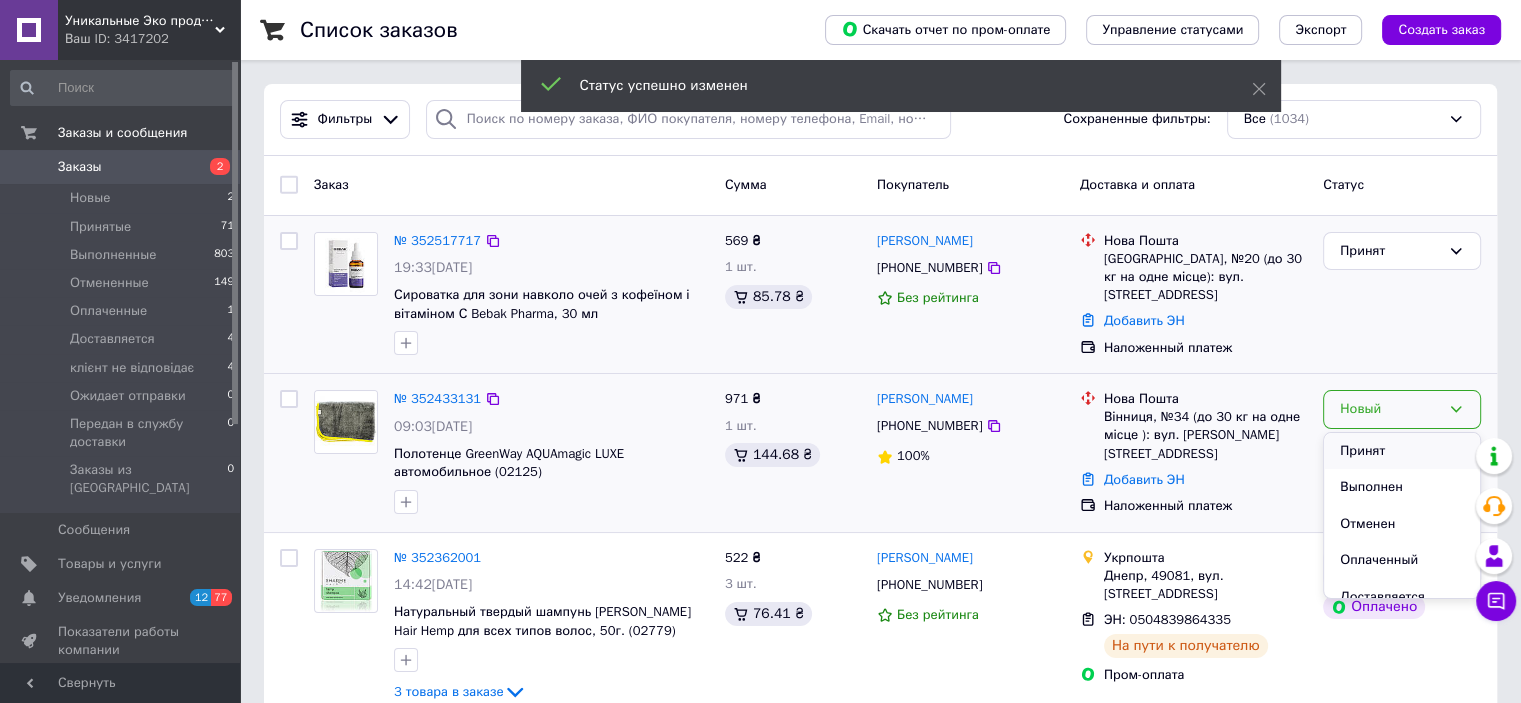 click on "Принят" at bounding box center [1402, 451] 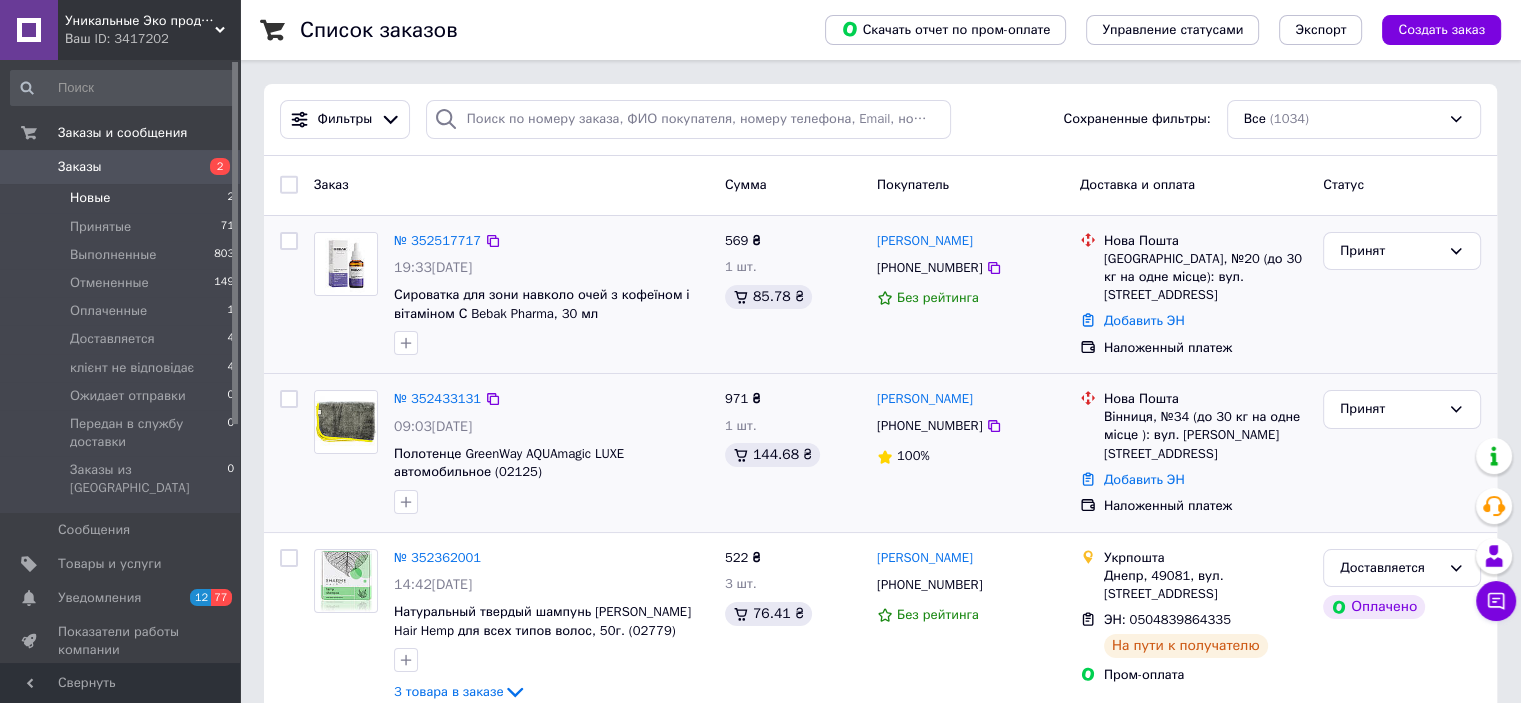 click on "Новые" at bounding box center [90, 198] 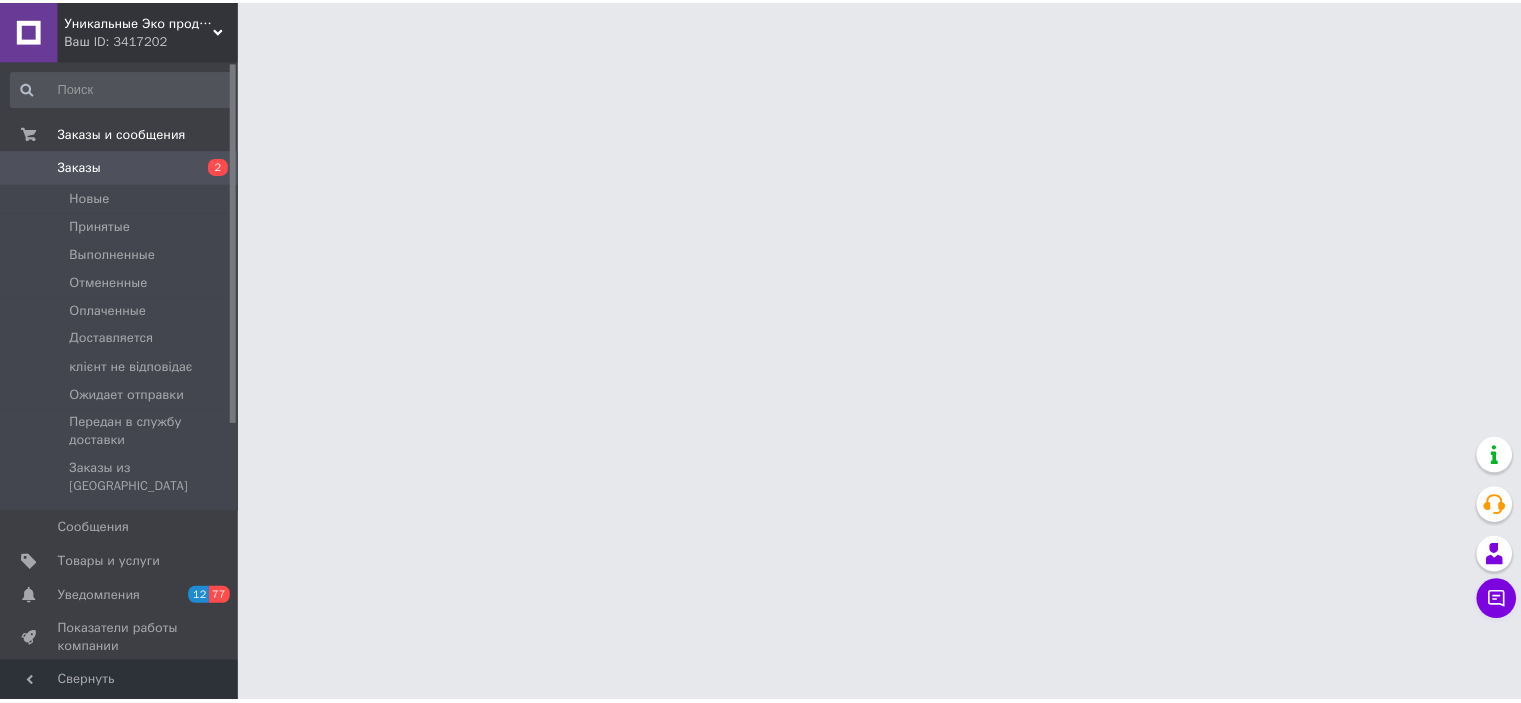 scroll, scrollTop: 0, scrollLeft: 0, axis: both 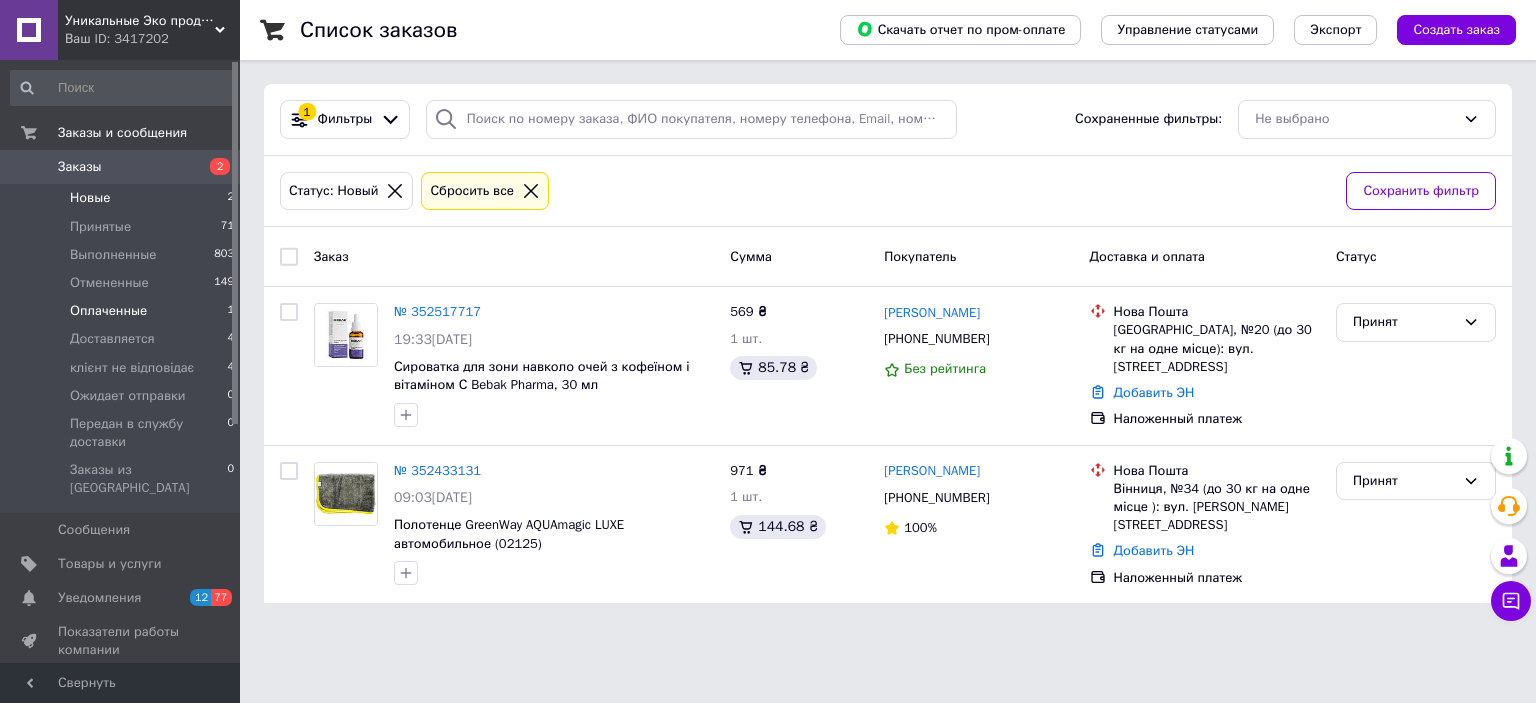 click on "Оплаченные" at bounding box center [108, 311] 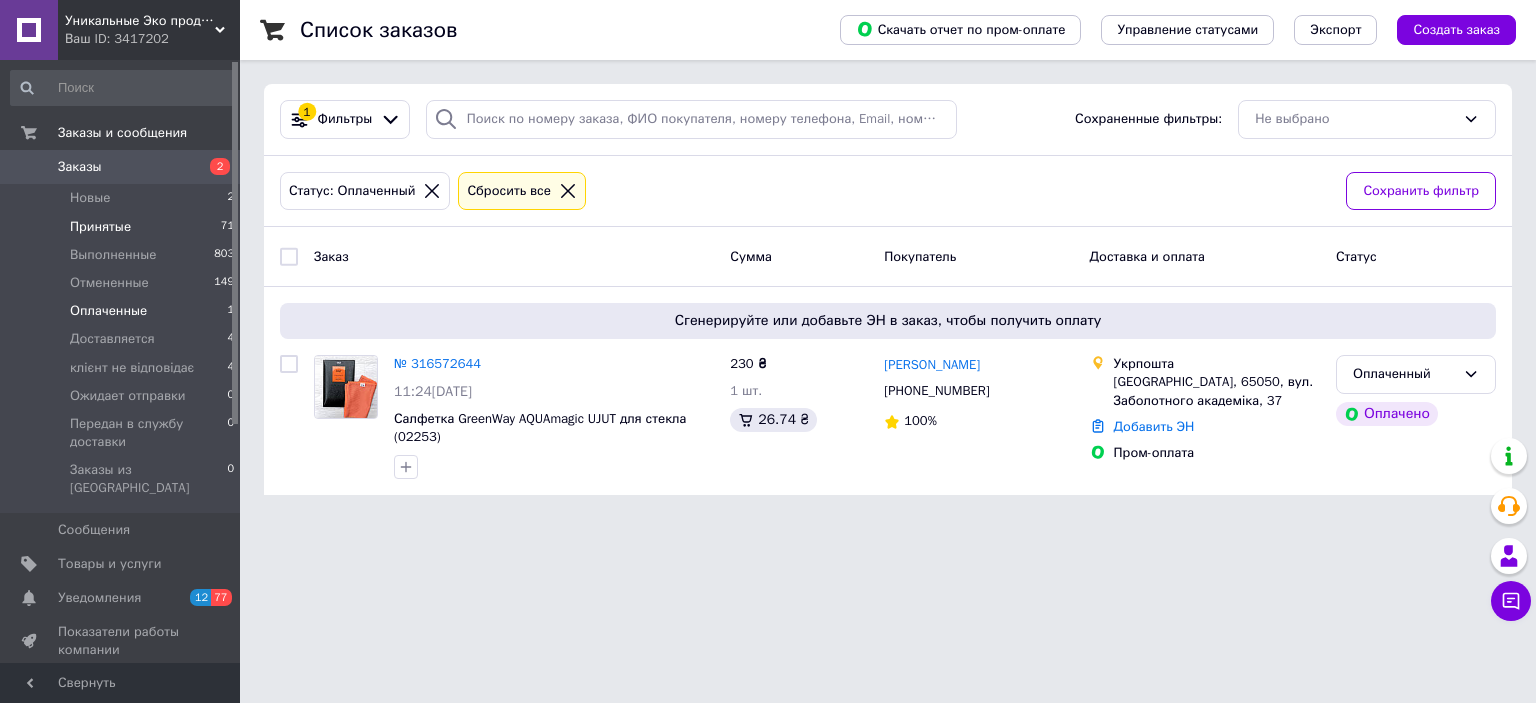 click on "Принятые" at bounding box center (100, 227) 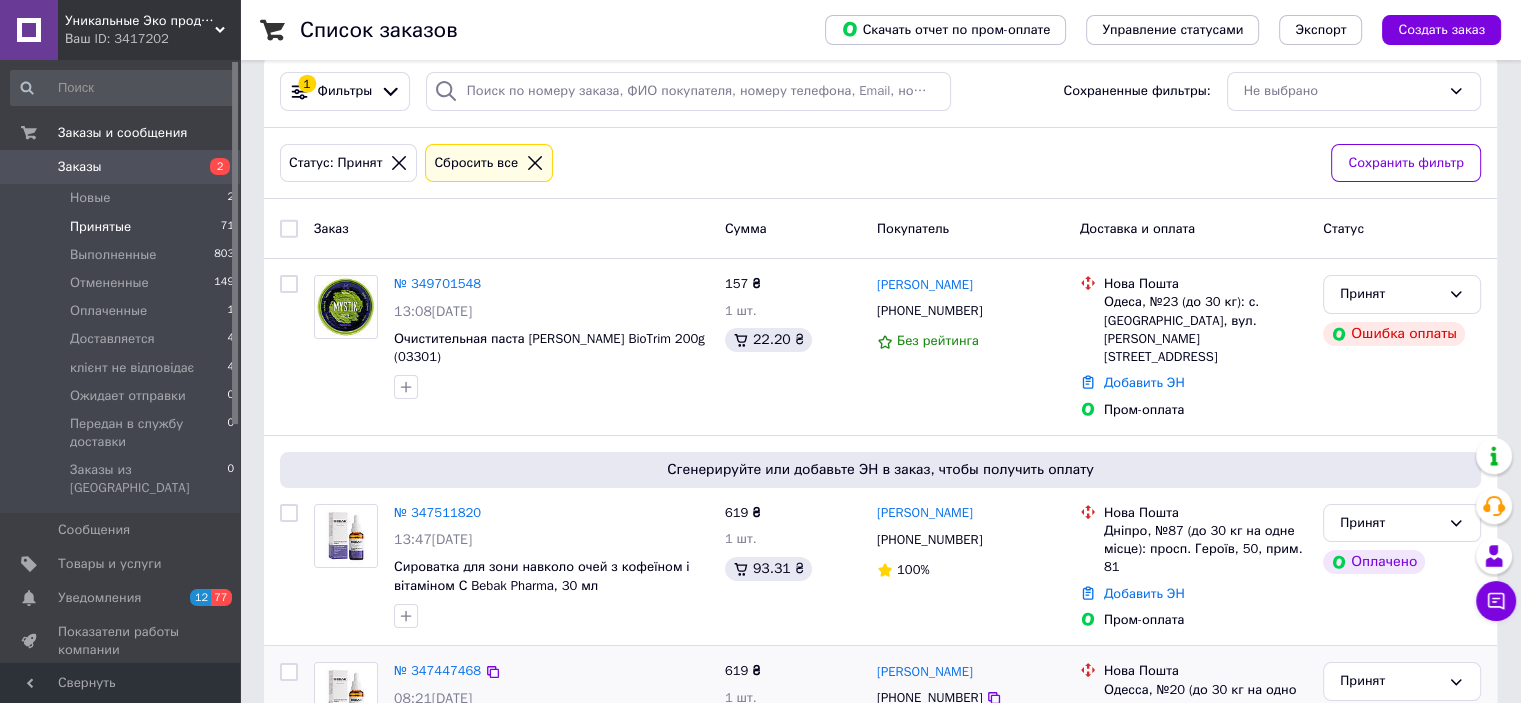 scroll, scrollTop: 0, scrollLeft: 0, axis: both 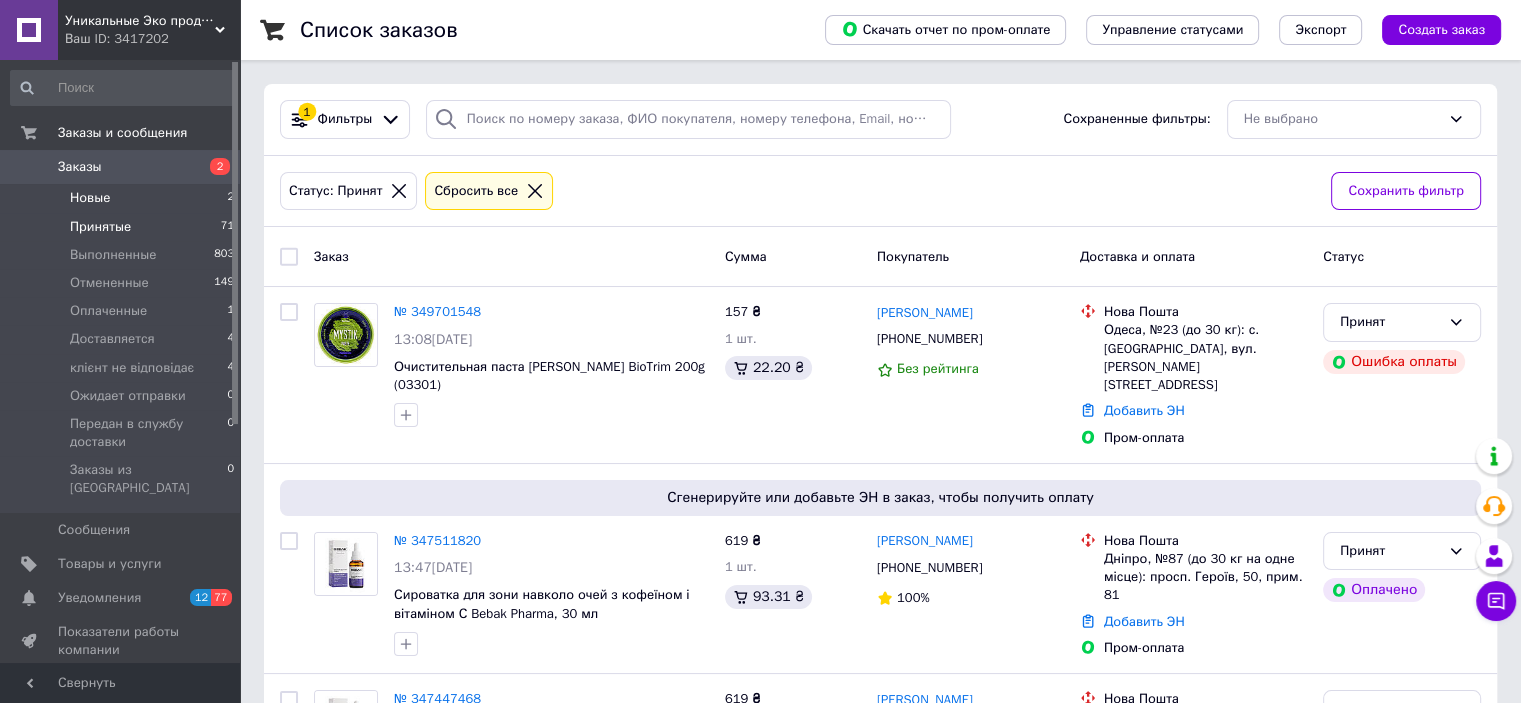 click on "Новые" at bounding box center (90, 198) 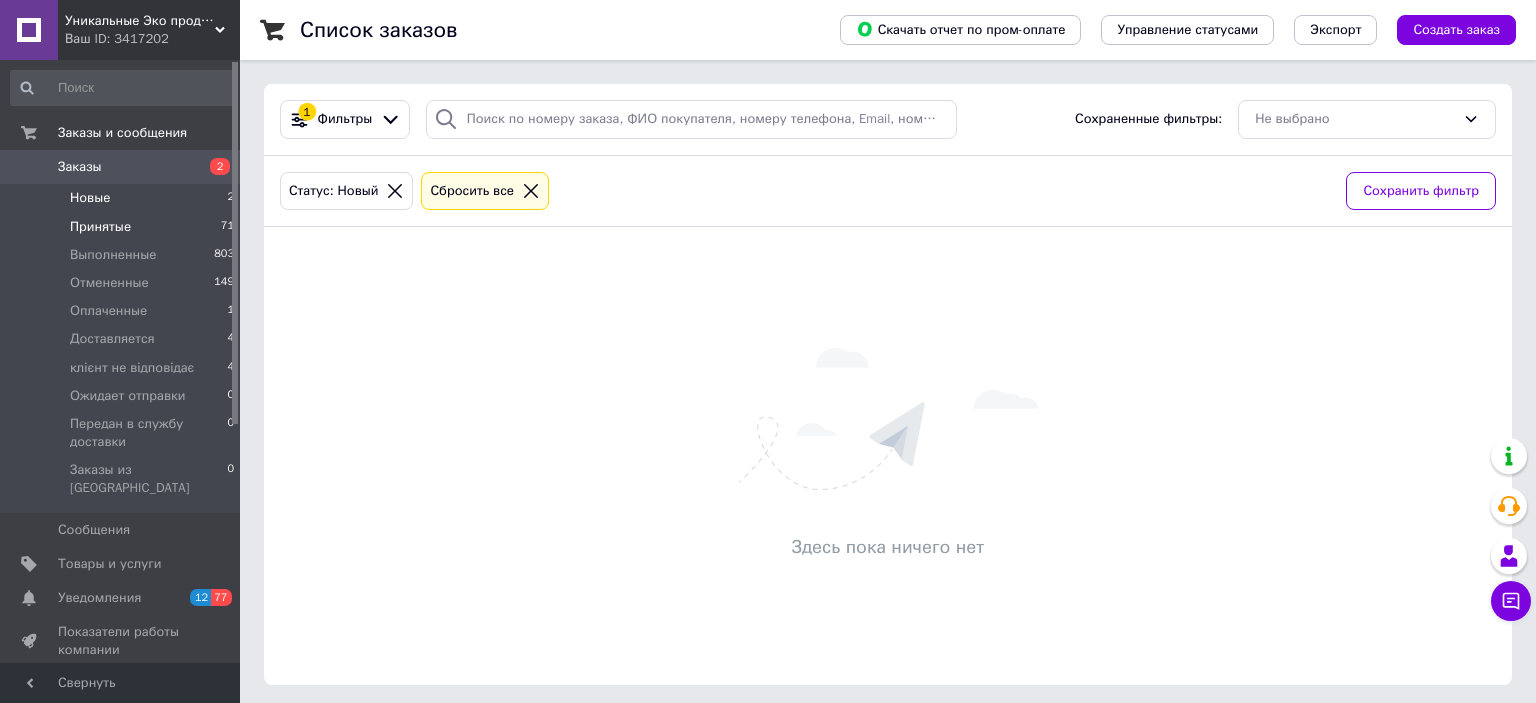 click on "Принятые" at bounding box center (100, 227) 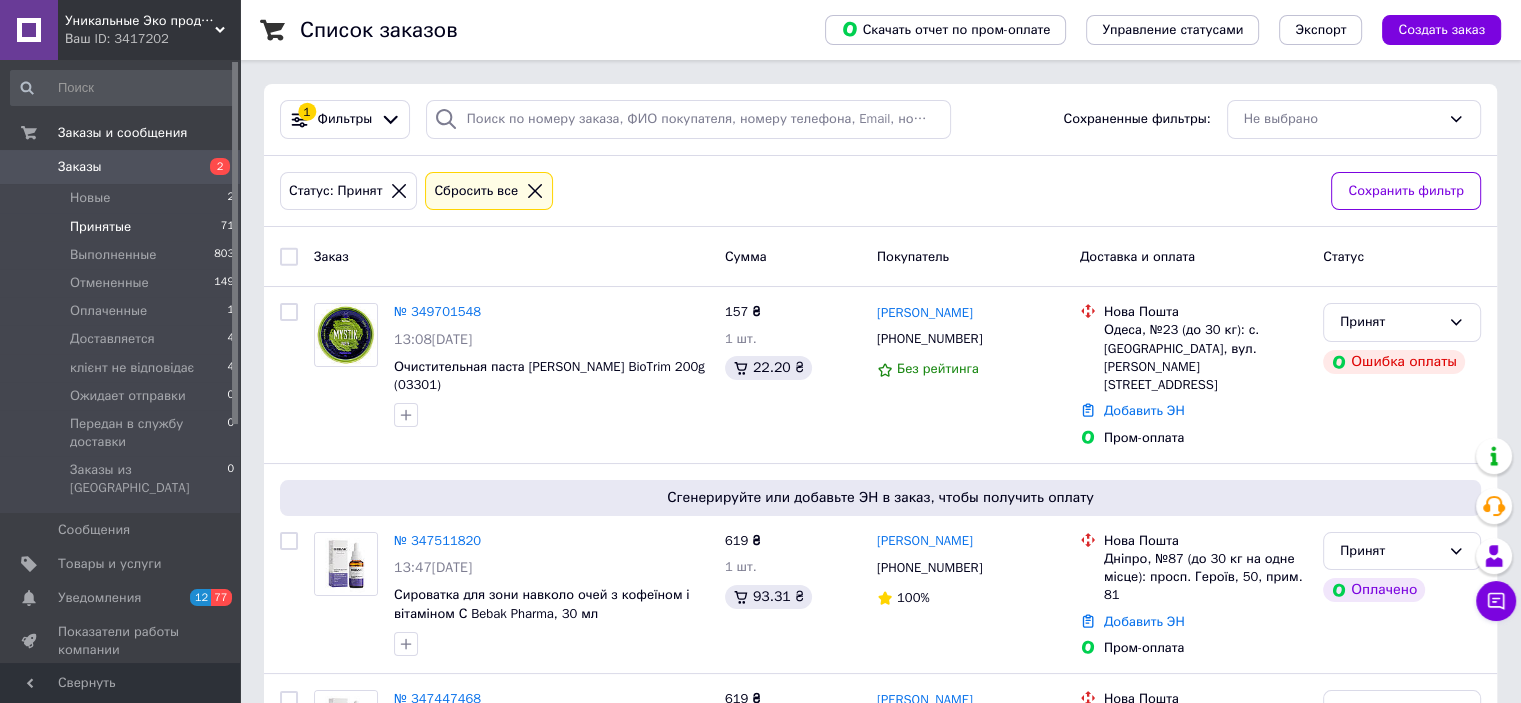 click on "Заказы" at bounding box center (80, 167) 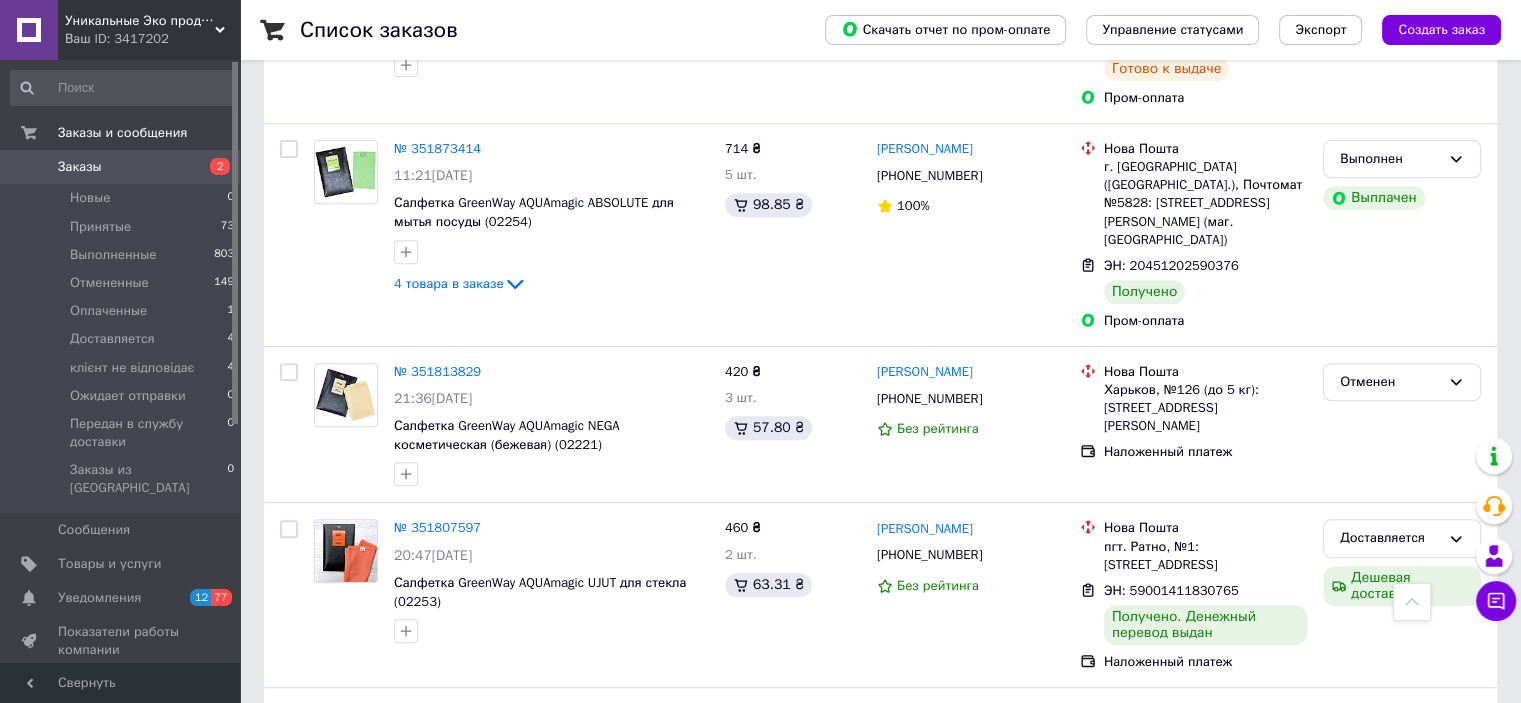 scroll, scrollTop: 900, scrollLeft: 0, axis: vertical 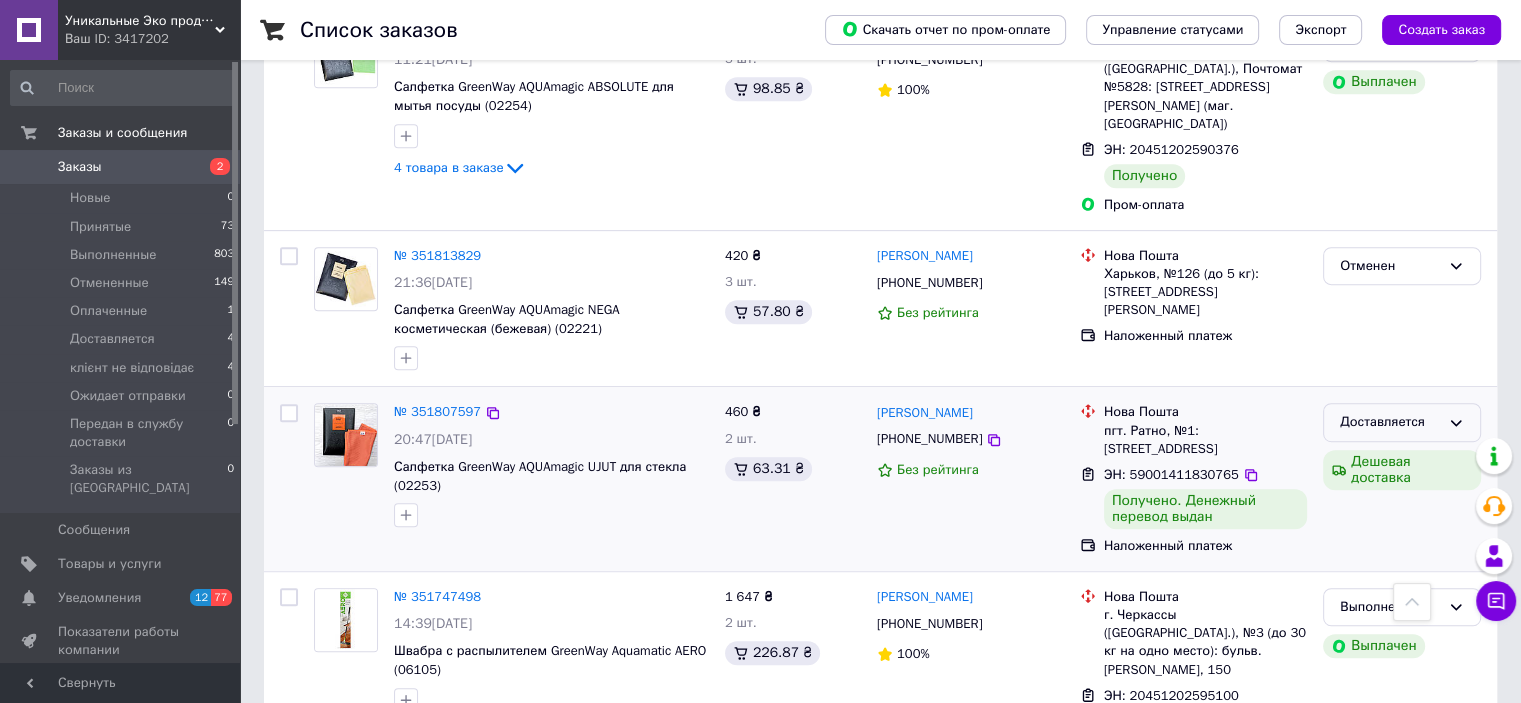 click on "Доставляется" at bounding box center [1390, 422] 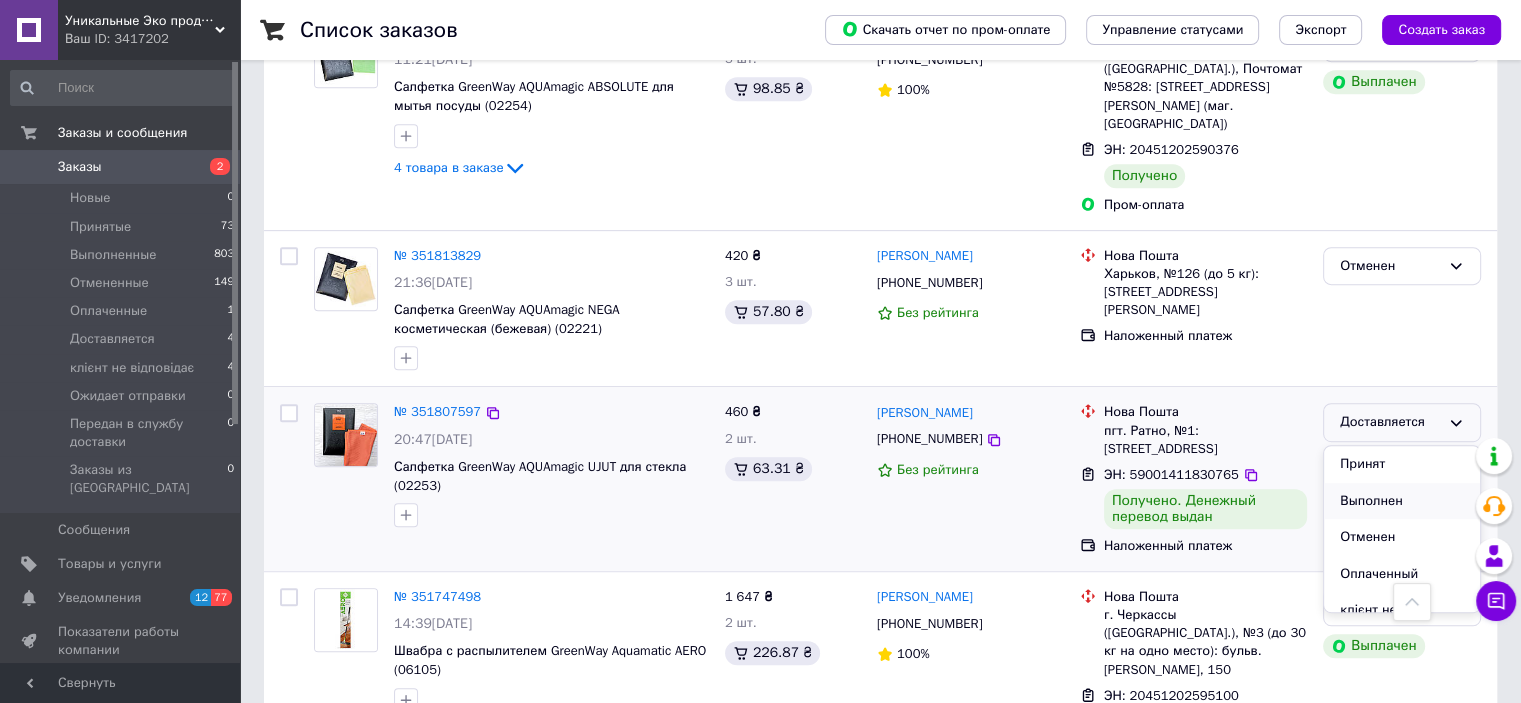 click on "Выполнен" at bounding box center (1402, 501) 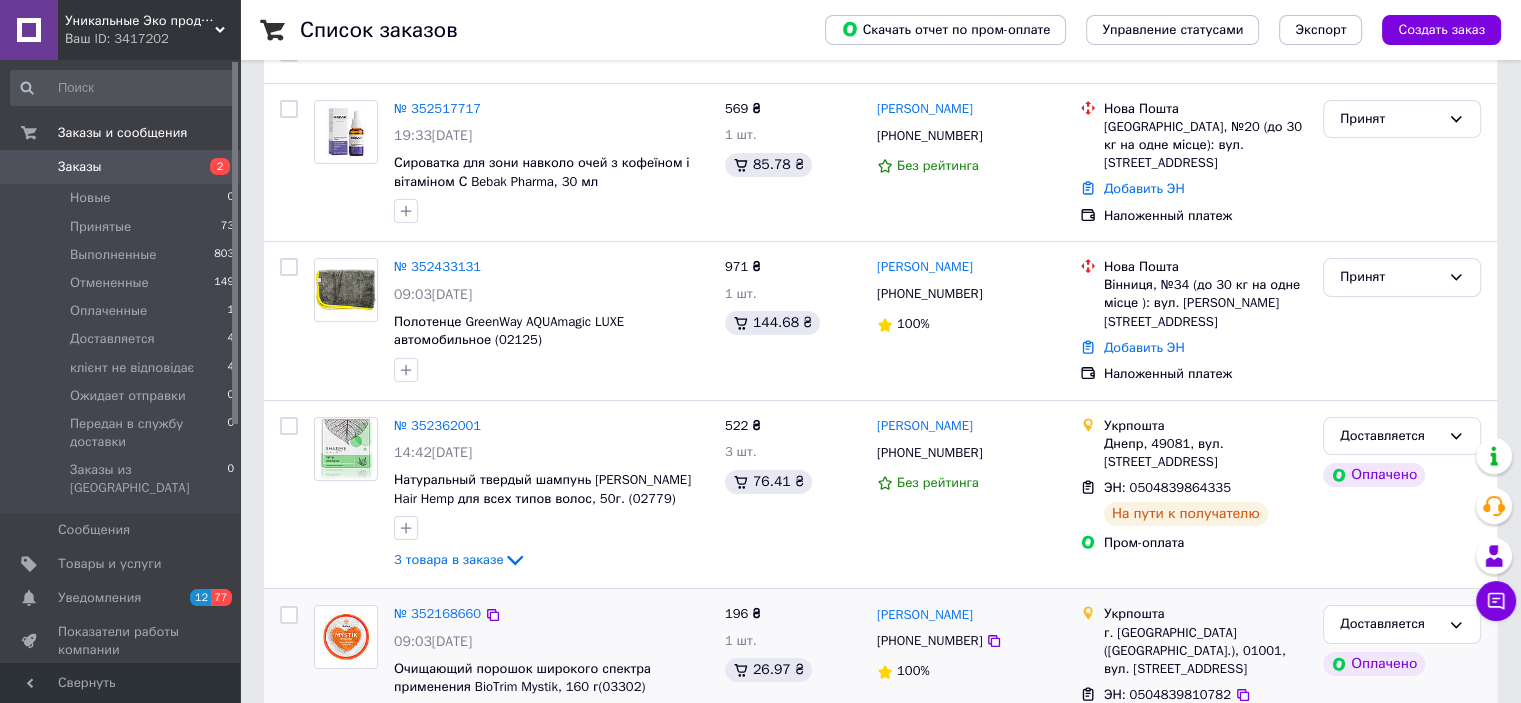 scroll, scrollTop: 0, scrollLeft: 0, axis: both 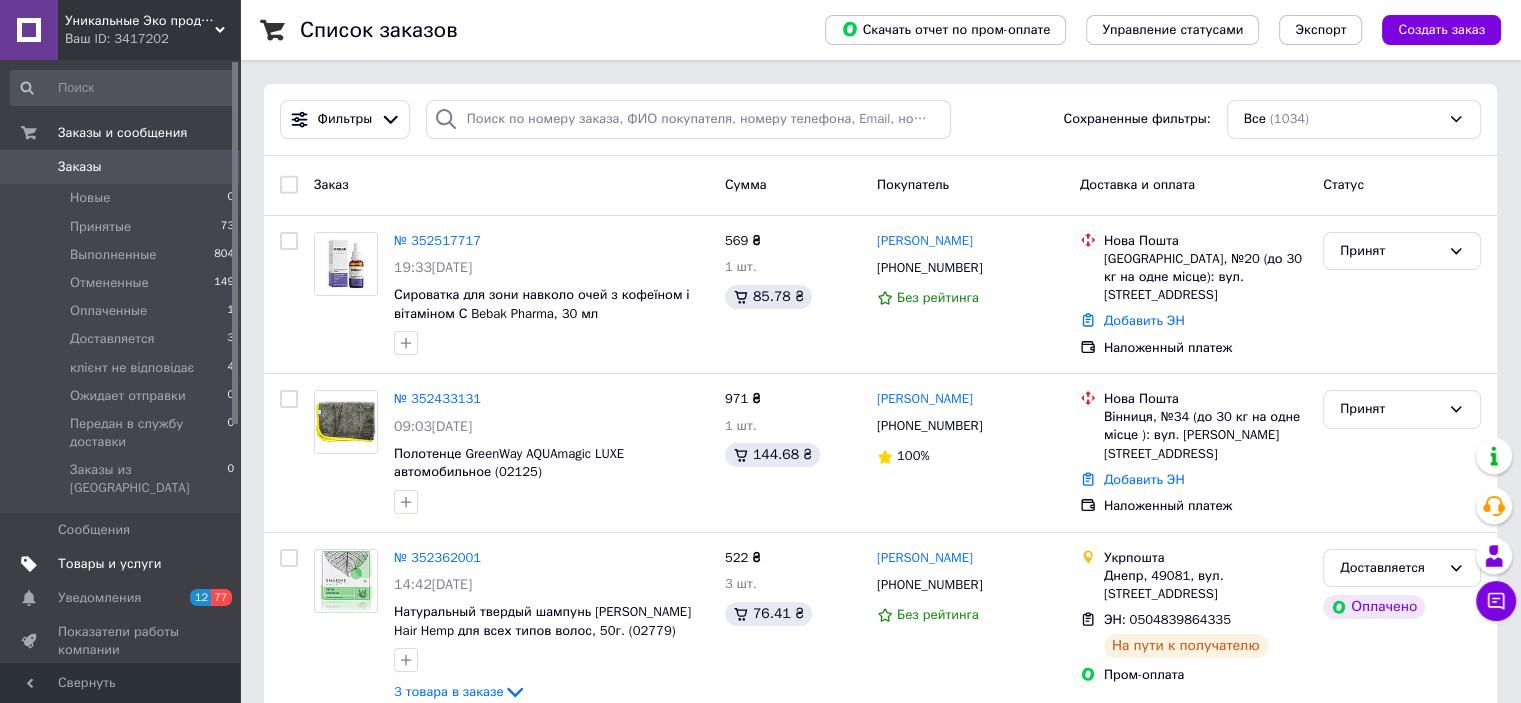 click on "Товары и услуги" at bounding box center [110, 564] 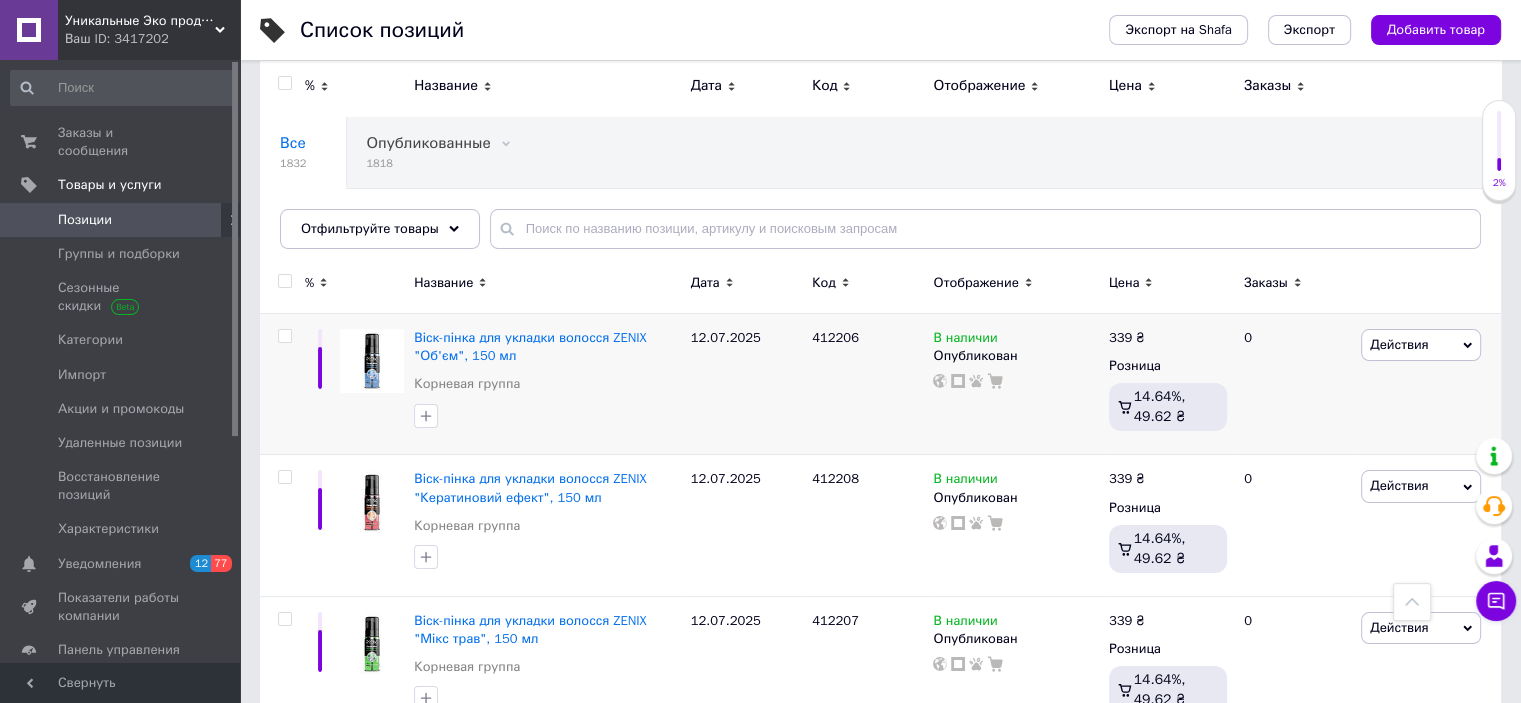 scroll, scrollTop: 0, scrollLeft: 0, axis: both 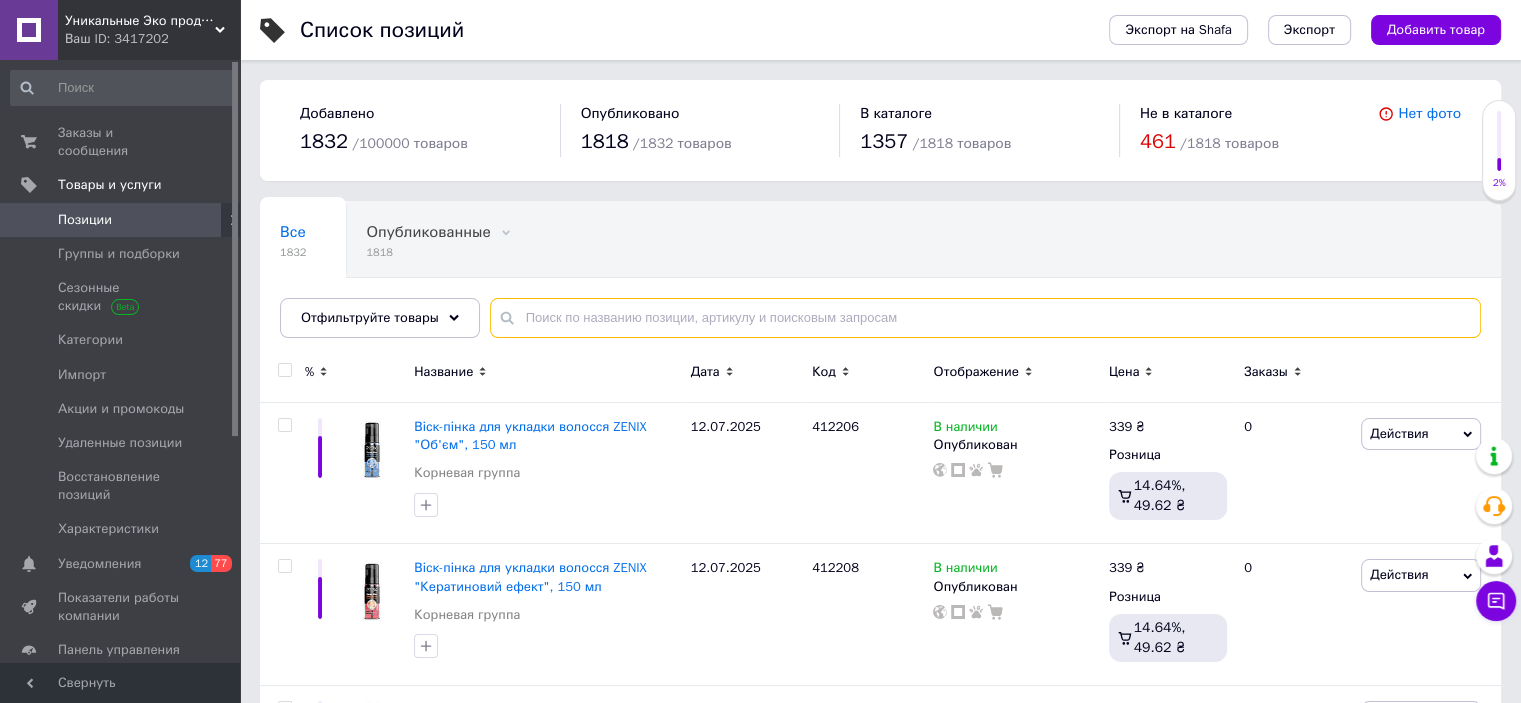 click at bounding box center (985, 318) 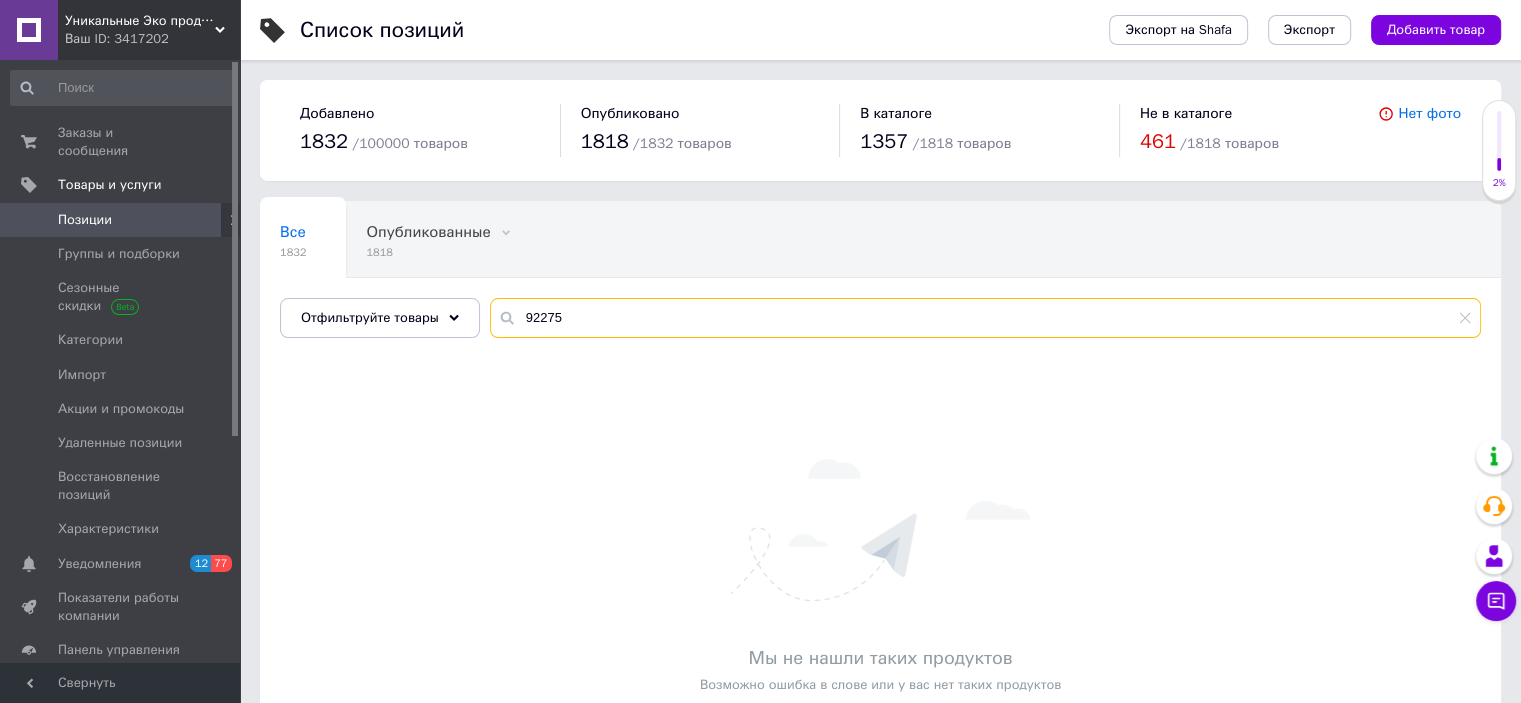 click on "92275" at bounding box center [985, 318] 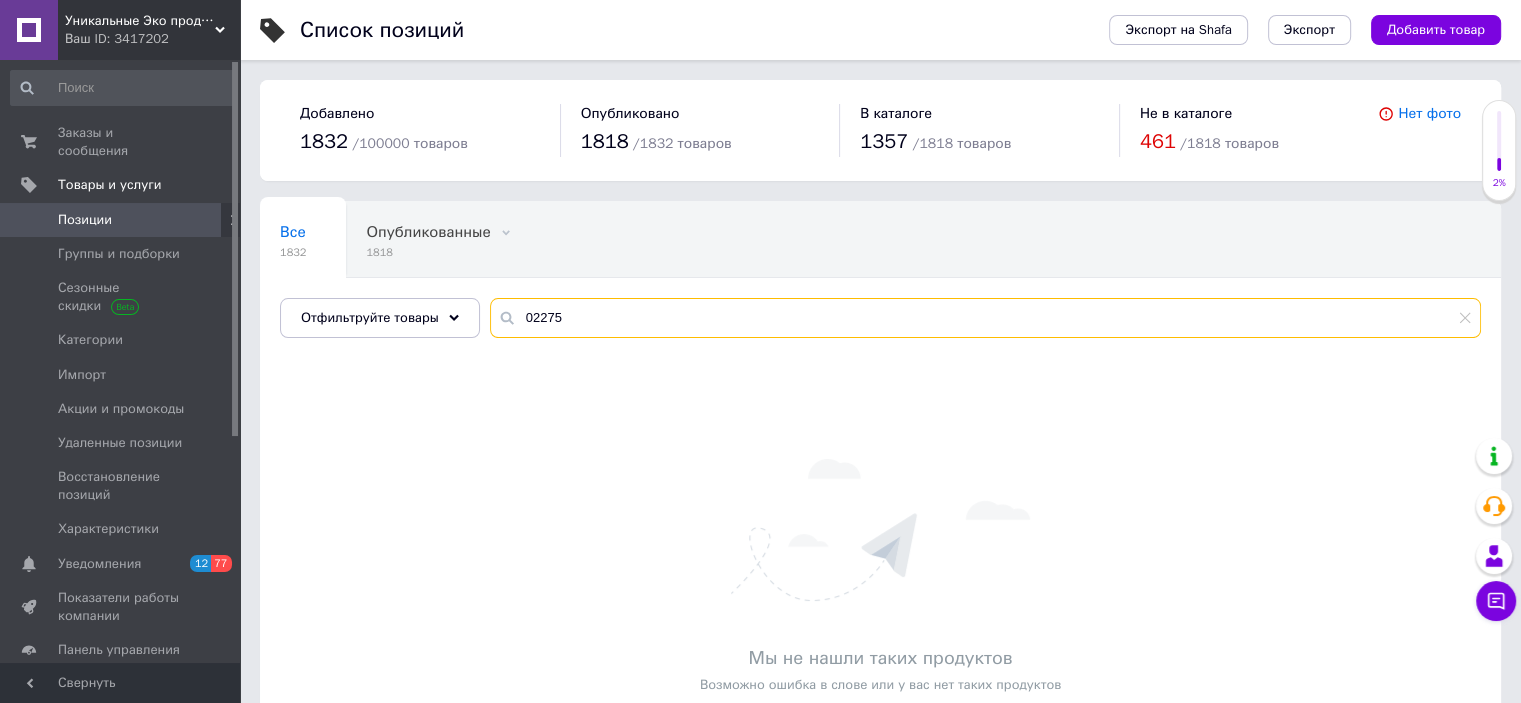 type on "02275" 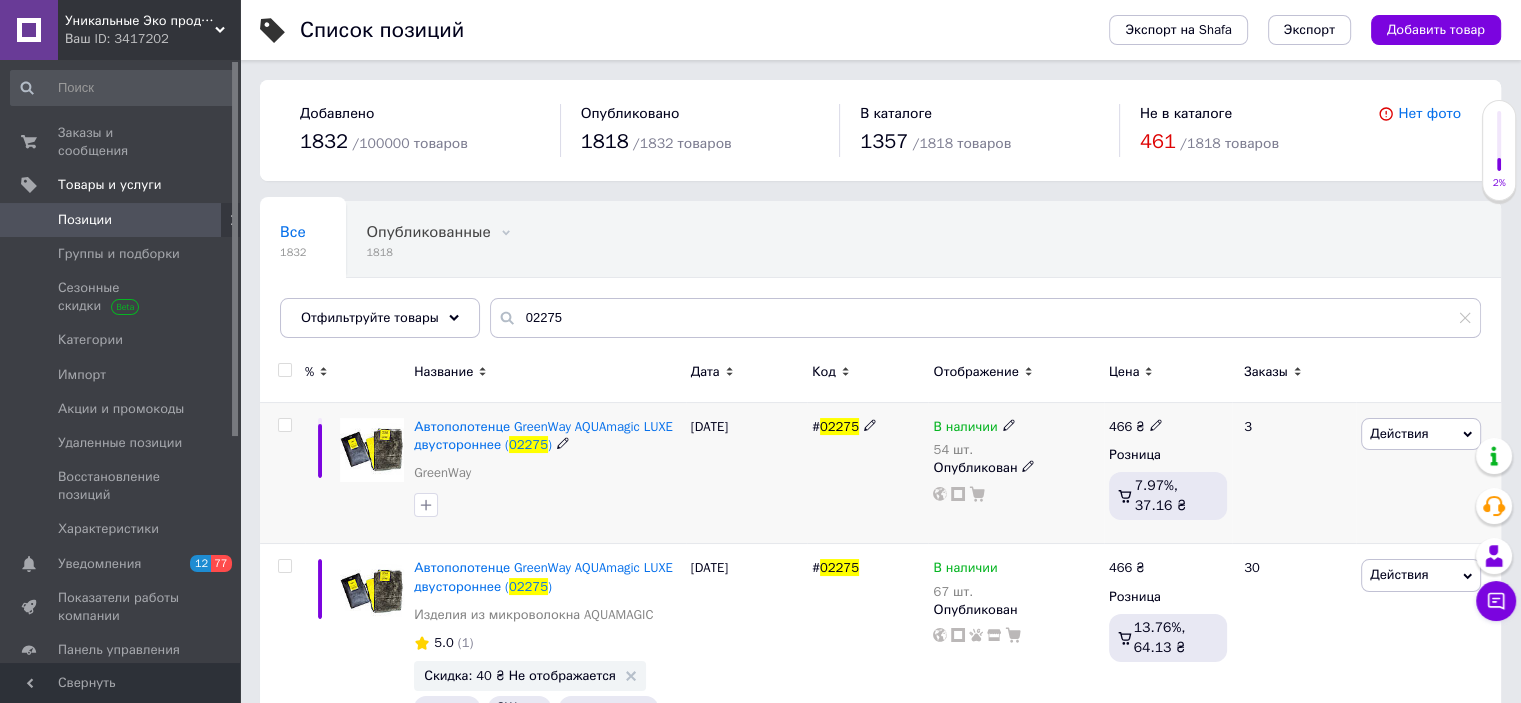 click 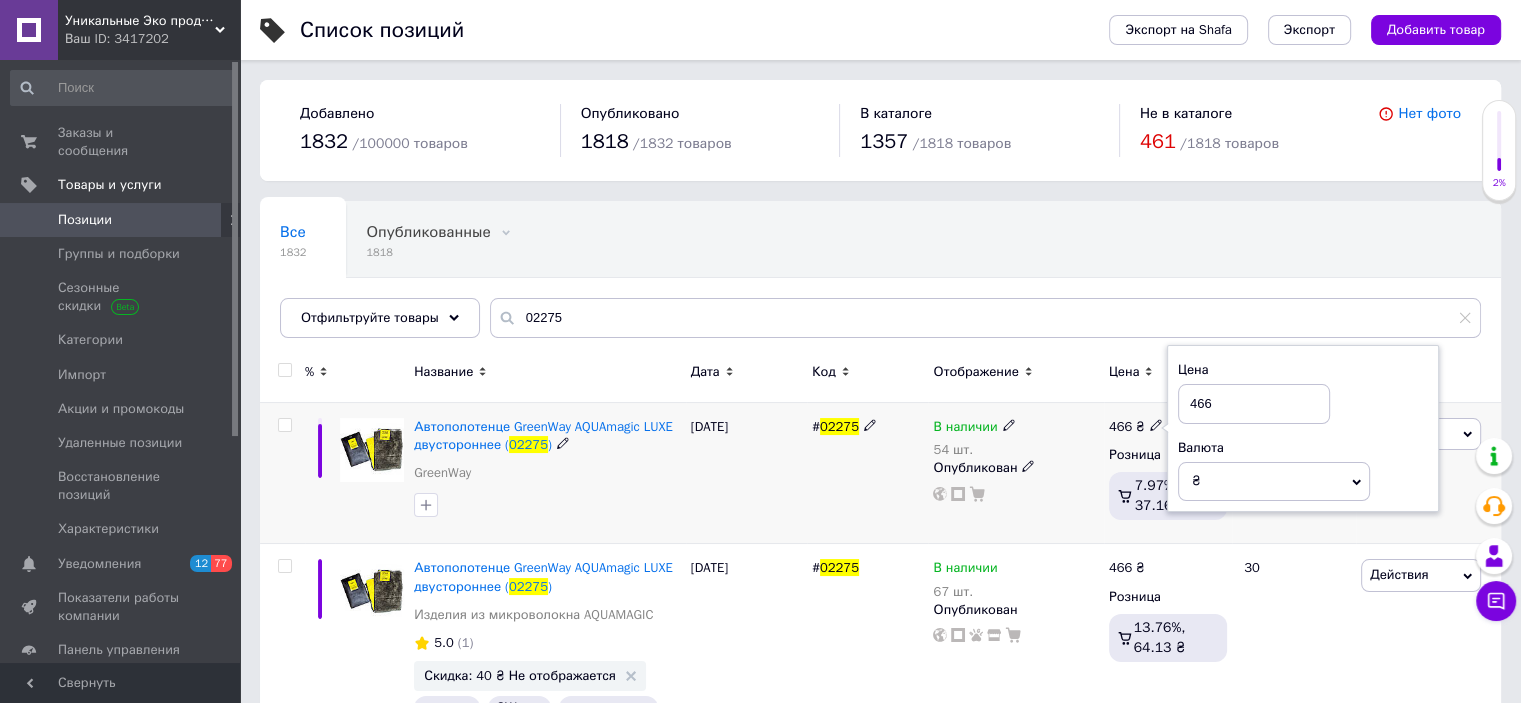 drag, startPoint x: 1216, startPoint y: 395, endPoint x: 1176, endPoint y: 405, distance: 41.231056 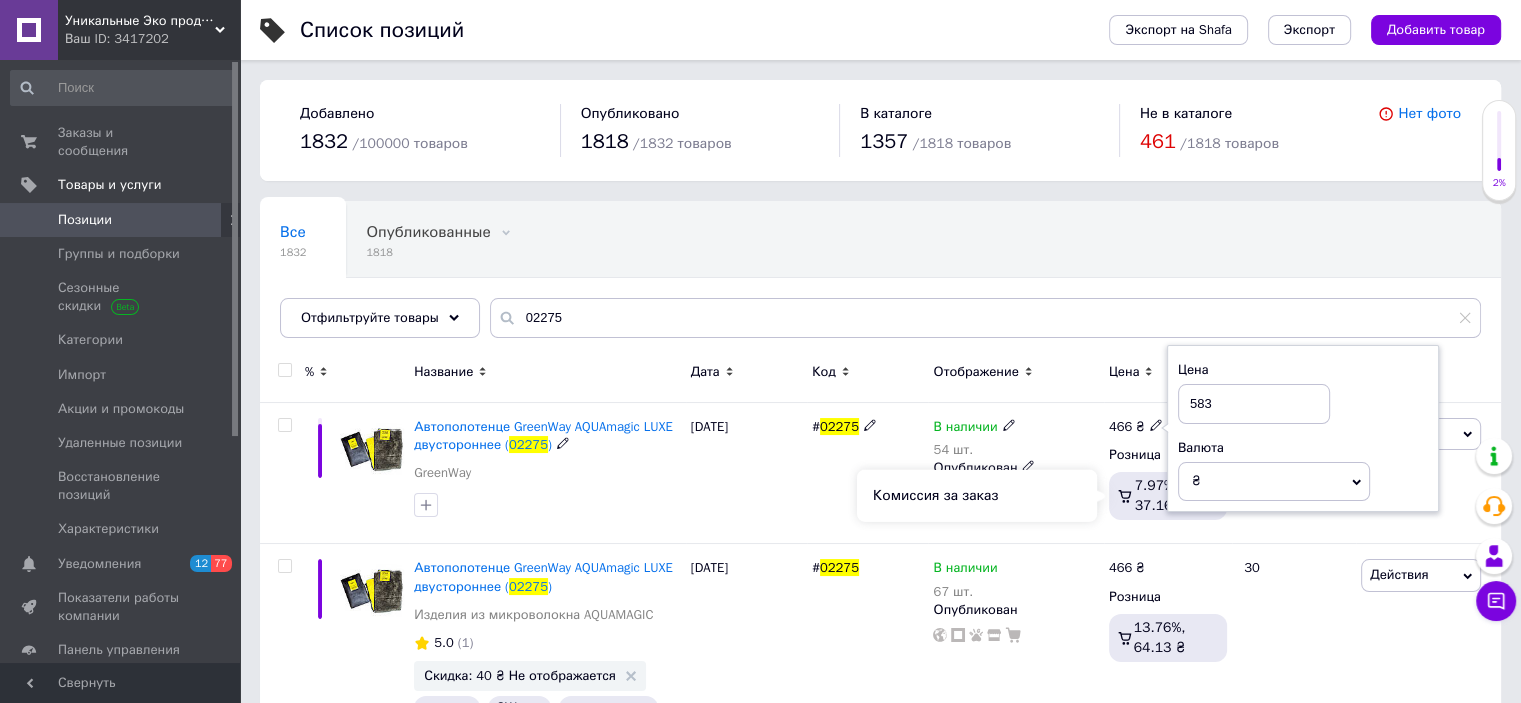 type on "583" 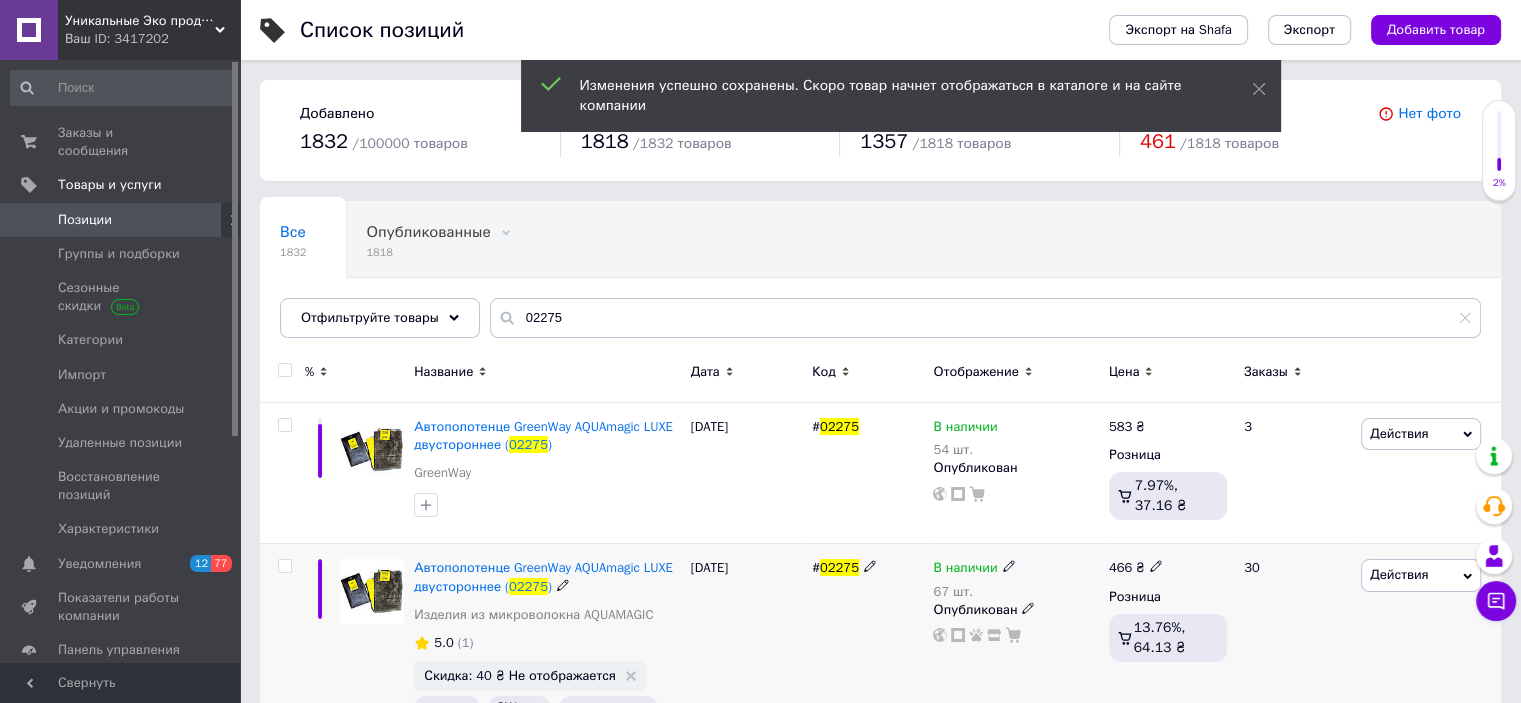 click 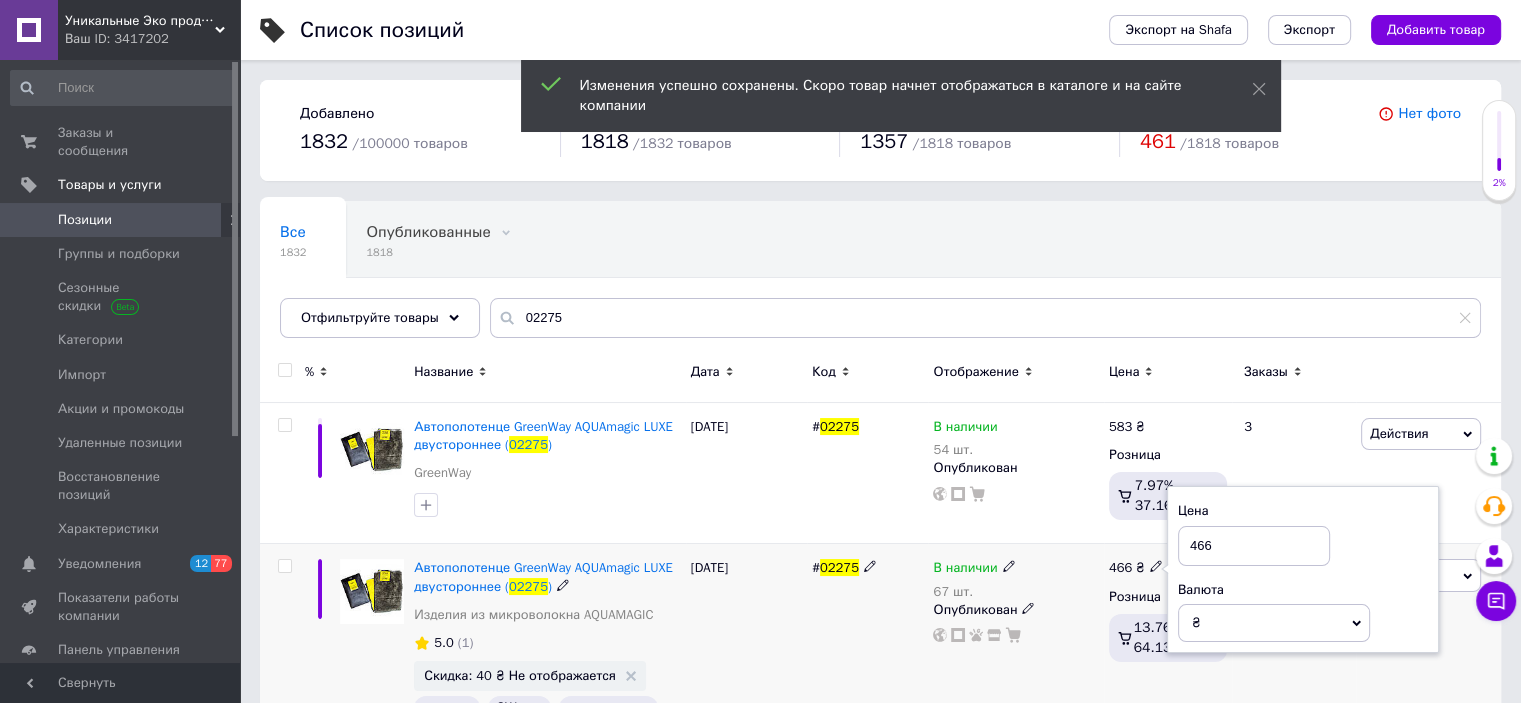 drag, startPoint x: 1212, startPoint y: 540, endPoint x: 1184, endPoint y: 547, distance: 28.86174 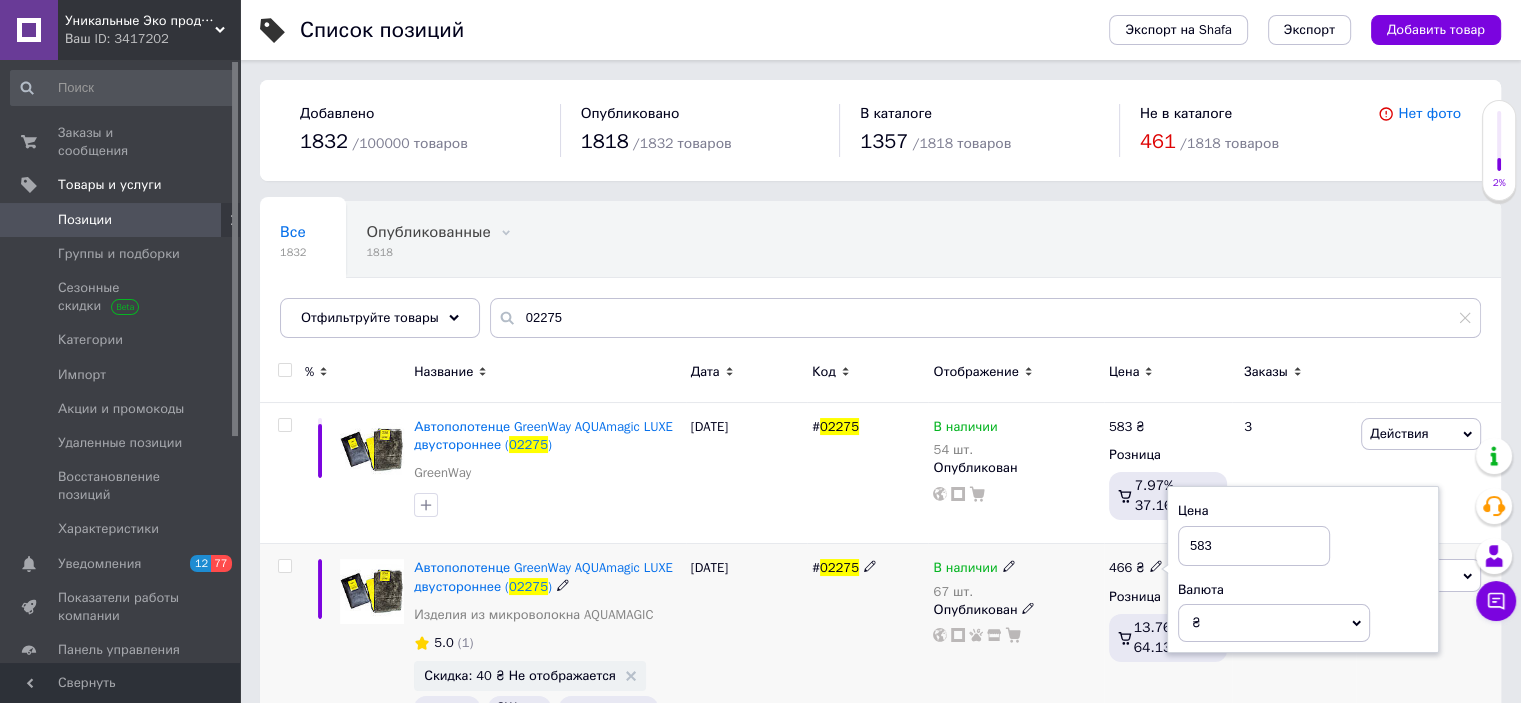 type on "583" 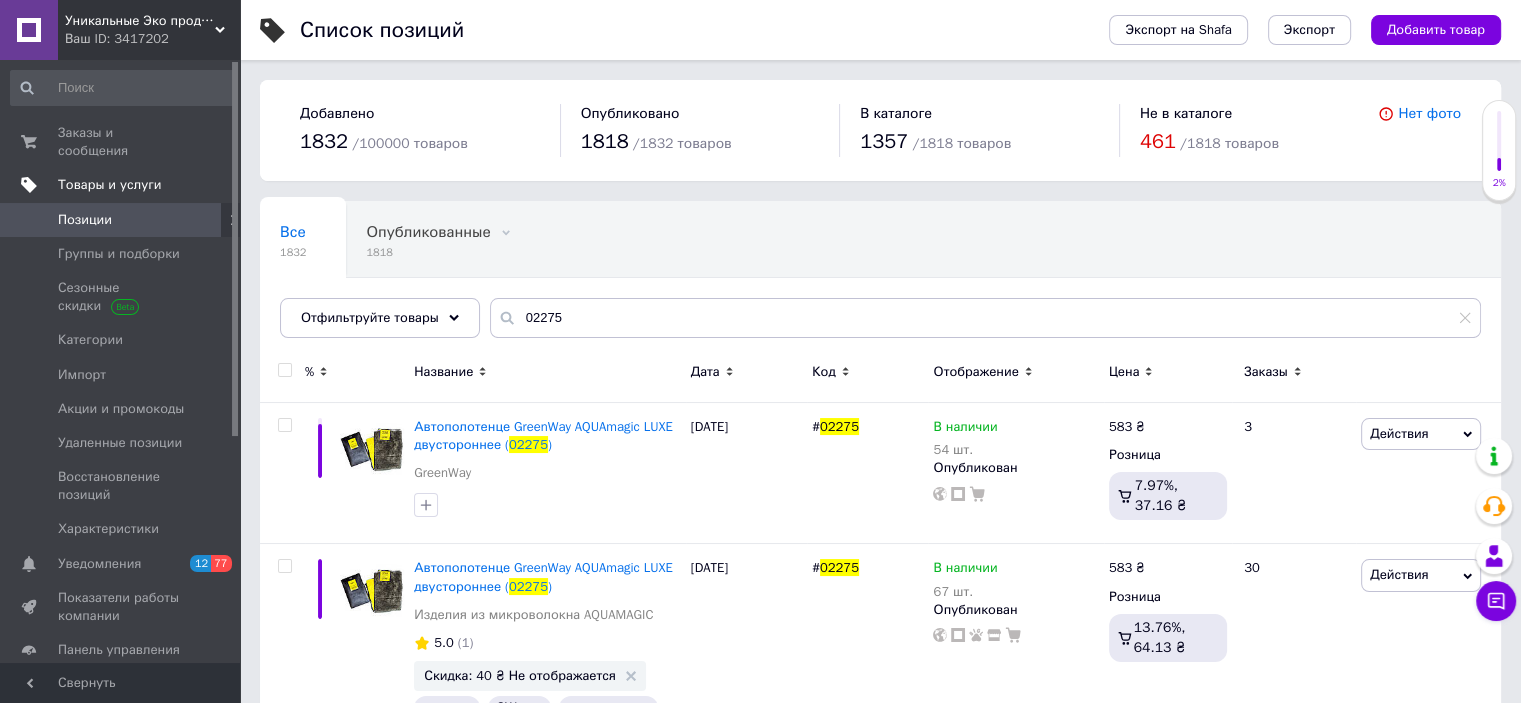 click on "Товары и услуги" at bounding box center (110, 185) 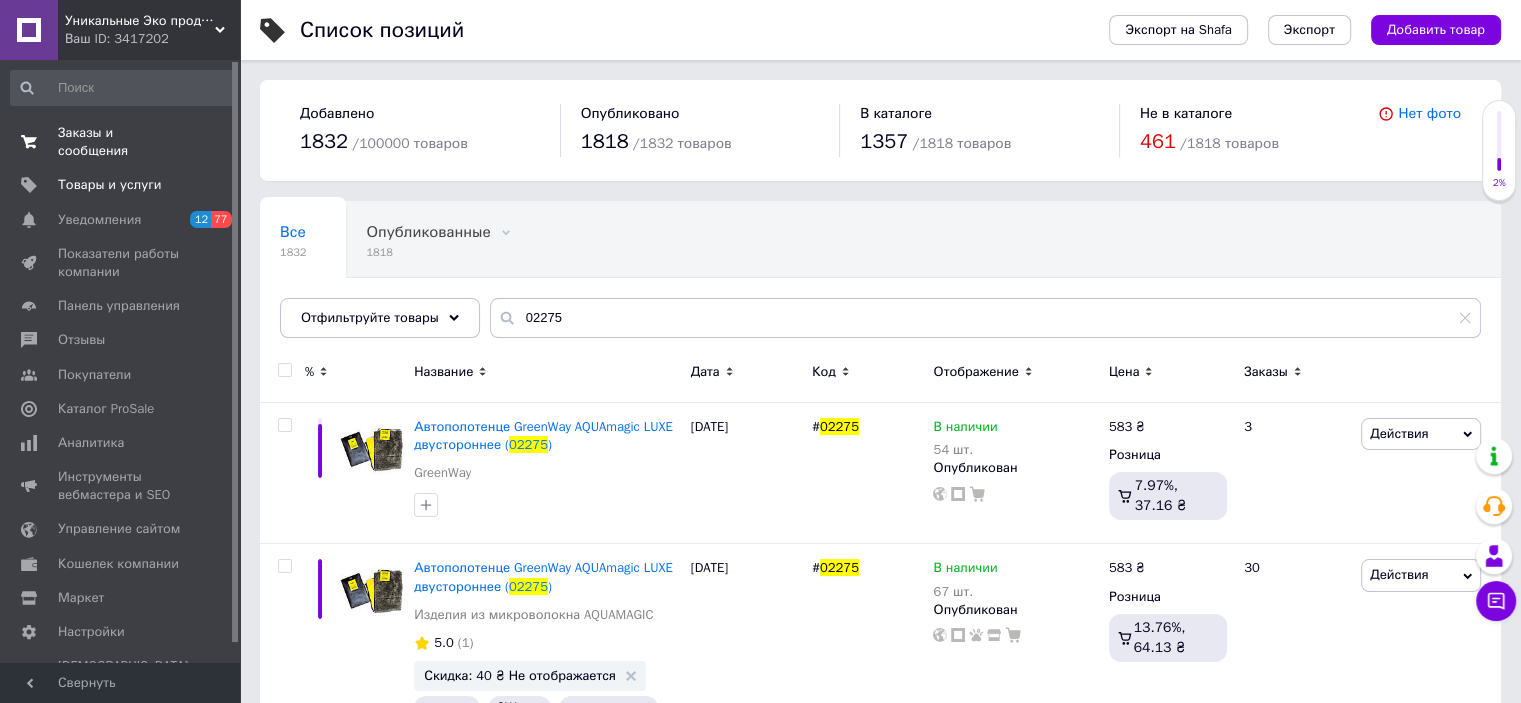 click on "Заказы и сообщения" at bounding box center (121, 142) 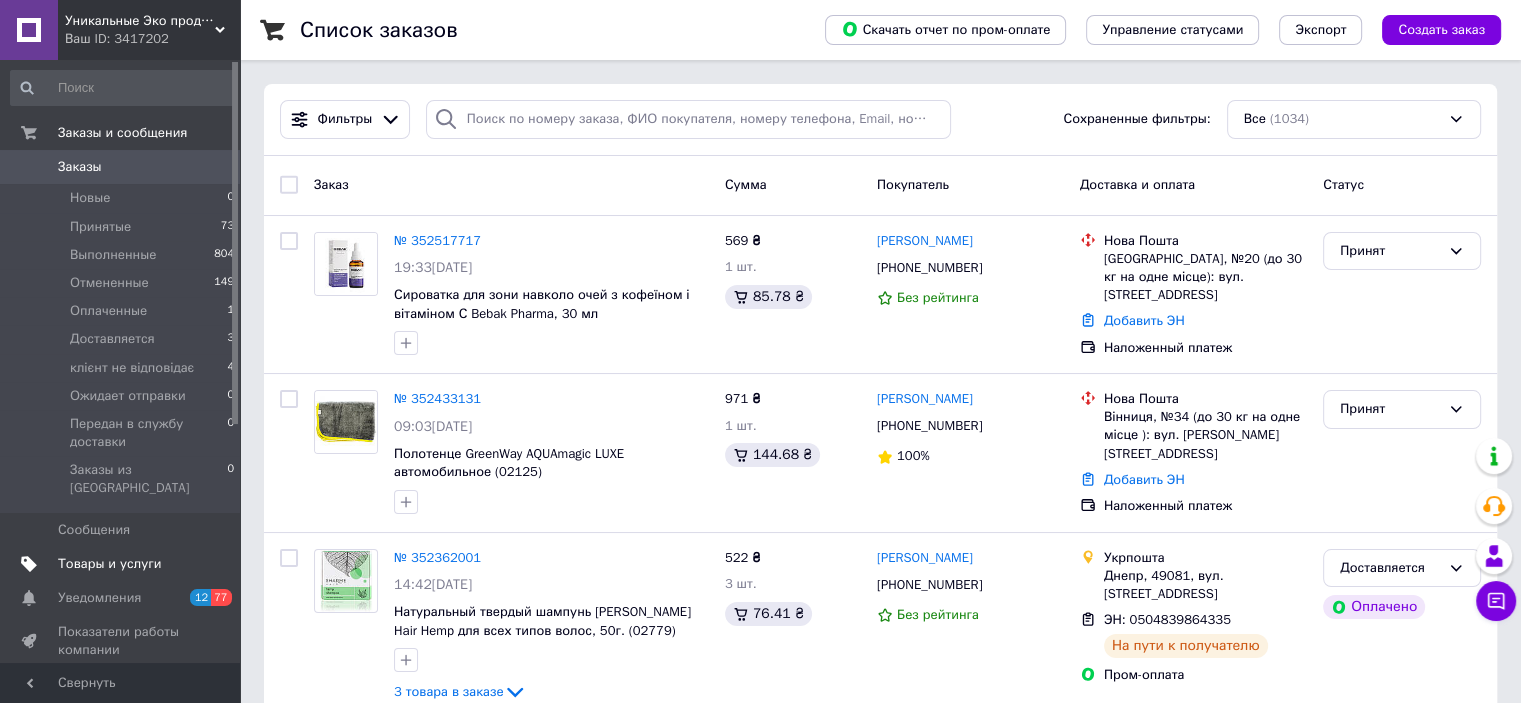 click on "Товары и услуги" at bounding box center [110, 564] 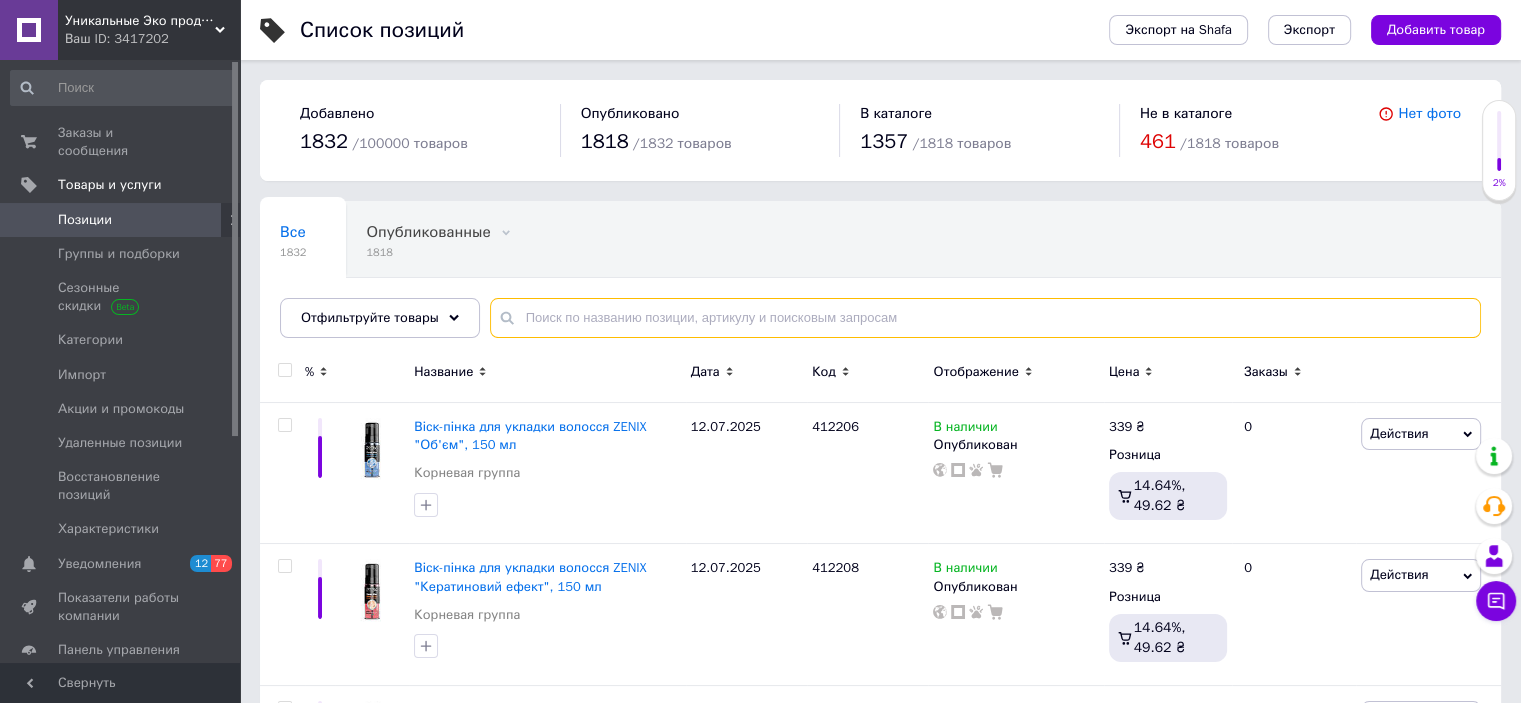click at bounding box center (985, 318) 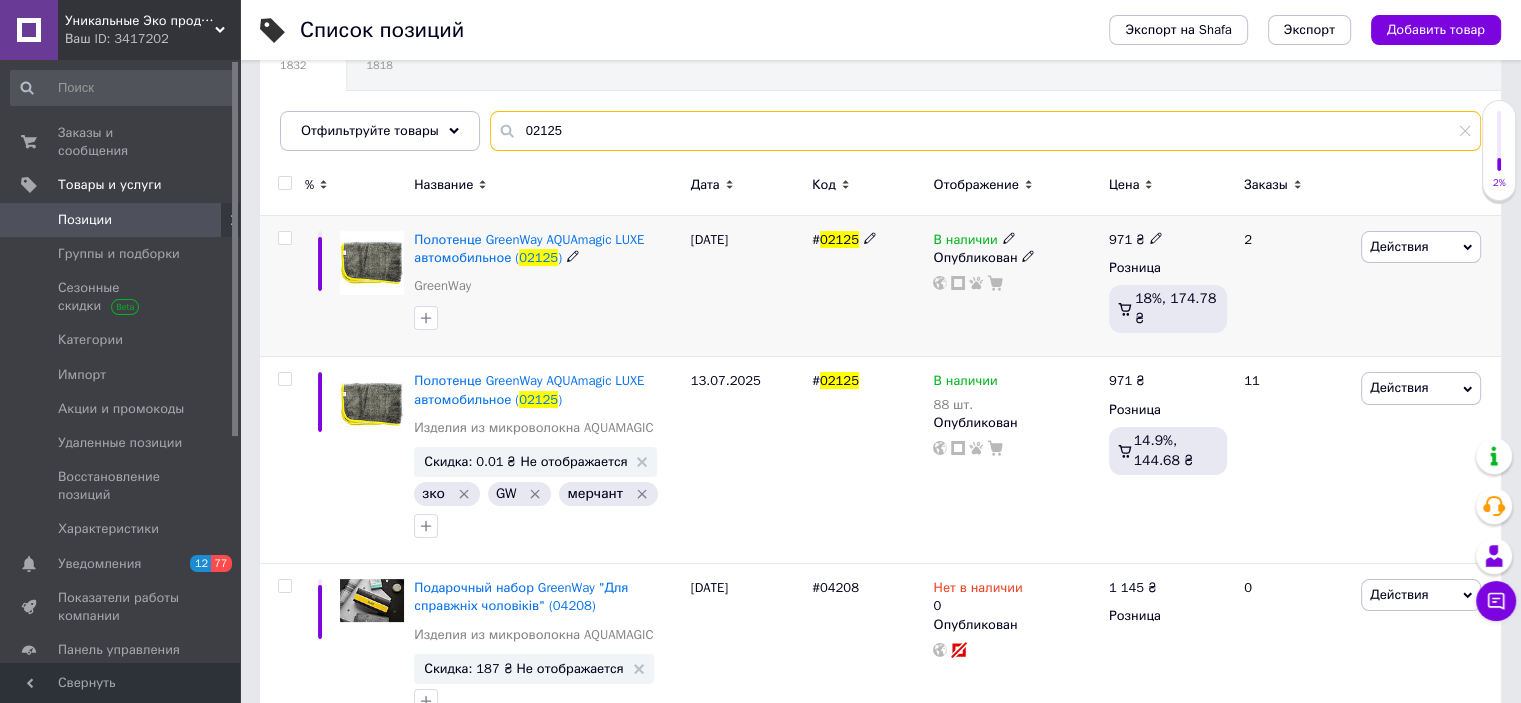 scroll, scrollTop: 200, scrollLeft: 0, axis: vertical 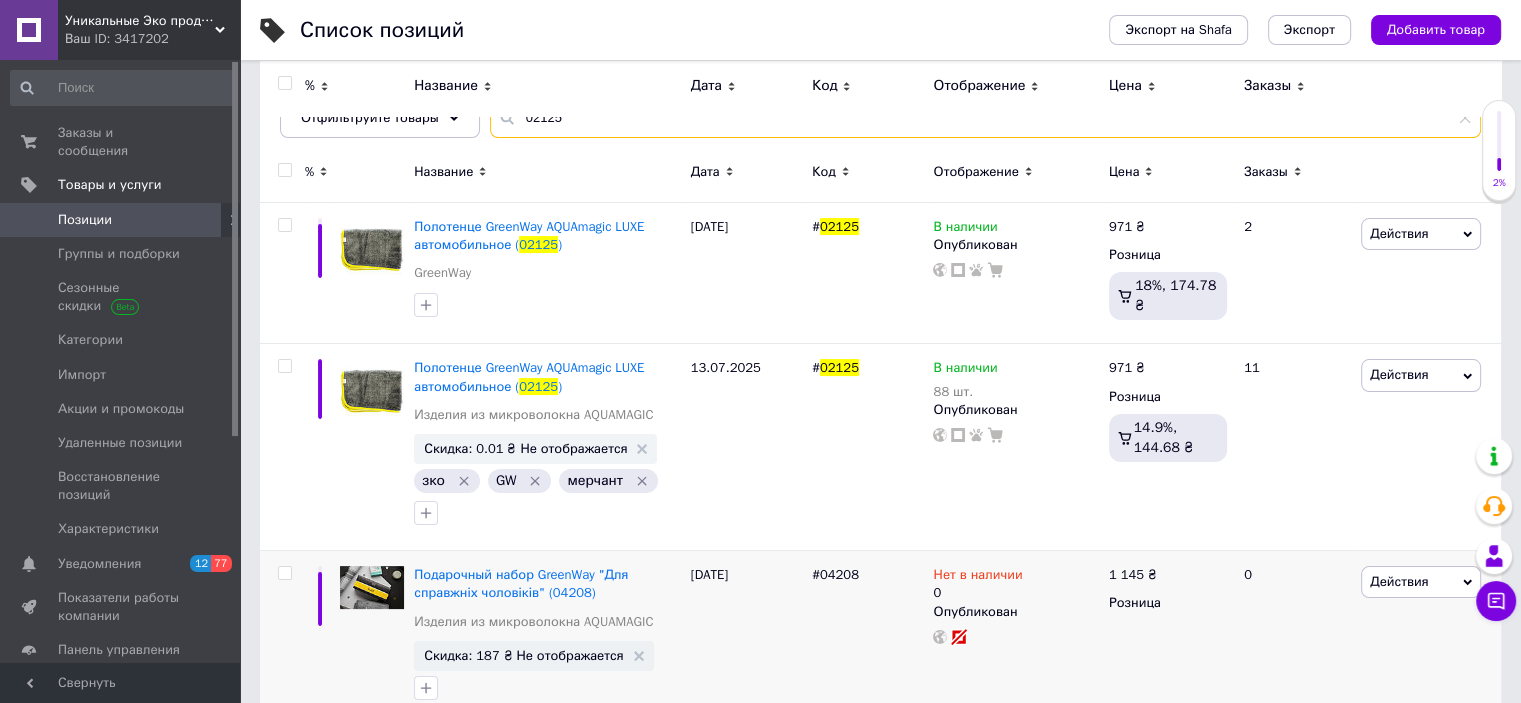 type on "02125" 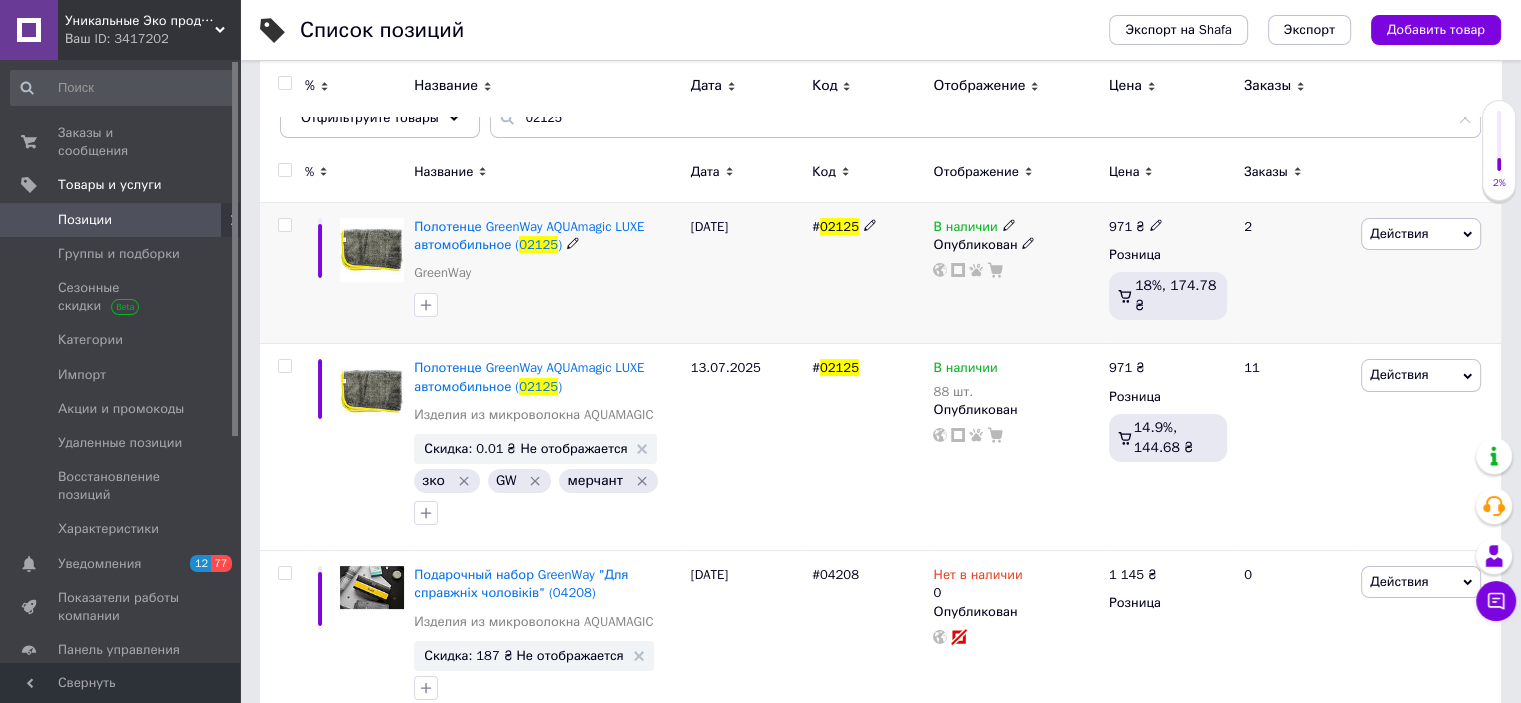 click 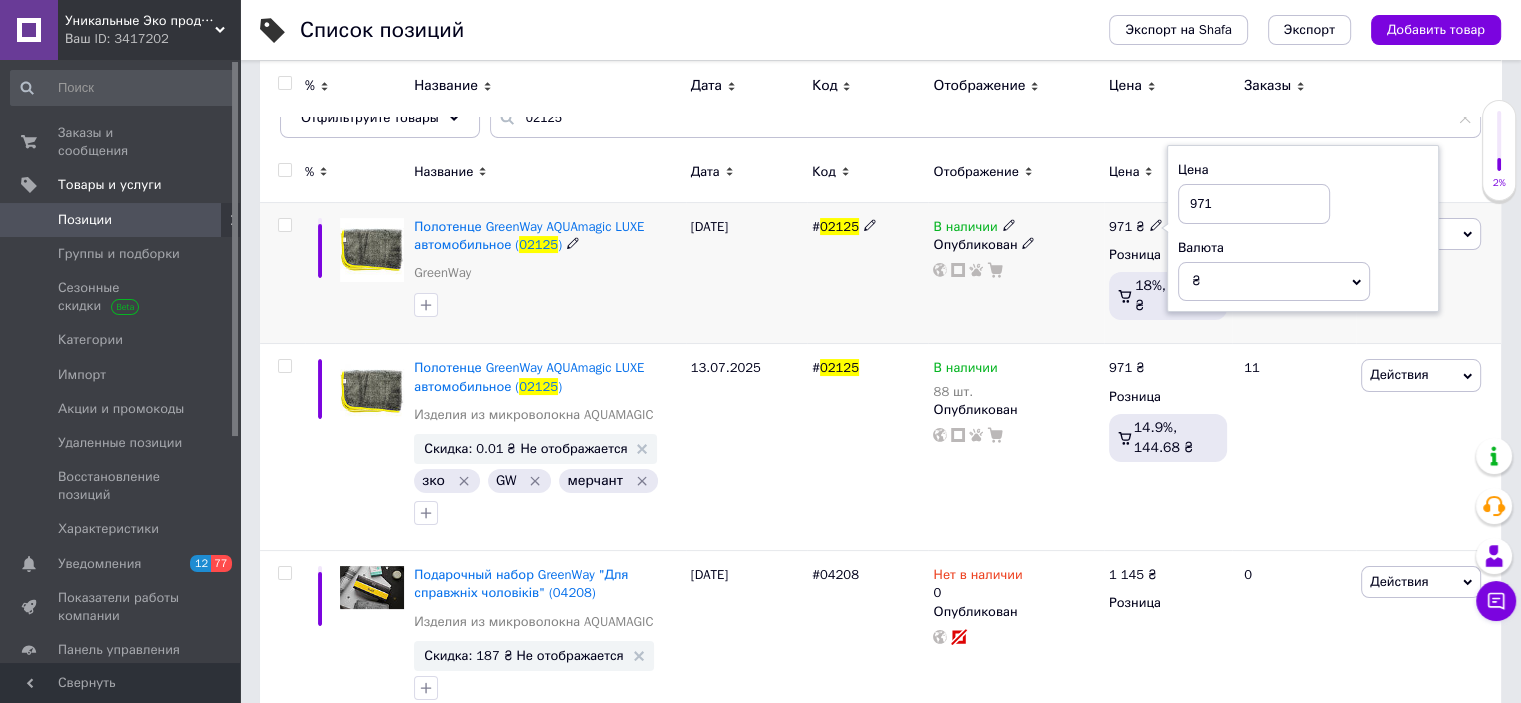 drag, startPoint x: 1227, startPoint y: 206, endPoint x: 1173, endPoint y: 206, distance: 54 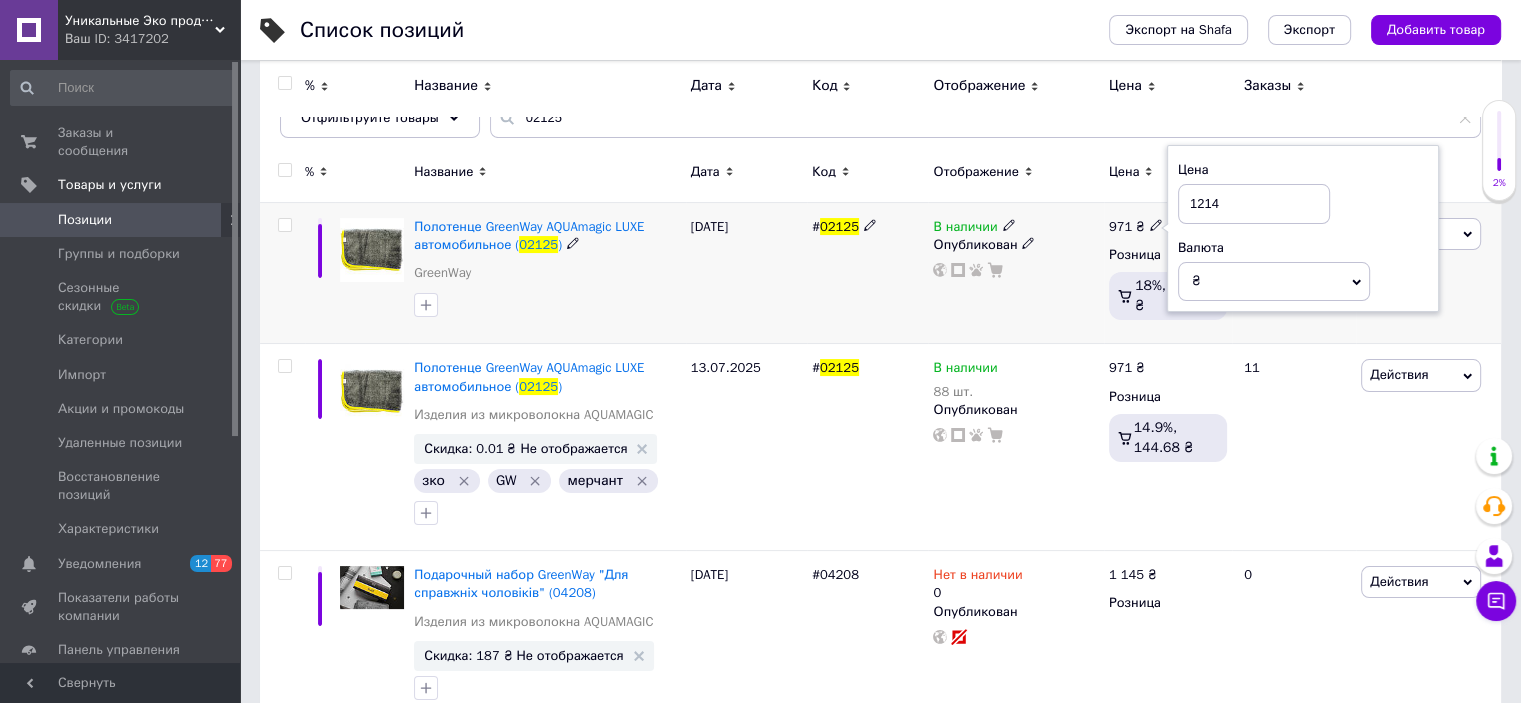 type on "1214" 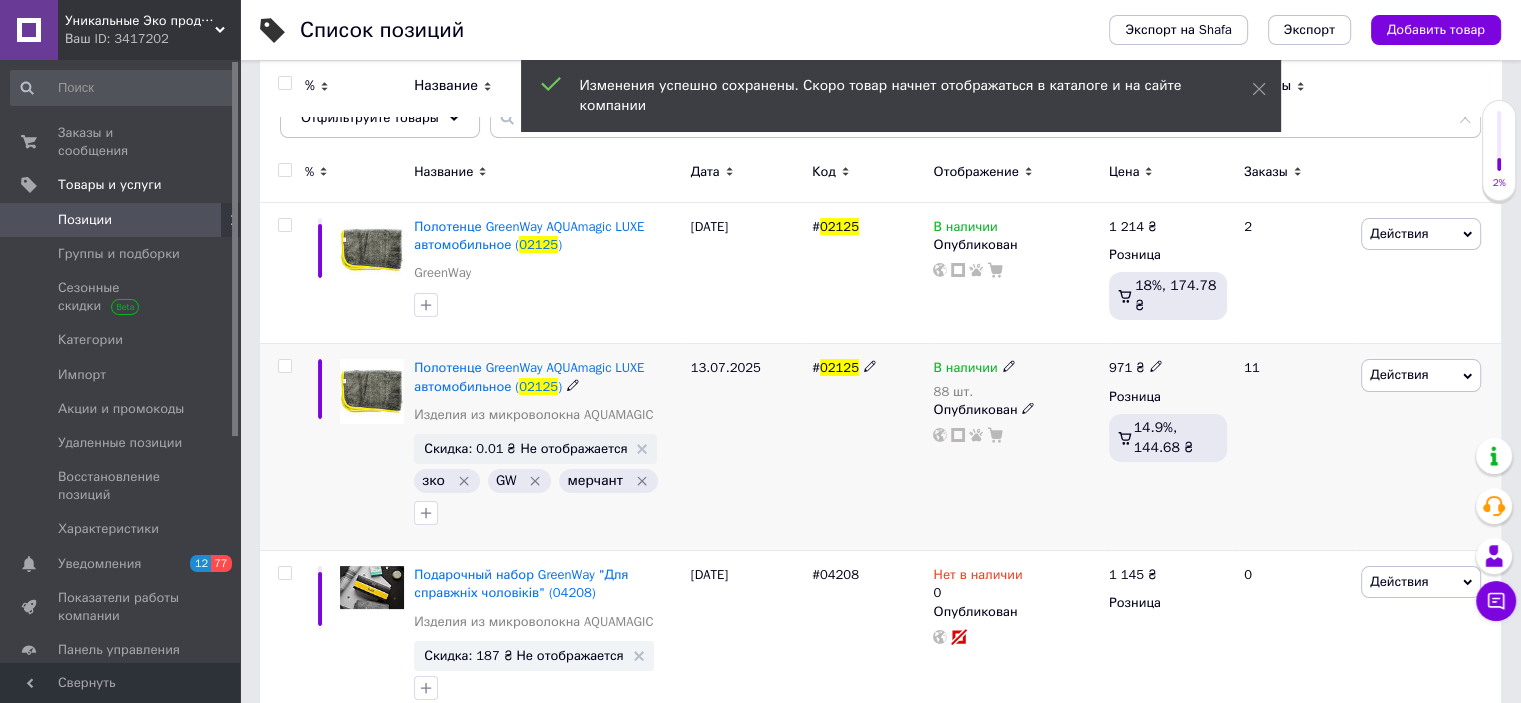 click 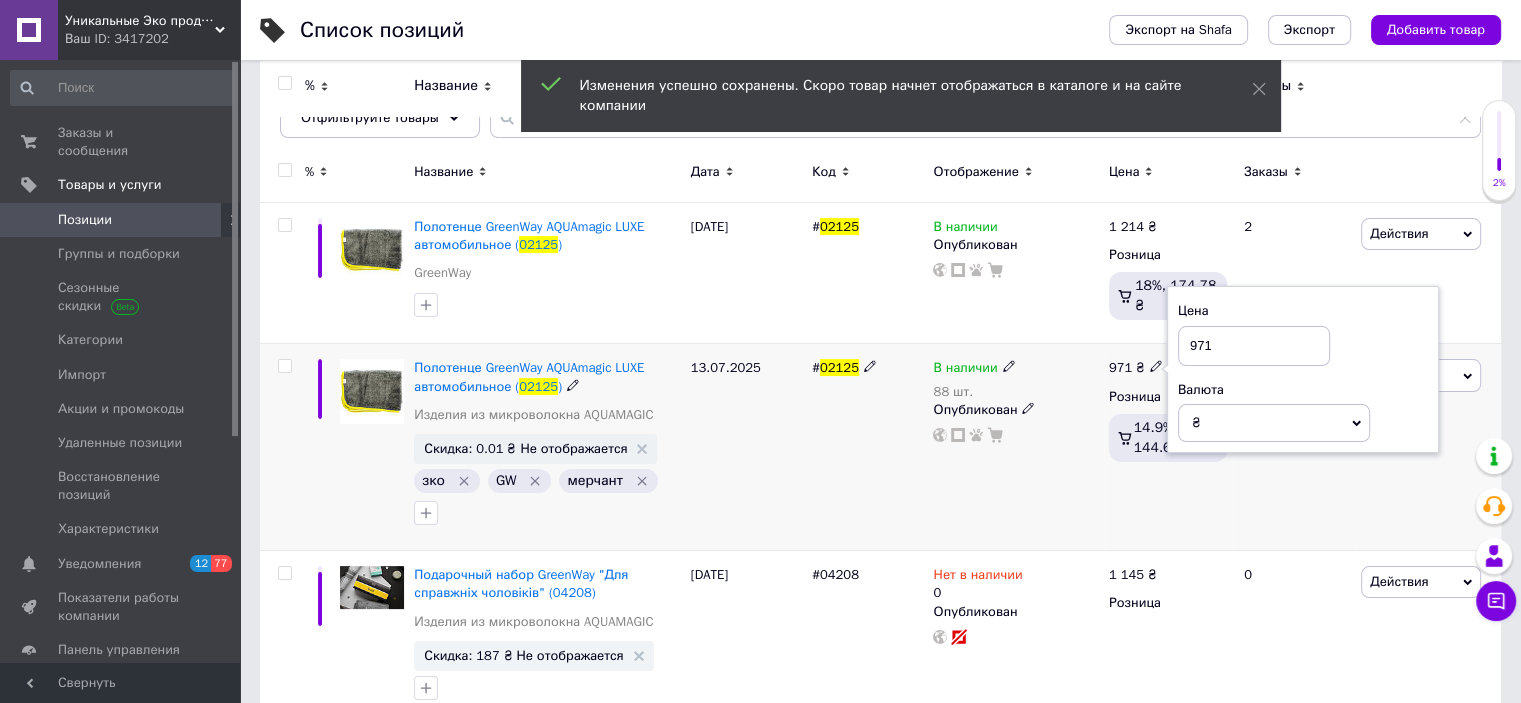 drag, startPoint x: 1216, startPoint y: 344, endPoint x: 1160, endPoint y: 350, distance: 56.32051 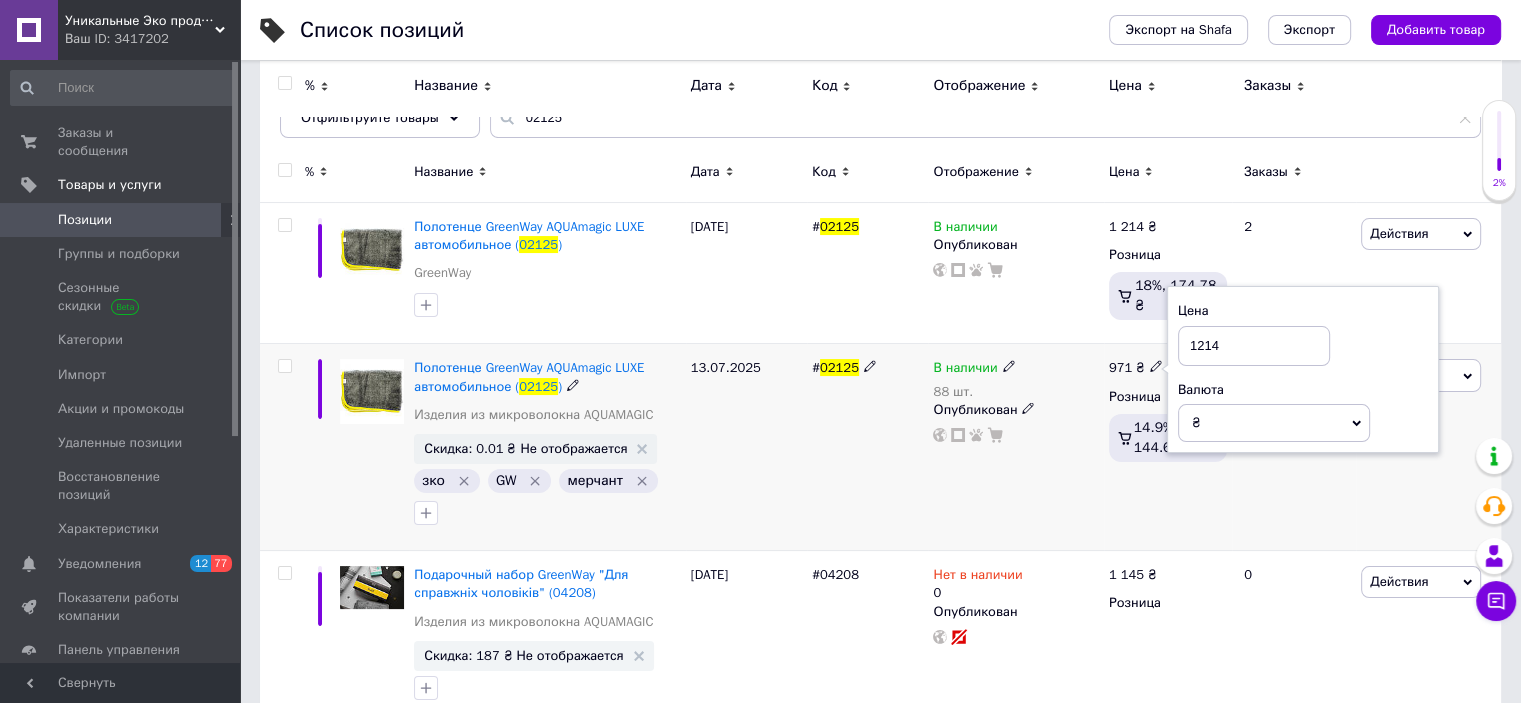 type on "1214" 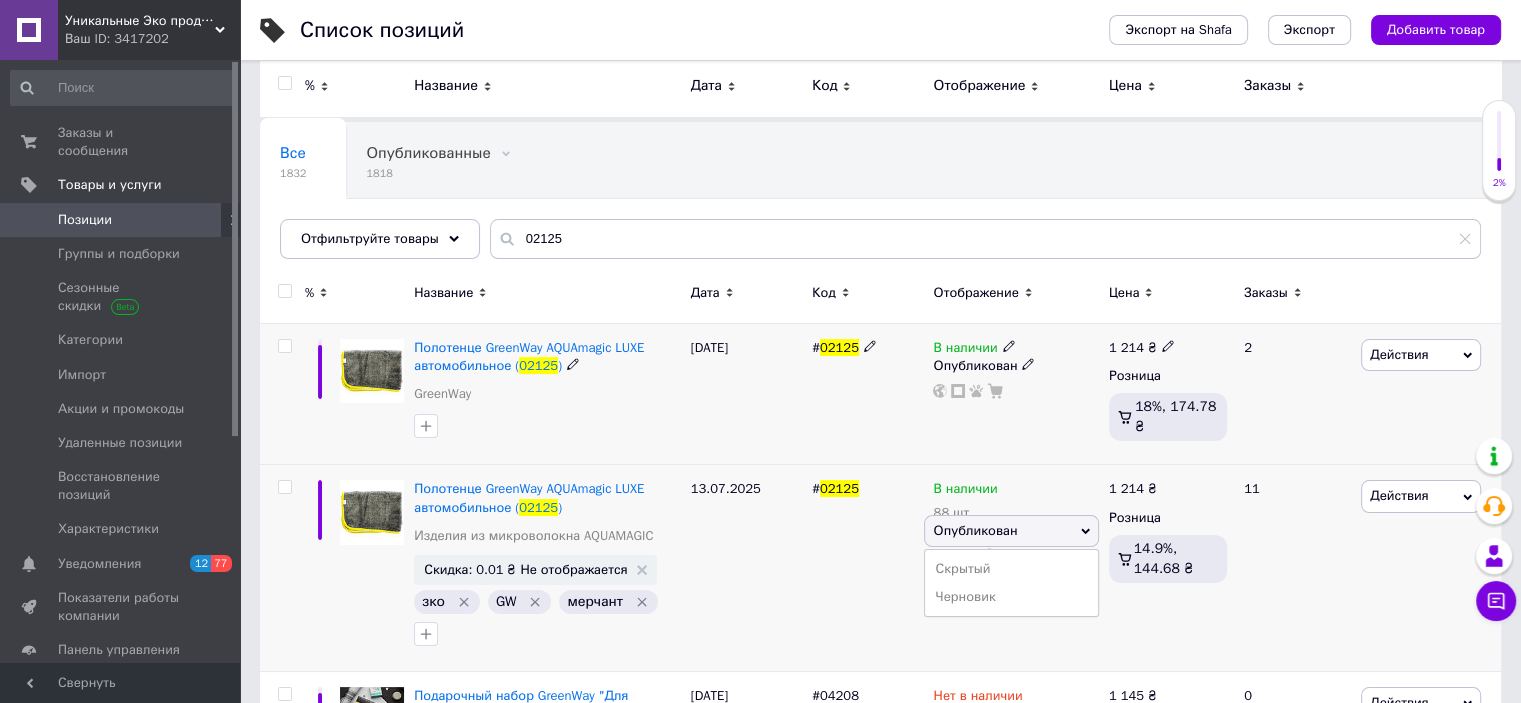 scroll, scrollTop: 0, scrollLeft: 0, axis: both 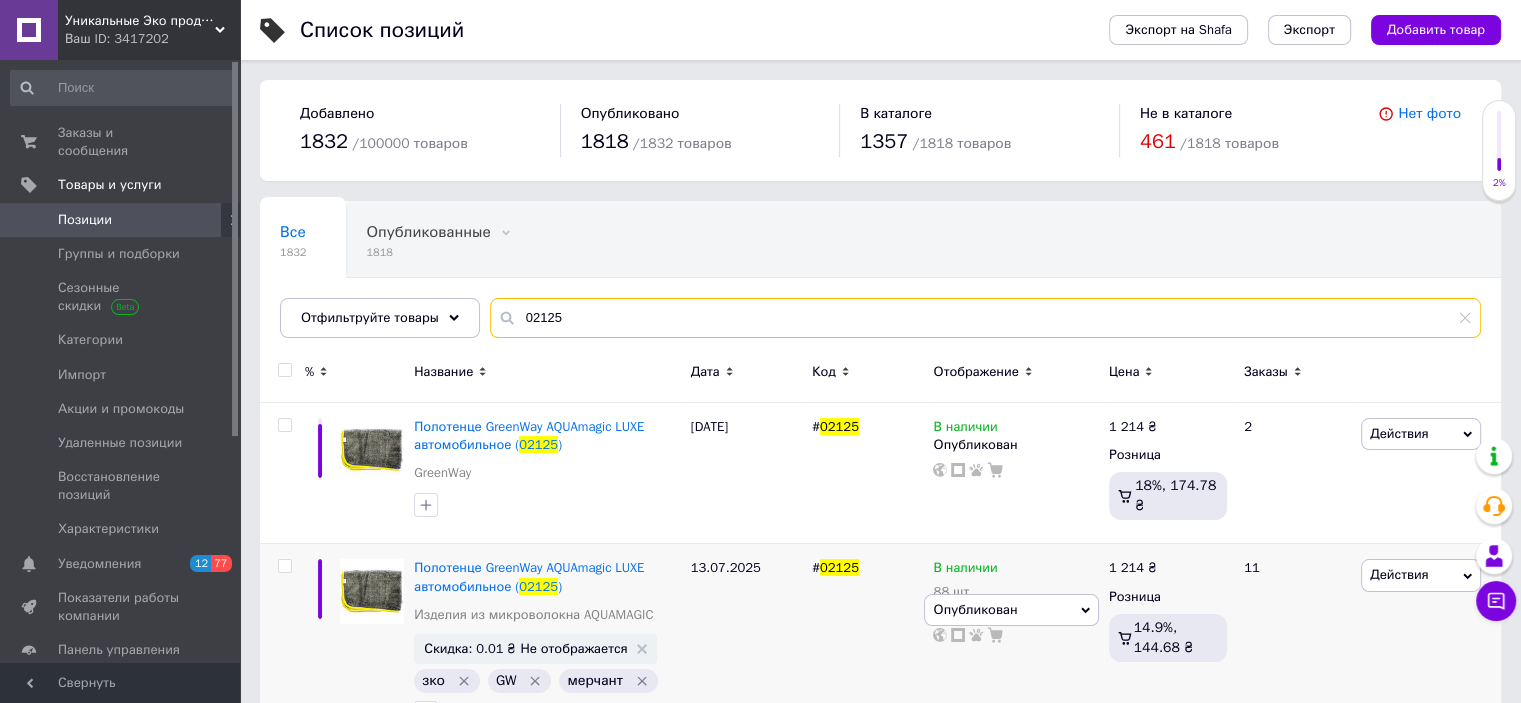 drag, startPoint x: 548, startPoint y: 317, endPoint x: 508, endPoint y: 318, distance: 40.012497 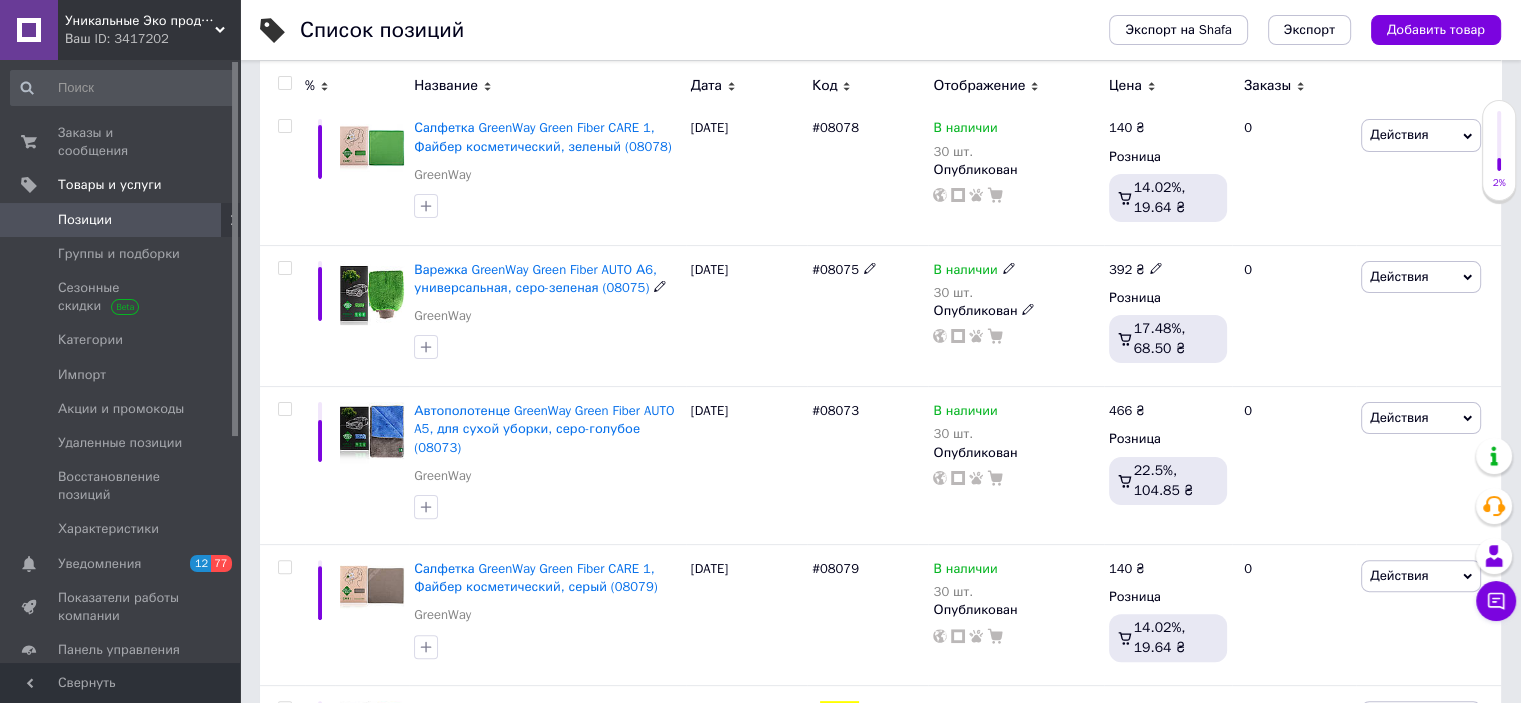 scroll, scrollTop: 500, scrollLeft: 0, axis: vertical 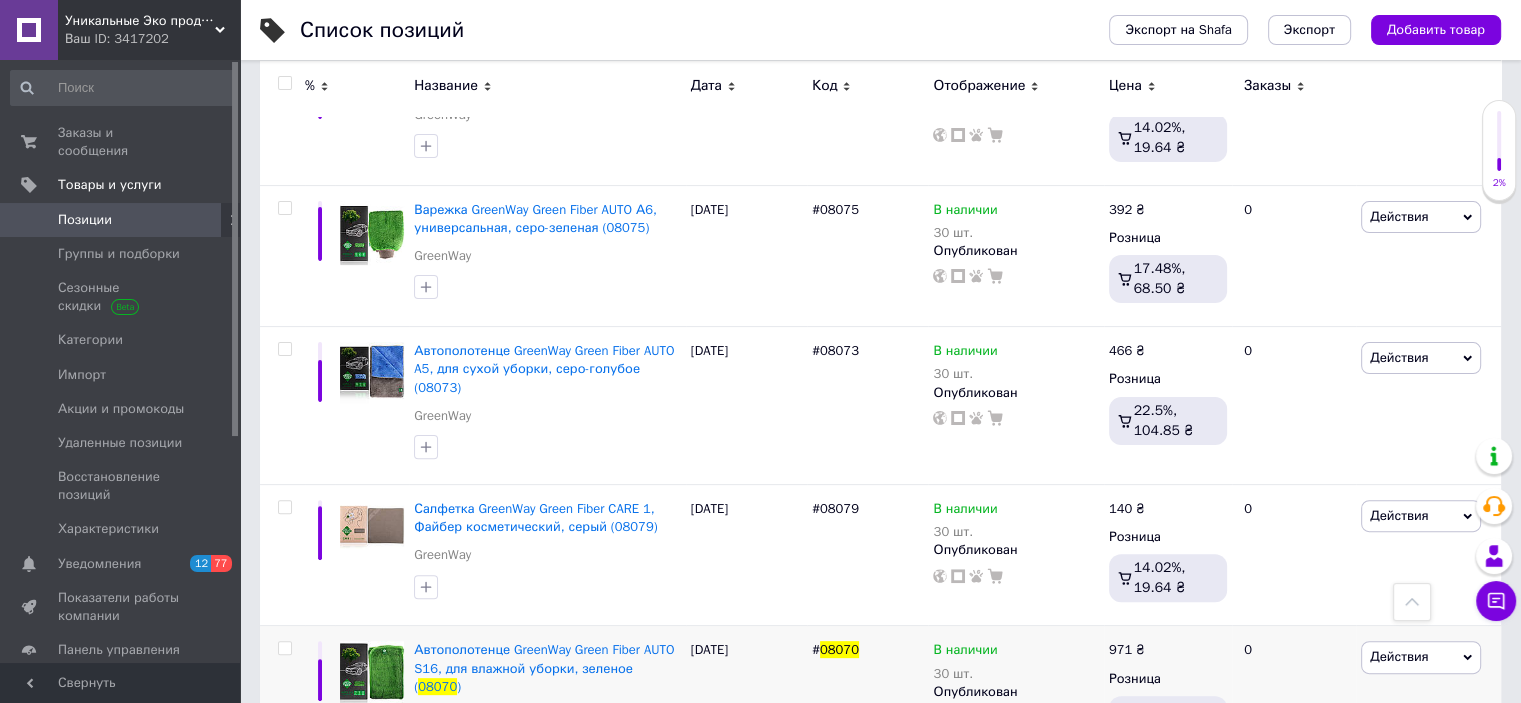 type on "08070" 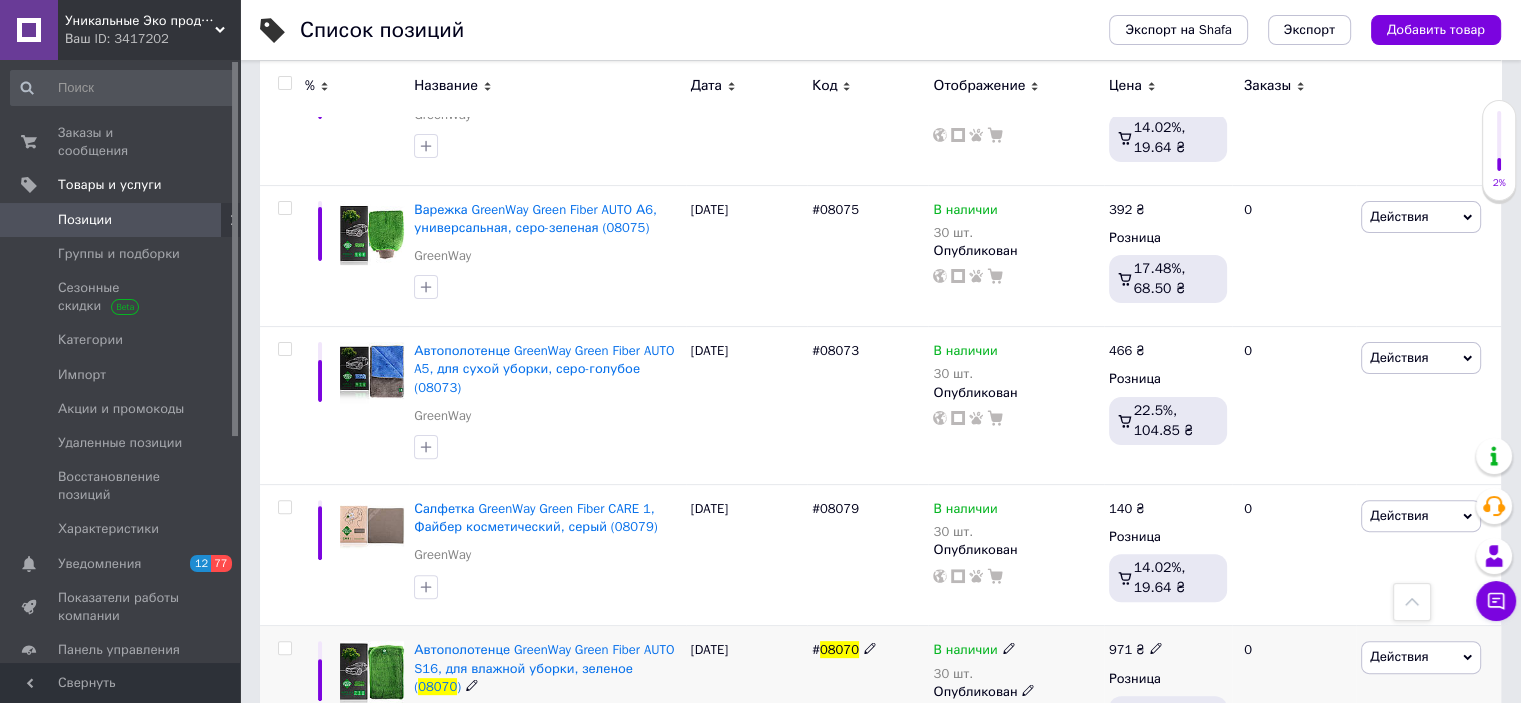 click 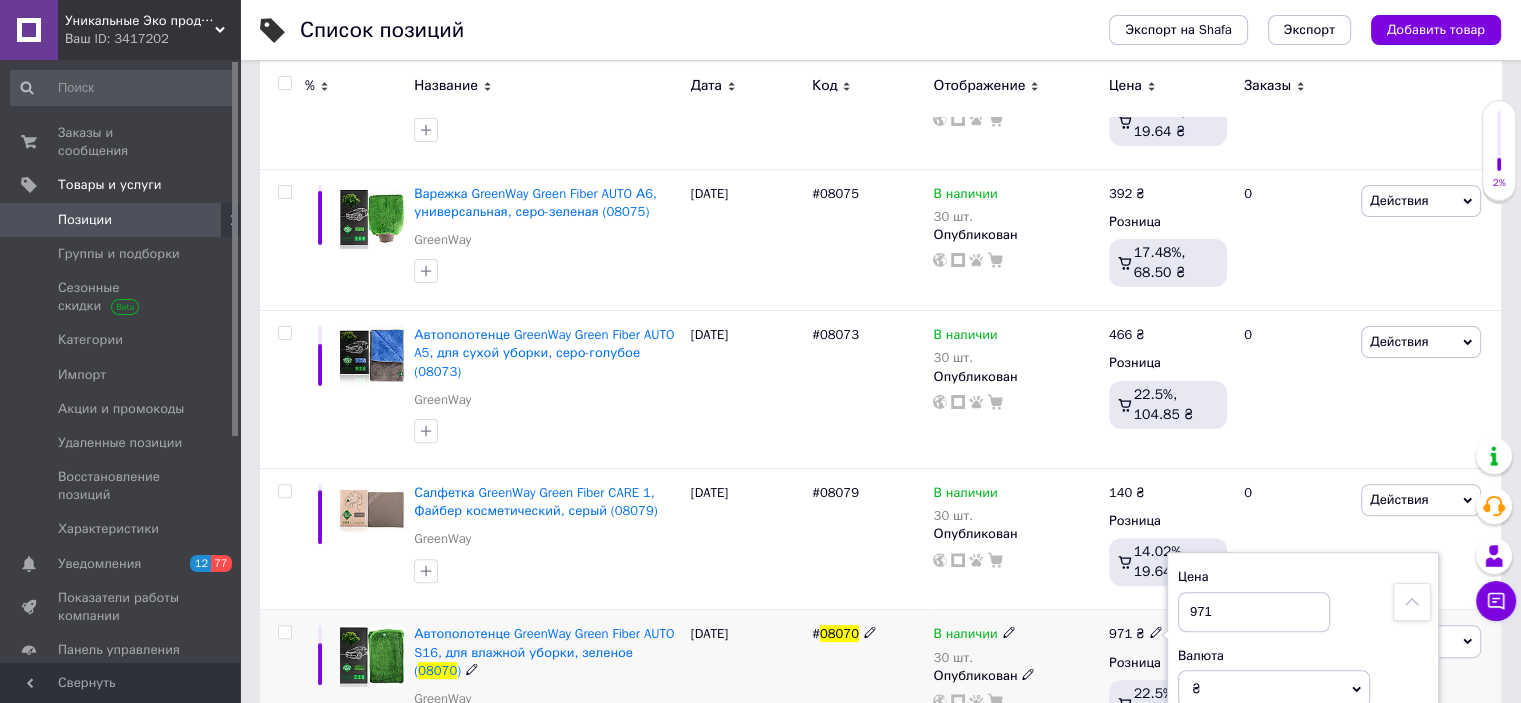 drag, startPoint x: 1212, startPoint y: 591, endPoint x: 1189, endPoint y: 597, distance: 23.769728 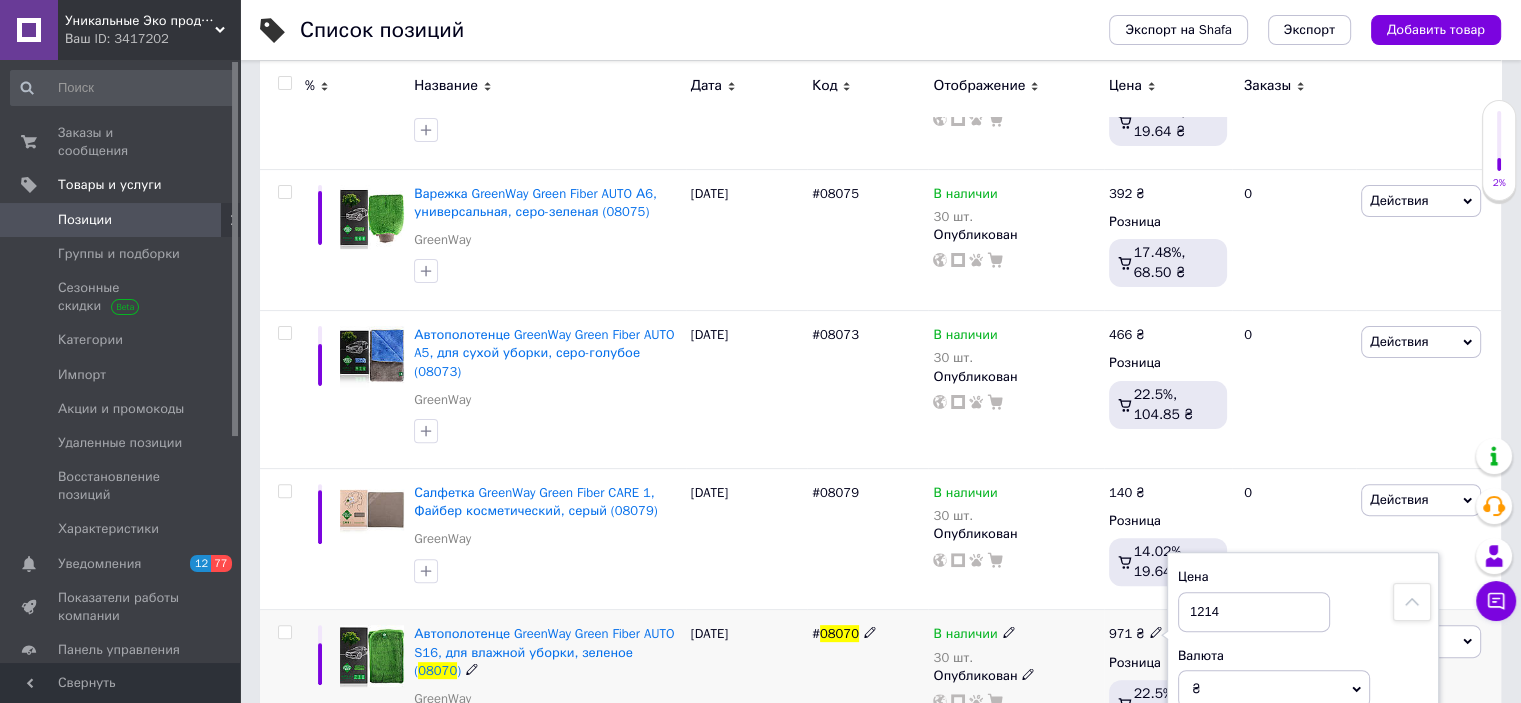 type on "1214" 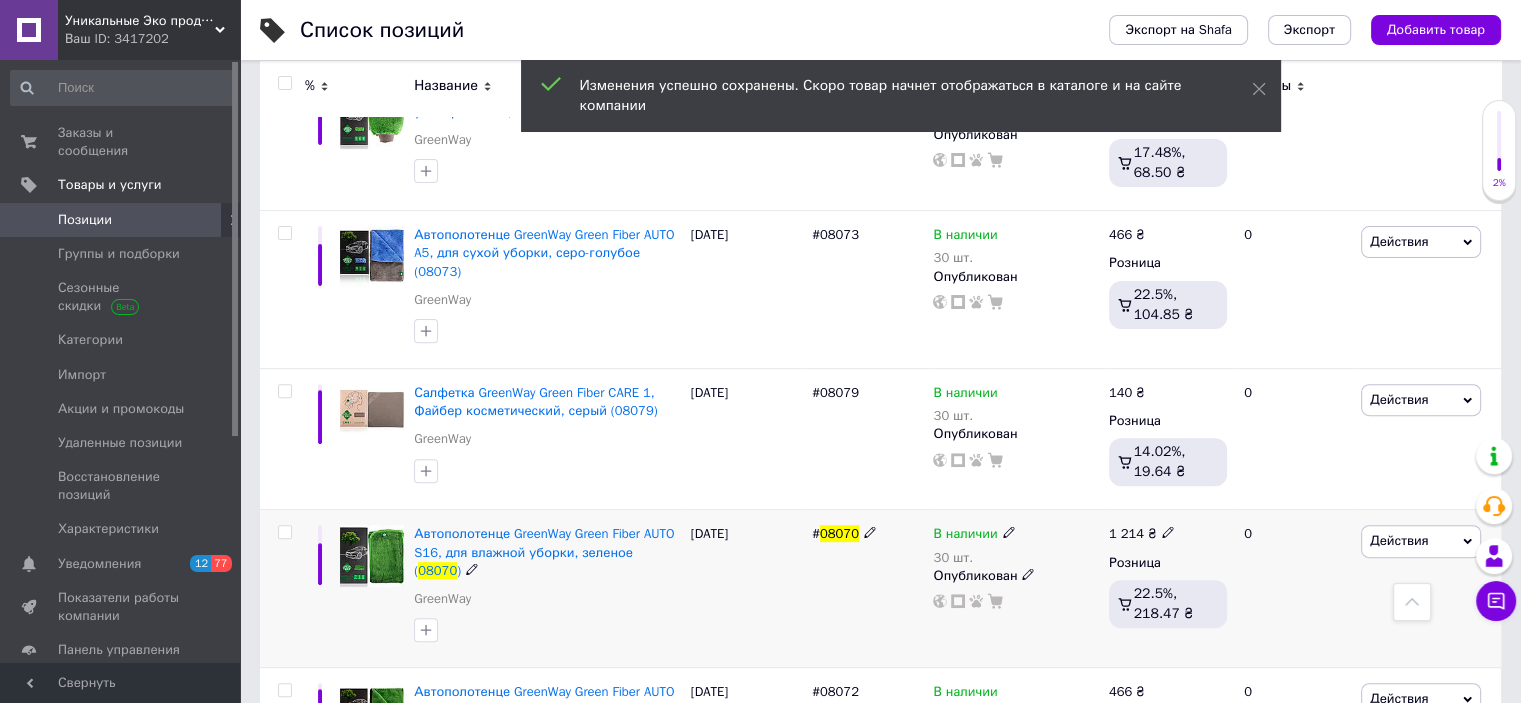 scroll, scrollTop: 716, scrollLeft: 0, axis: vertical 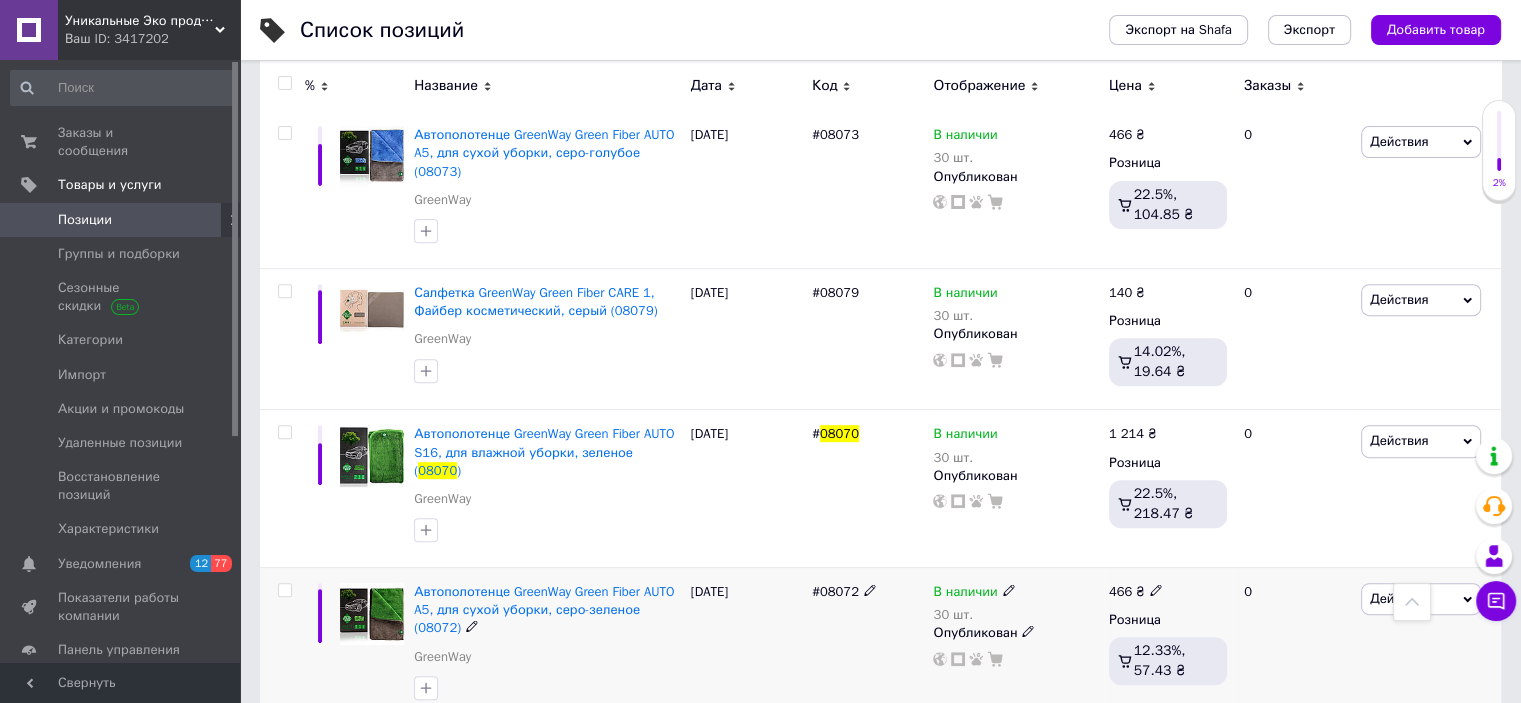 click 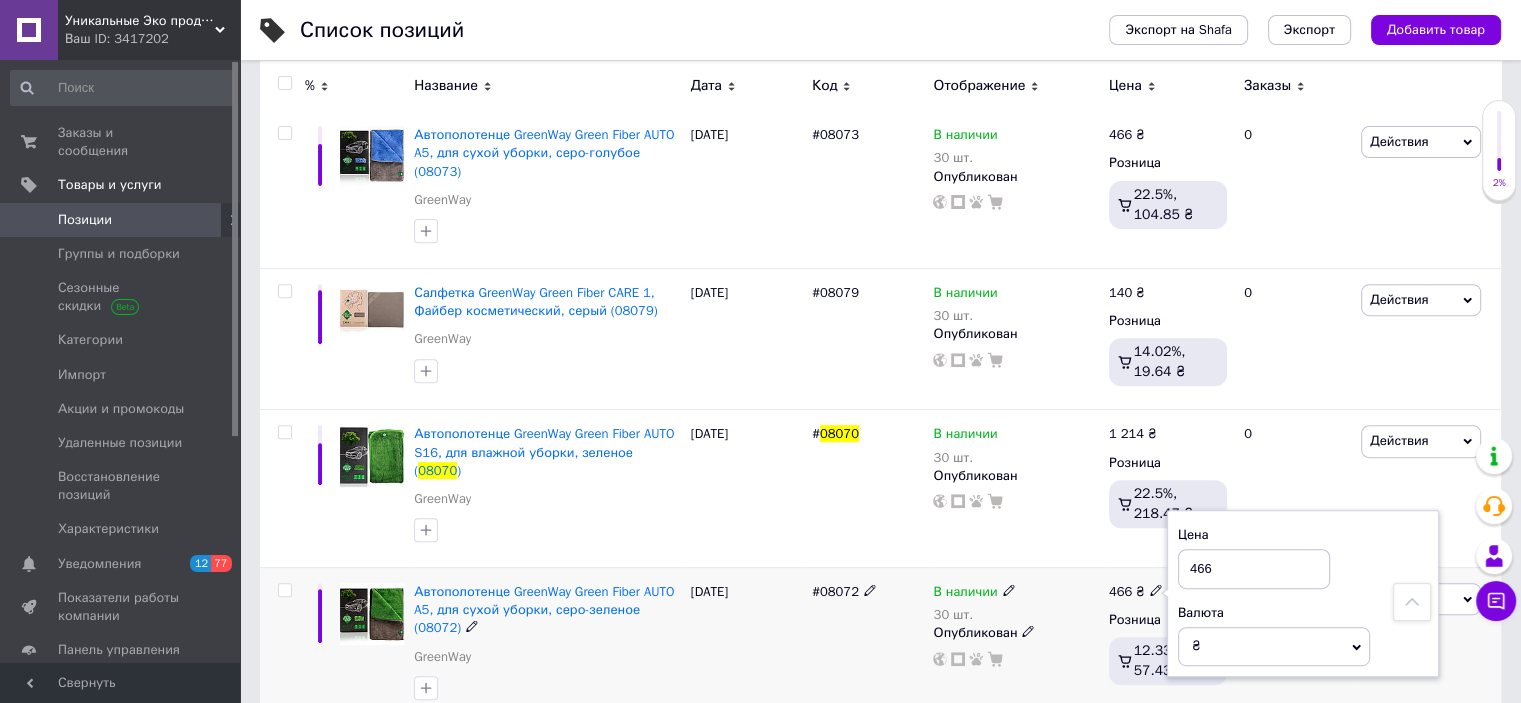 drag, startPoint x: 1212, startPoint y: 539, endPoint x: 1167, endPoint y: 539, distance: 45 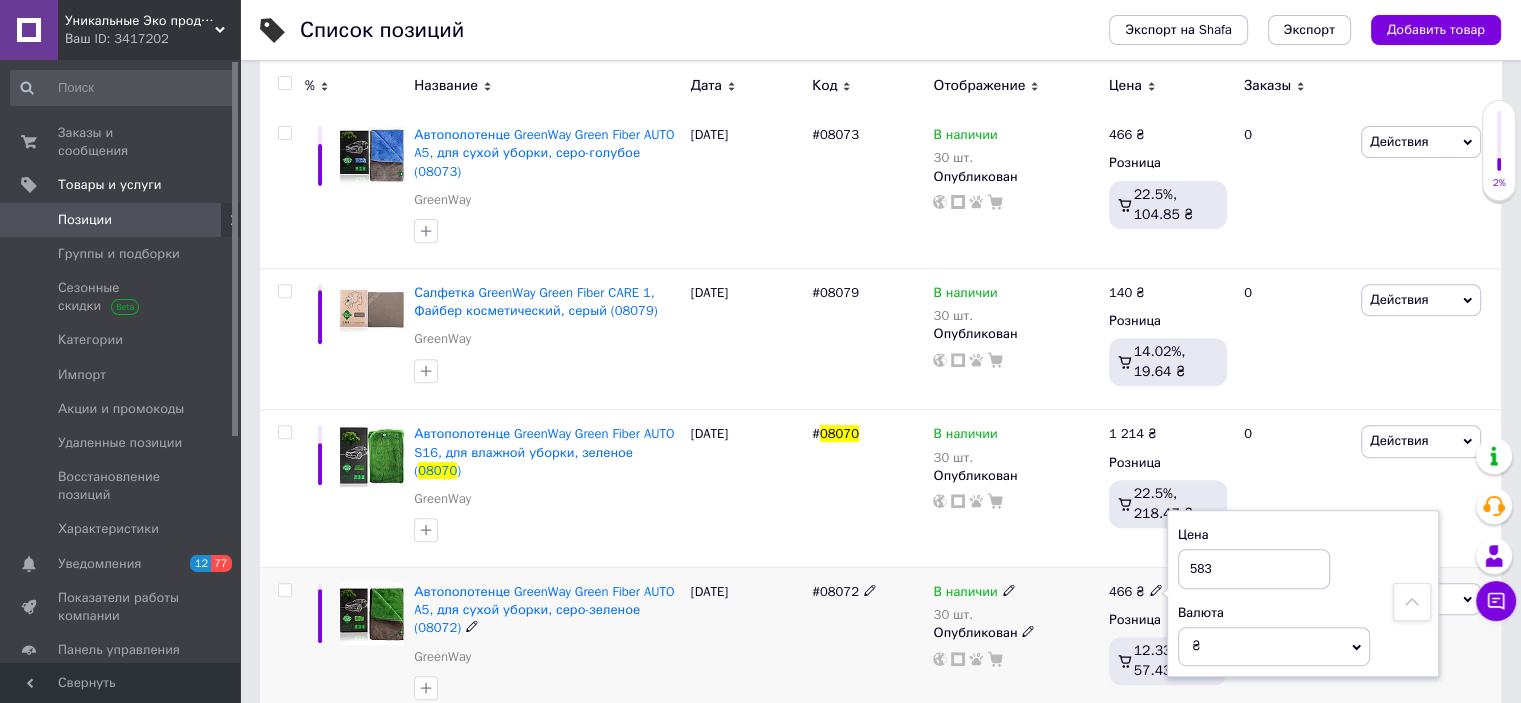type on "583" 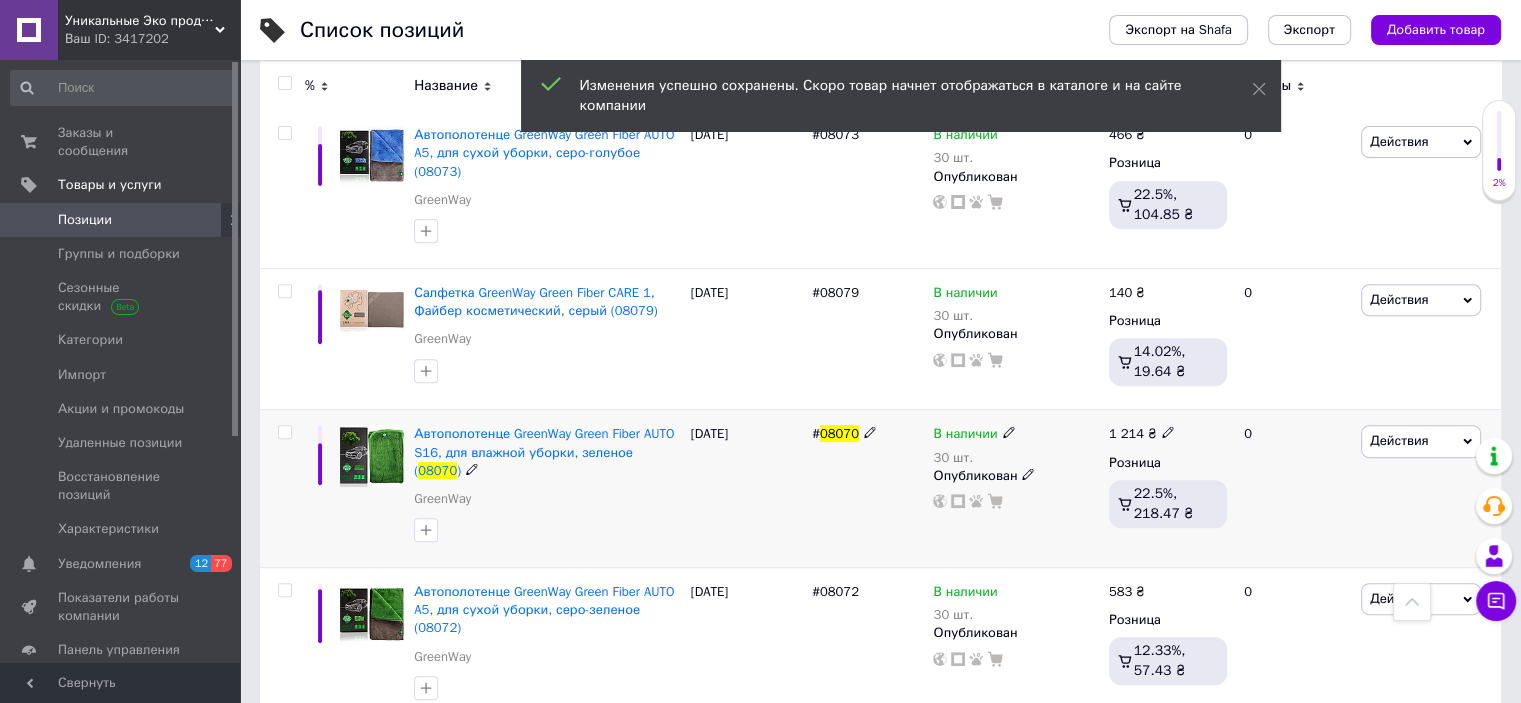 scroll, scrollTop: 616, scrollLeft: 0, axis: vertical 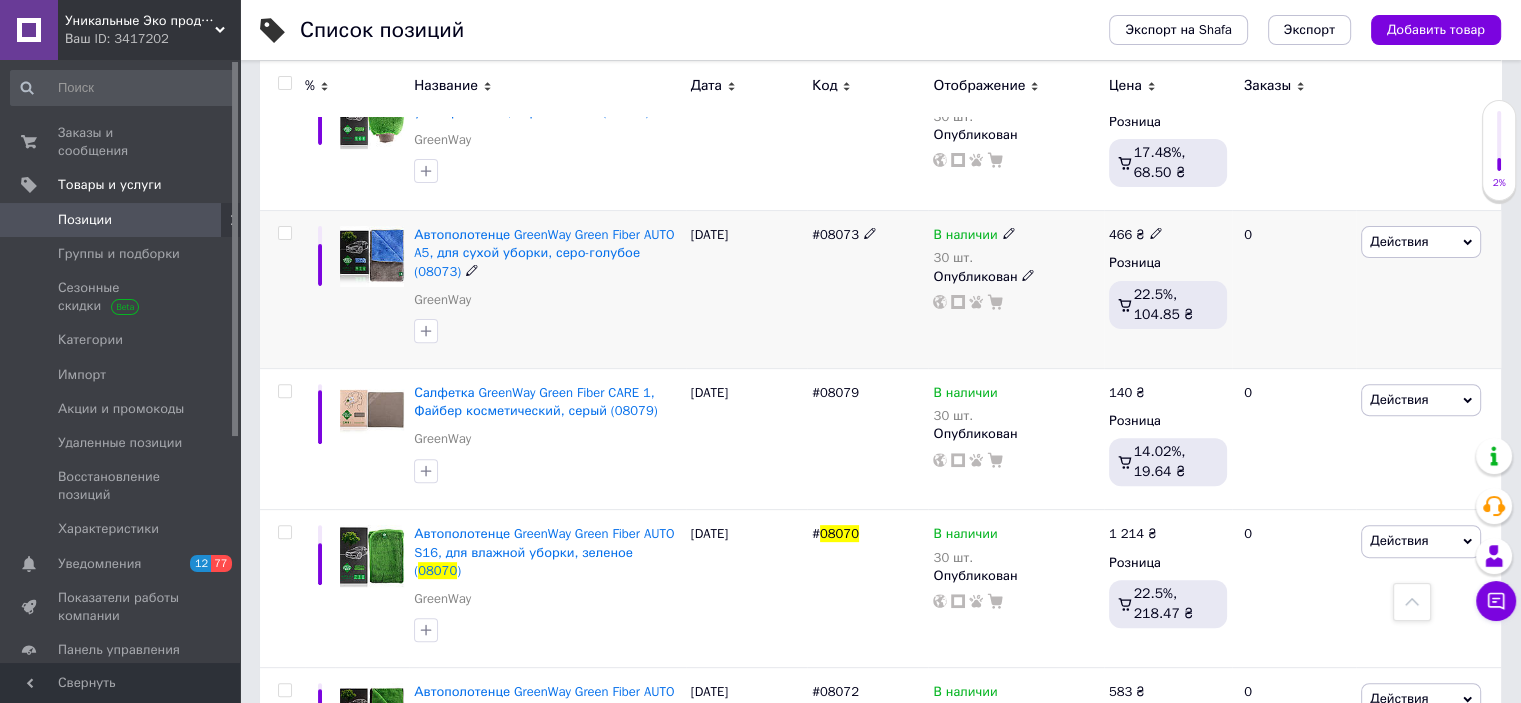 click 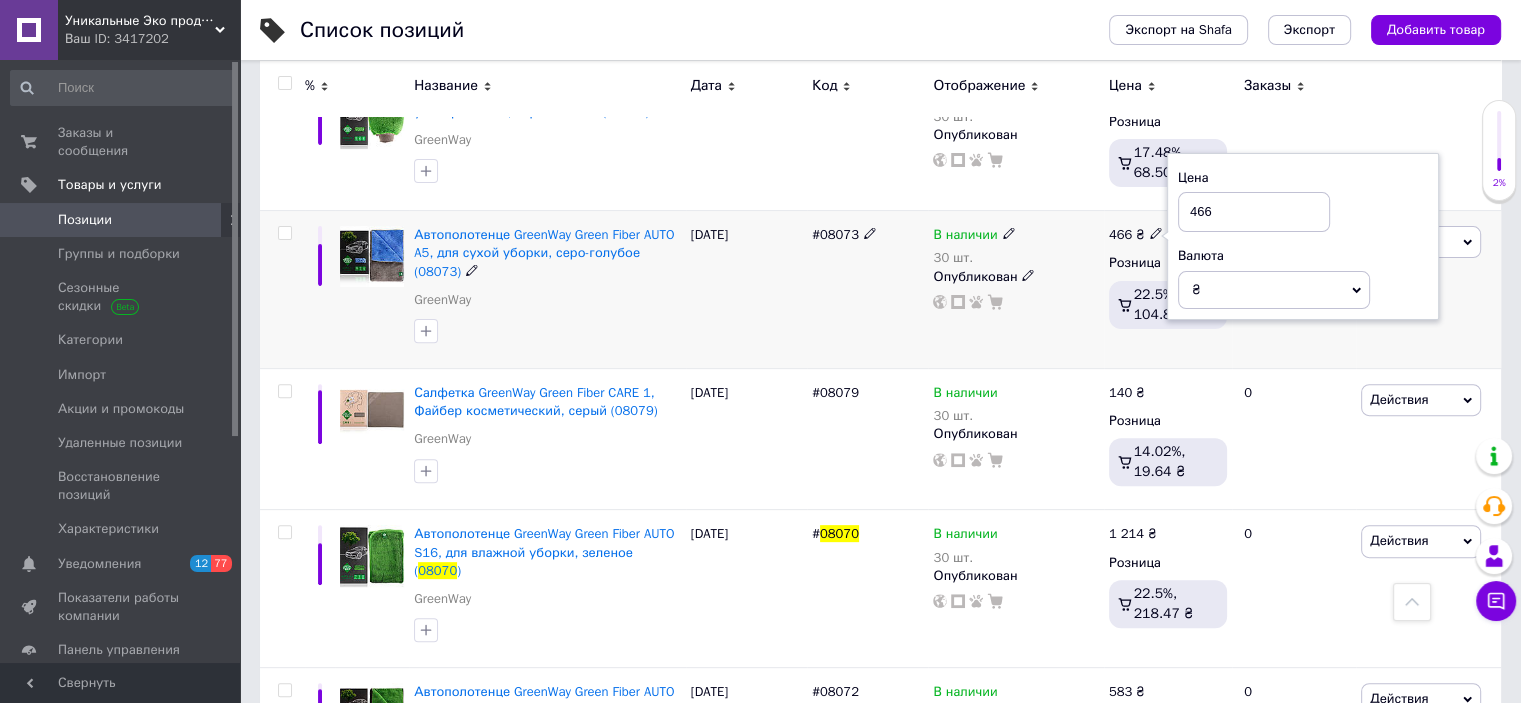 drag, startPoint x: 1215, startPoint y: 209, endPoint x: 1184, endPoint y: 211, distance: 31.06445 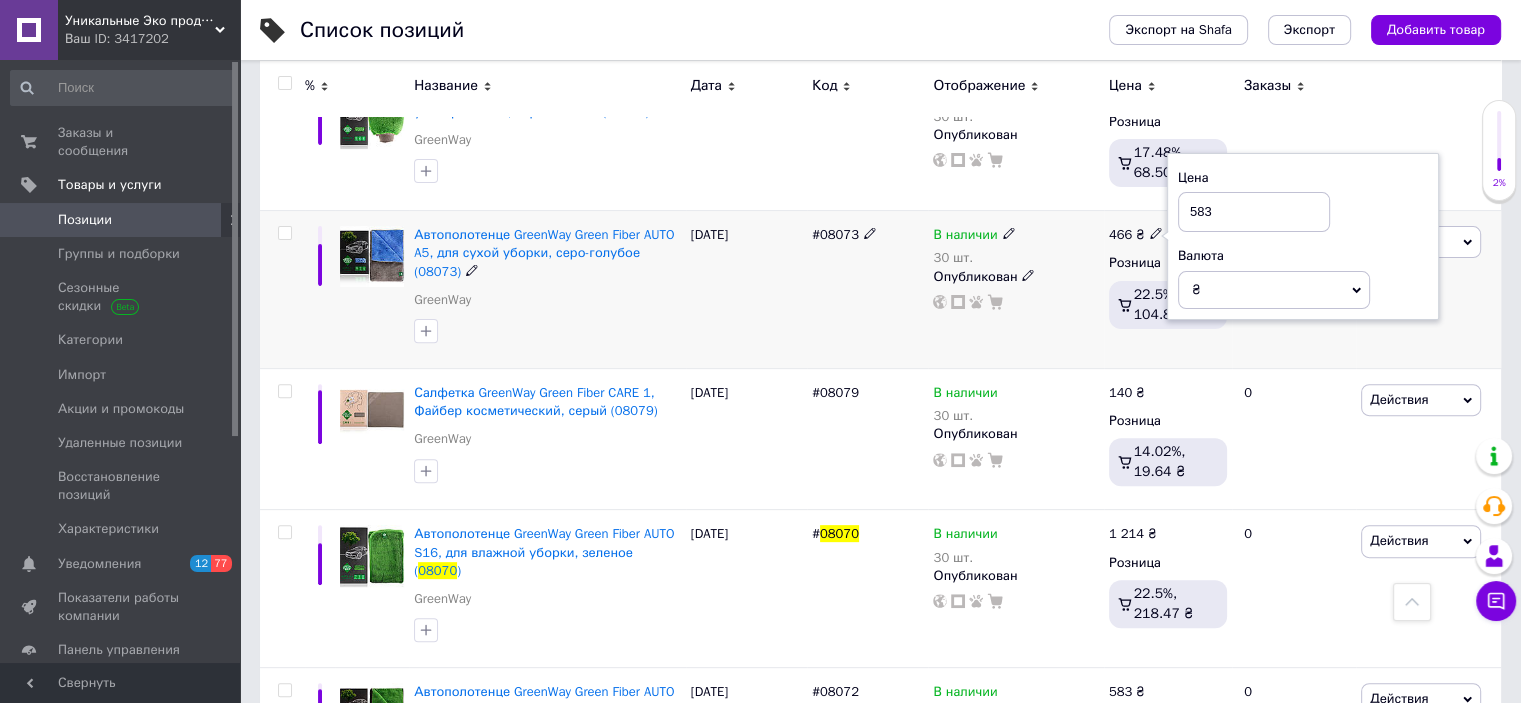 type on "583" 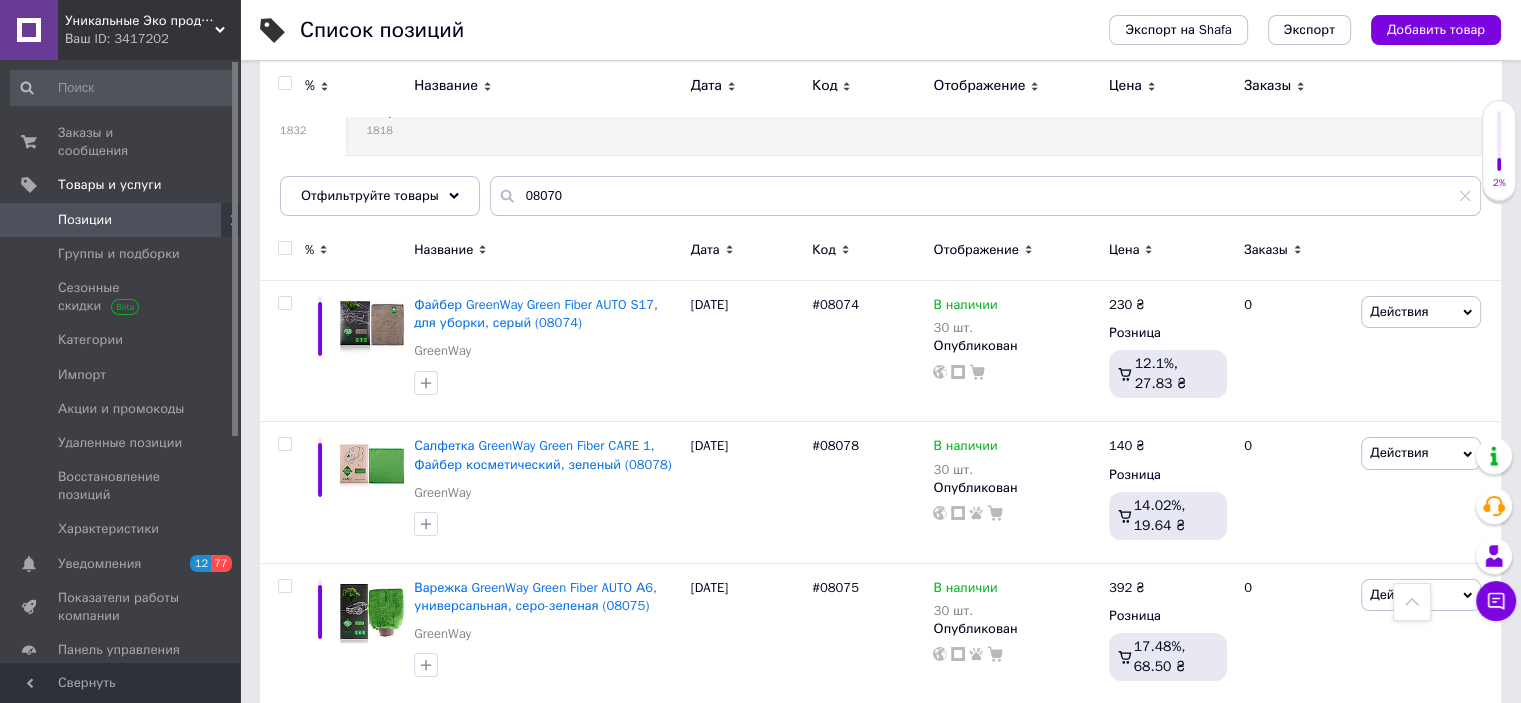 scroll, scrollTop: 116, scrollLeft: 0, axis: vertical 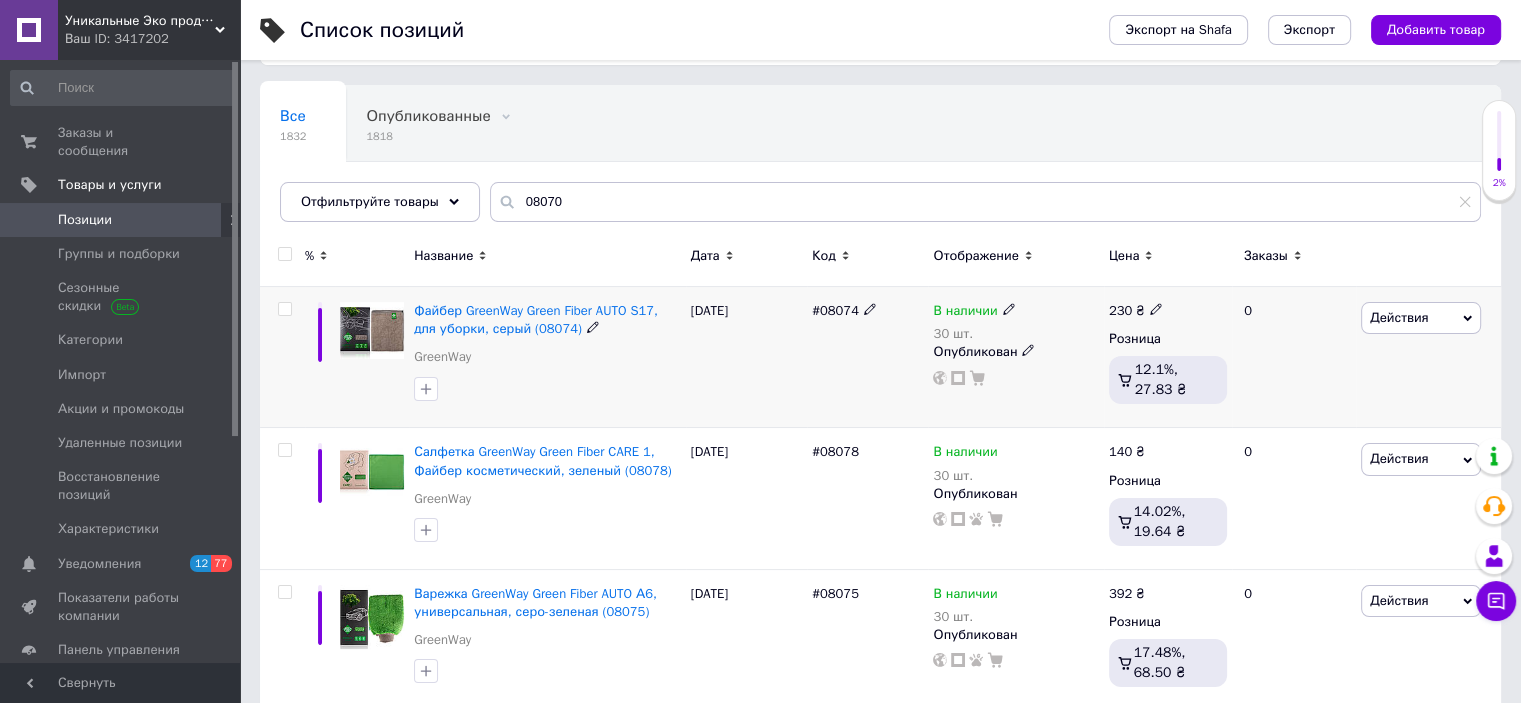 click 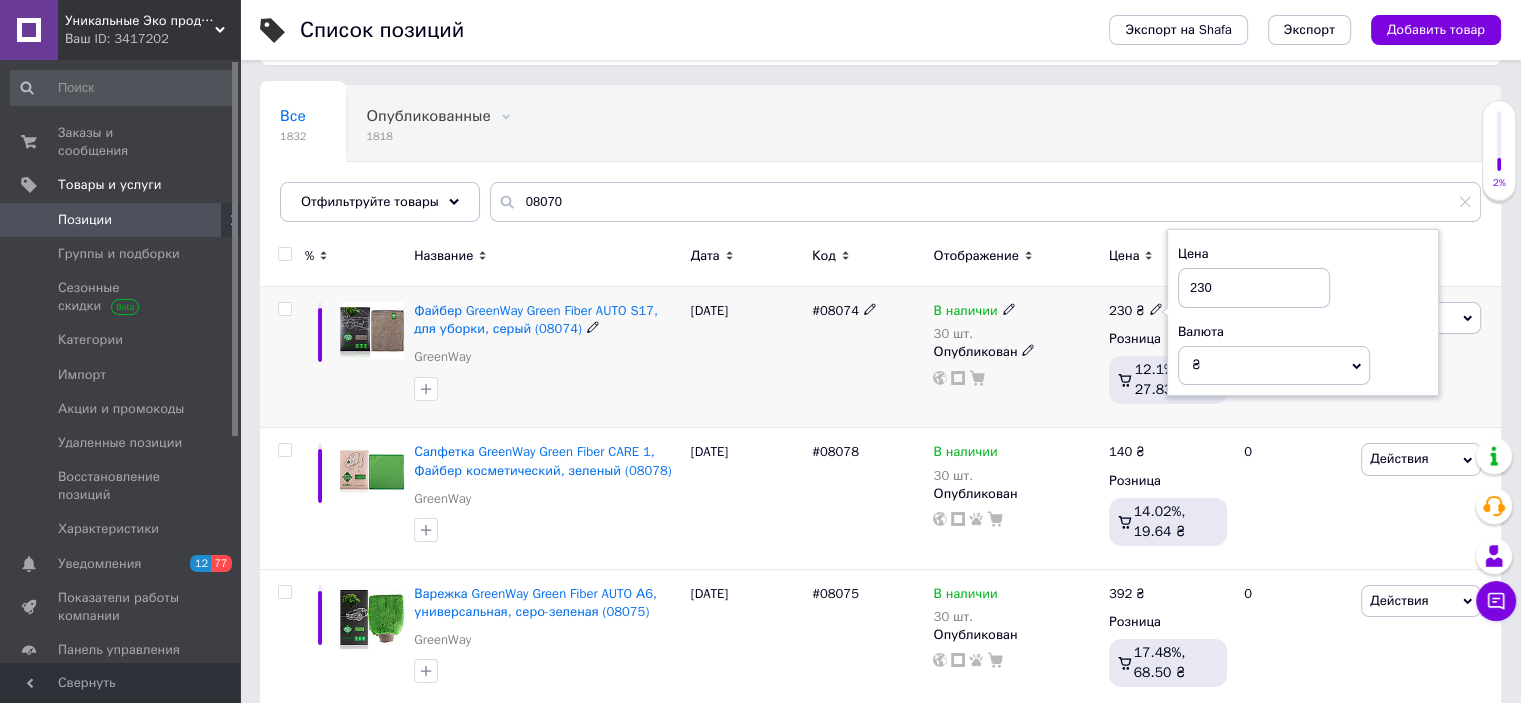 drag, startPoint x: 1223, startPoint y: 285, endPoint x: 1194, endPoint y: 290, distance: 29.427877 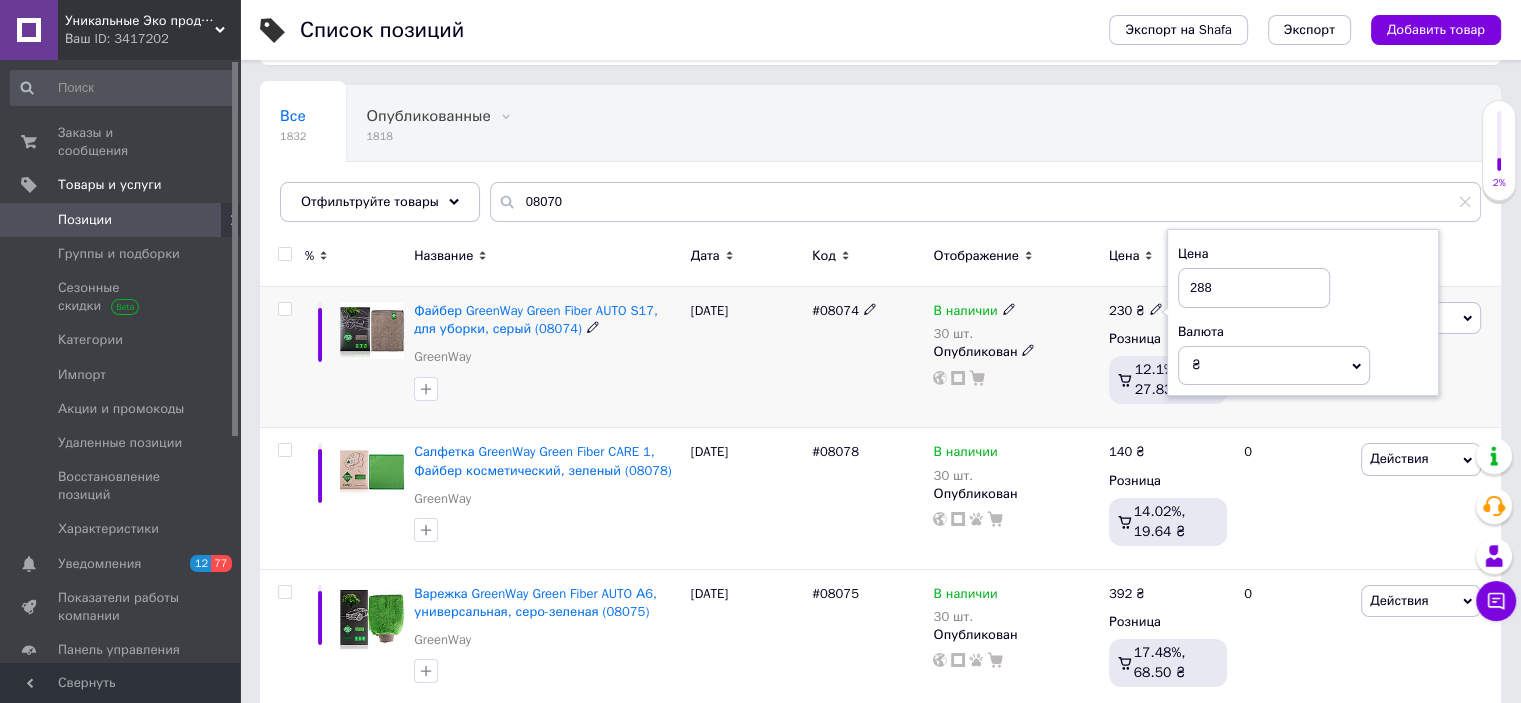 type on "288" 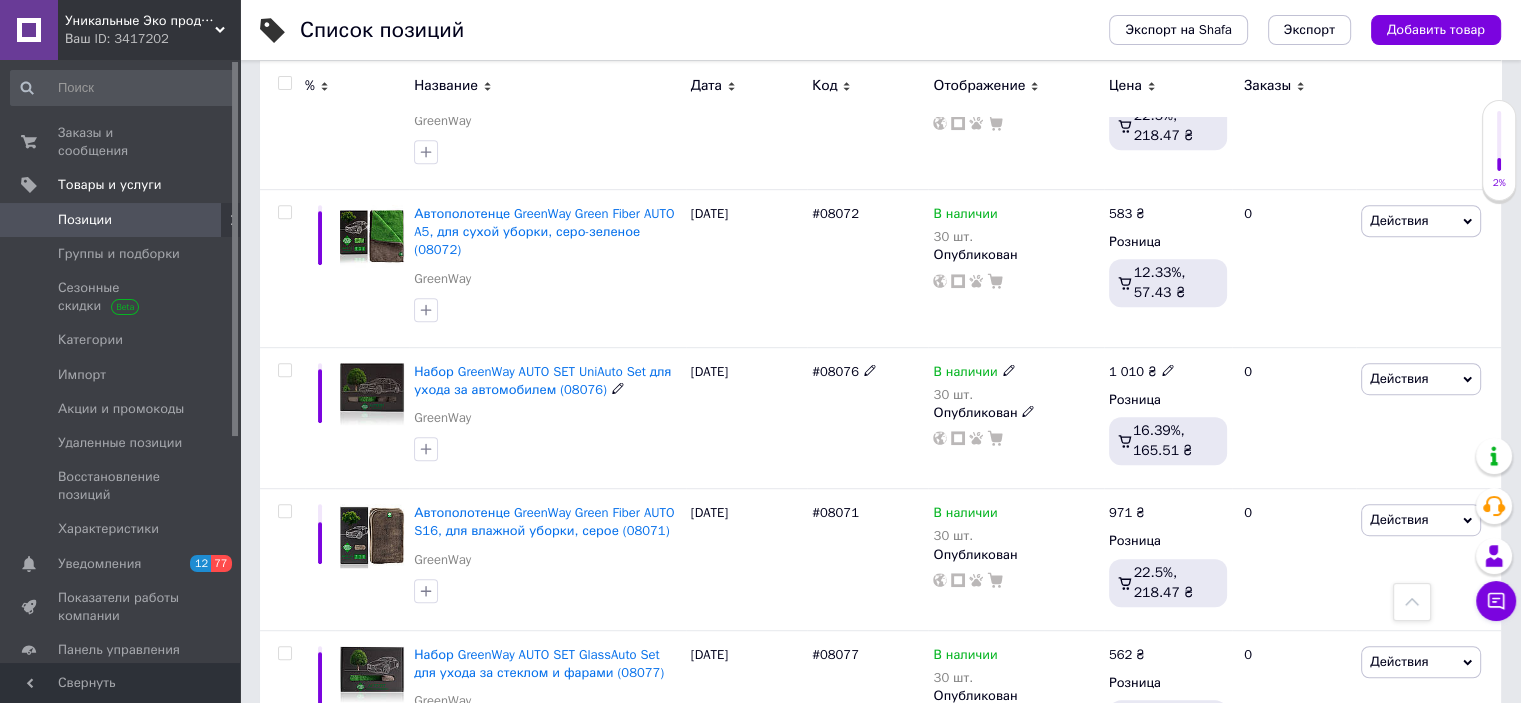 scroll, scrollTop: 1116, scrollLeft: 0, axis: vertical 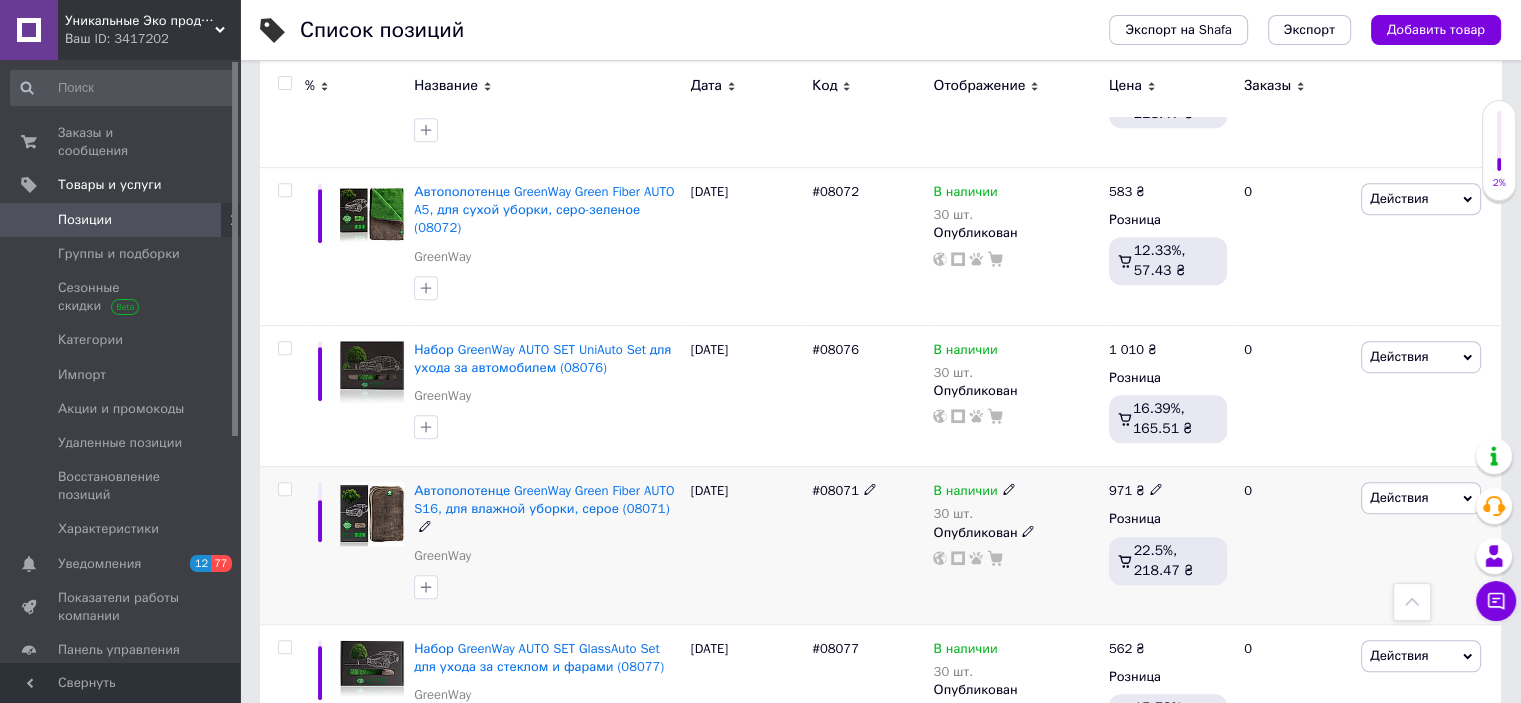 click 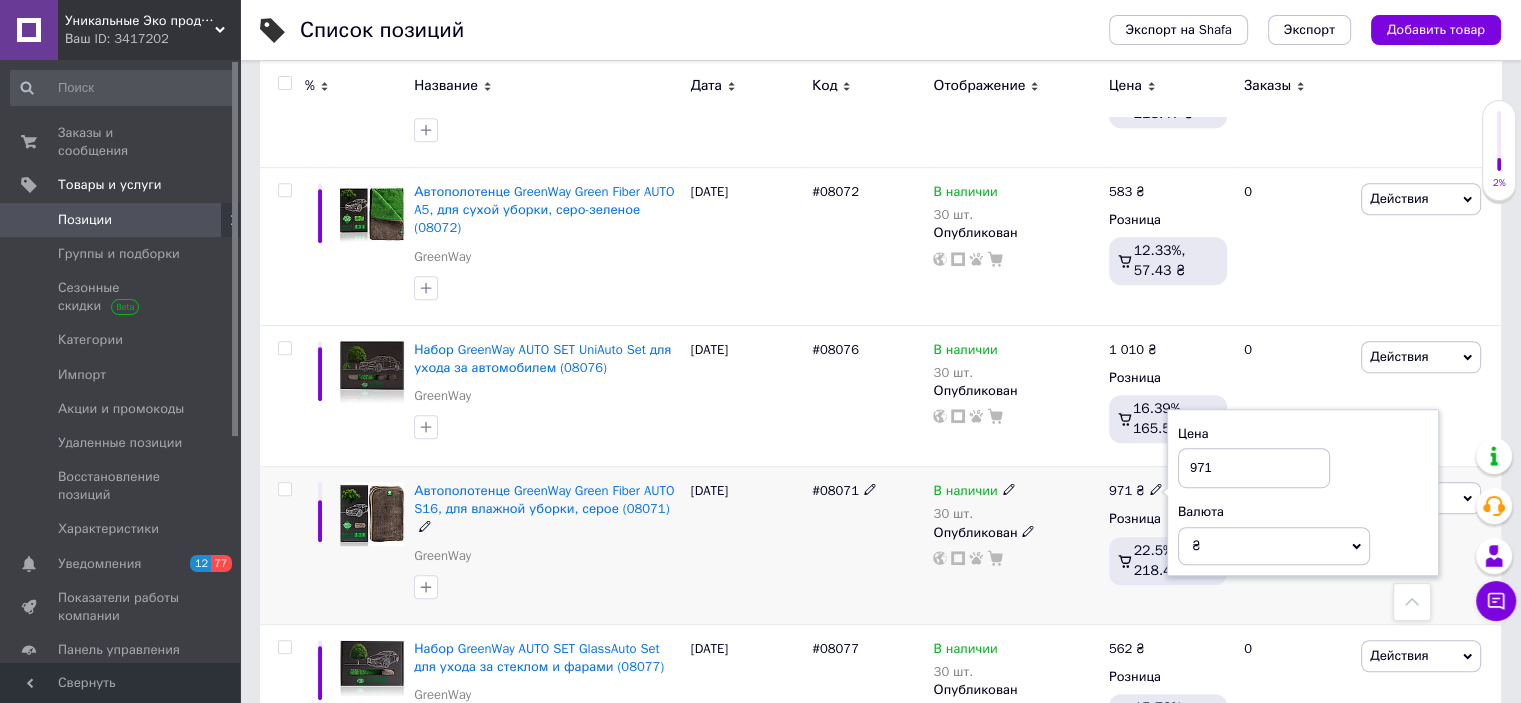 drag, startPoint x: 1209, startPoint y: 411, endPoint x: 1180, endPoint y: 415, distance: 29.274563 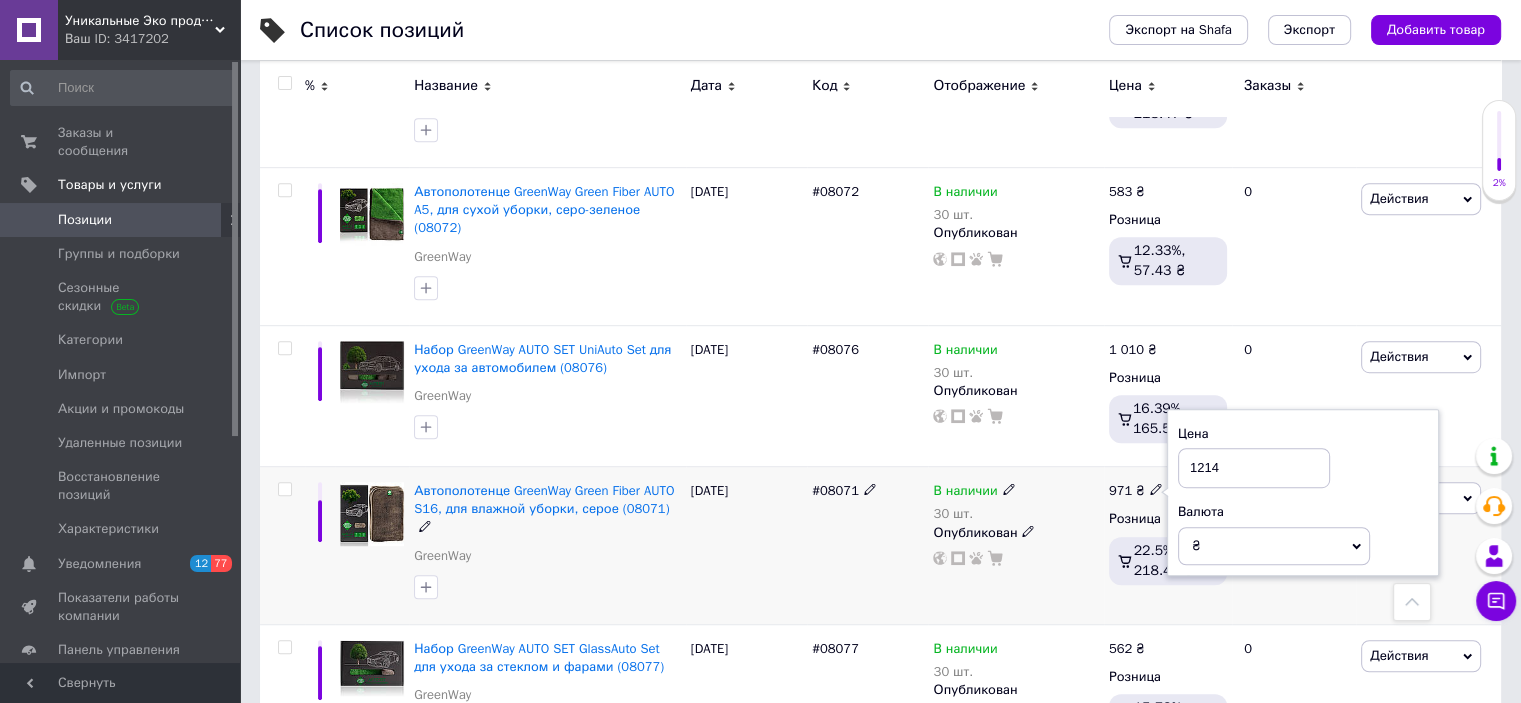 type on "1214" 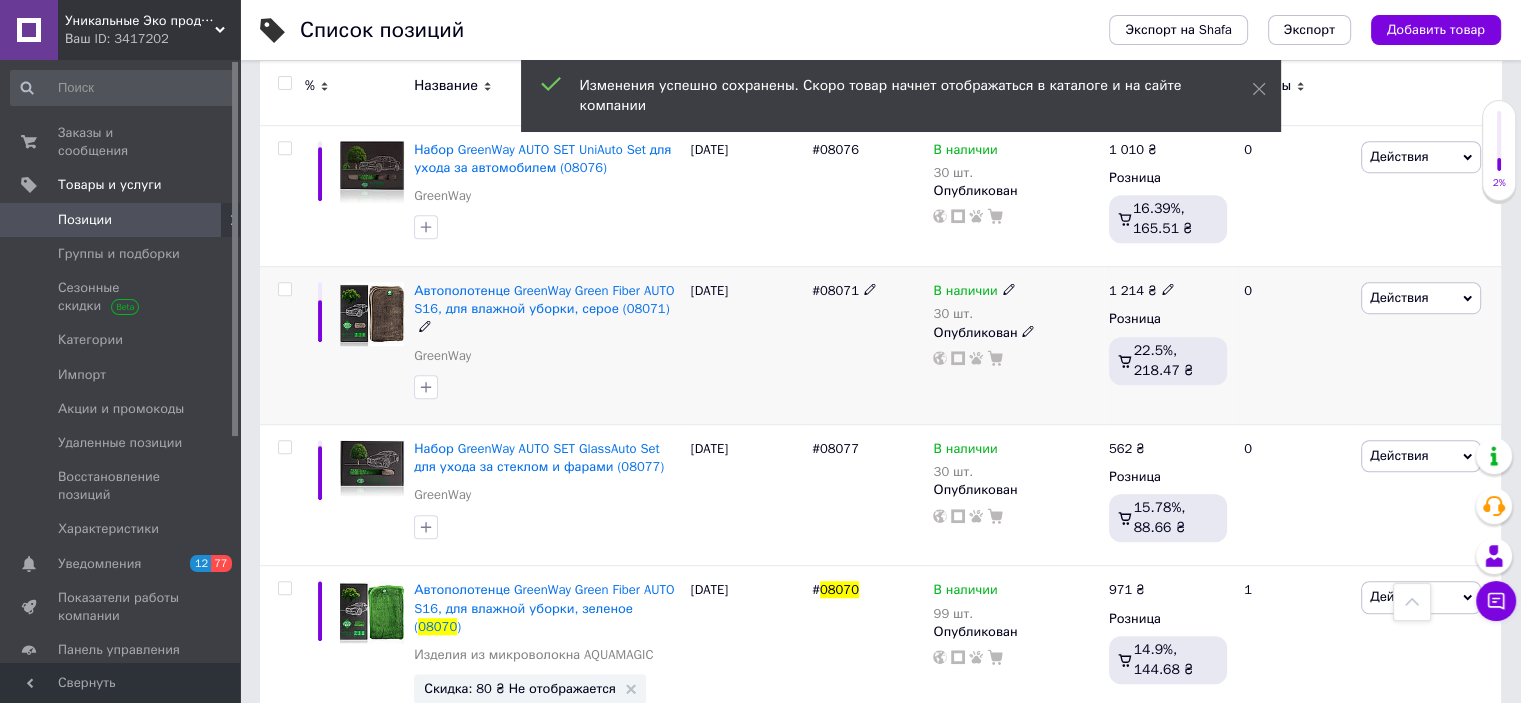 scroll, scrollTop: 1316, scrollLeft: 0, axis: vertical 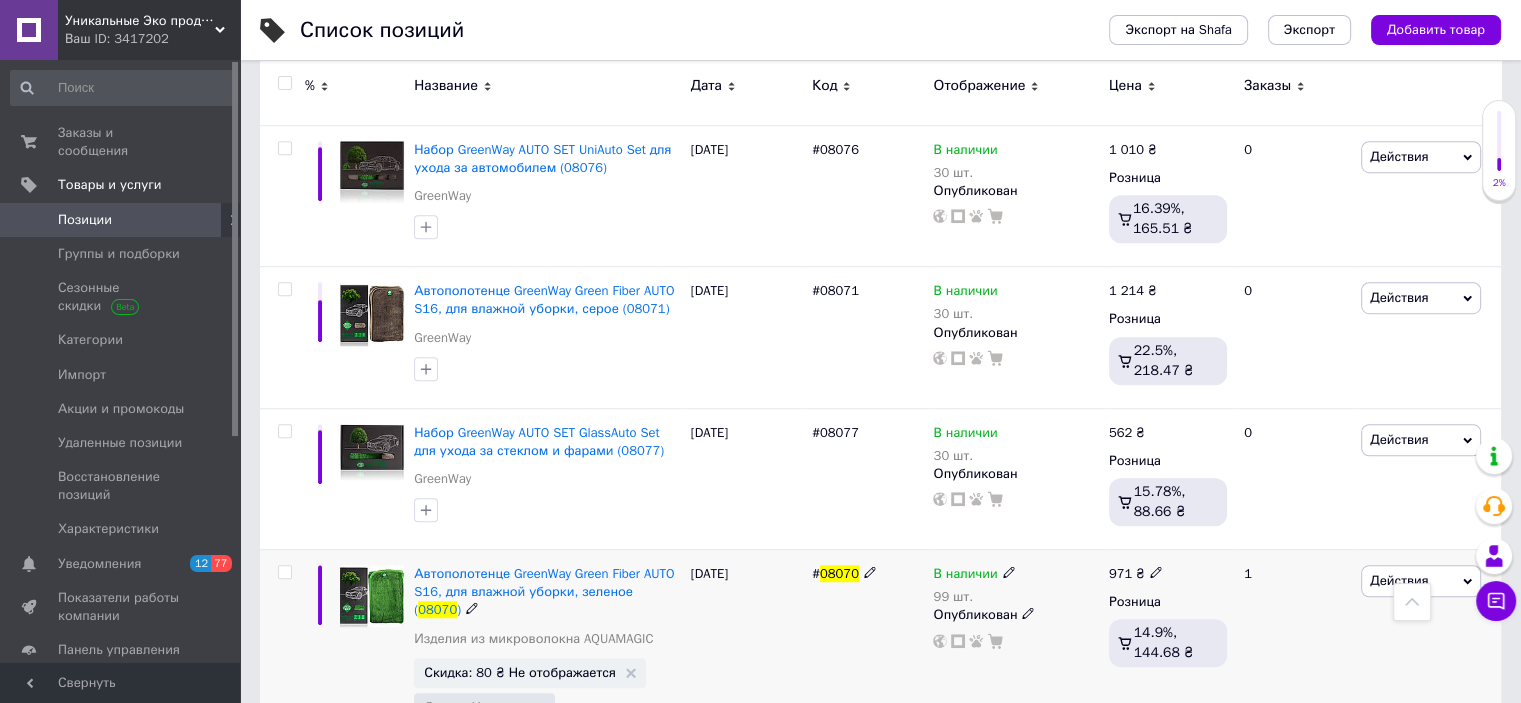 click 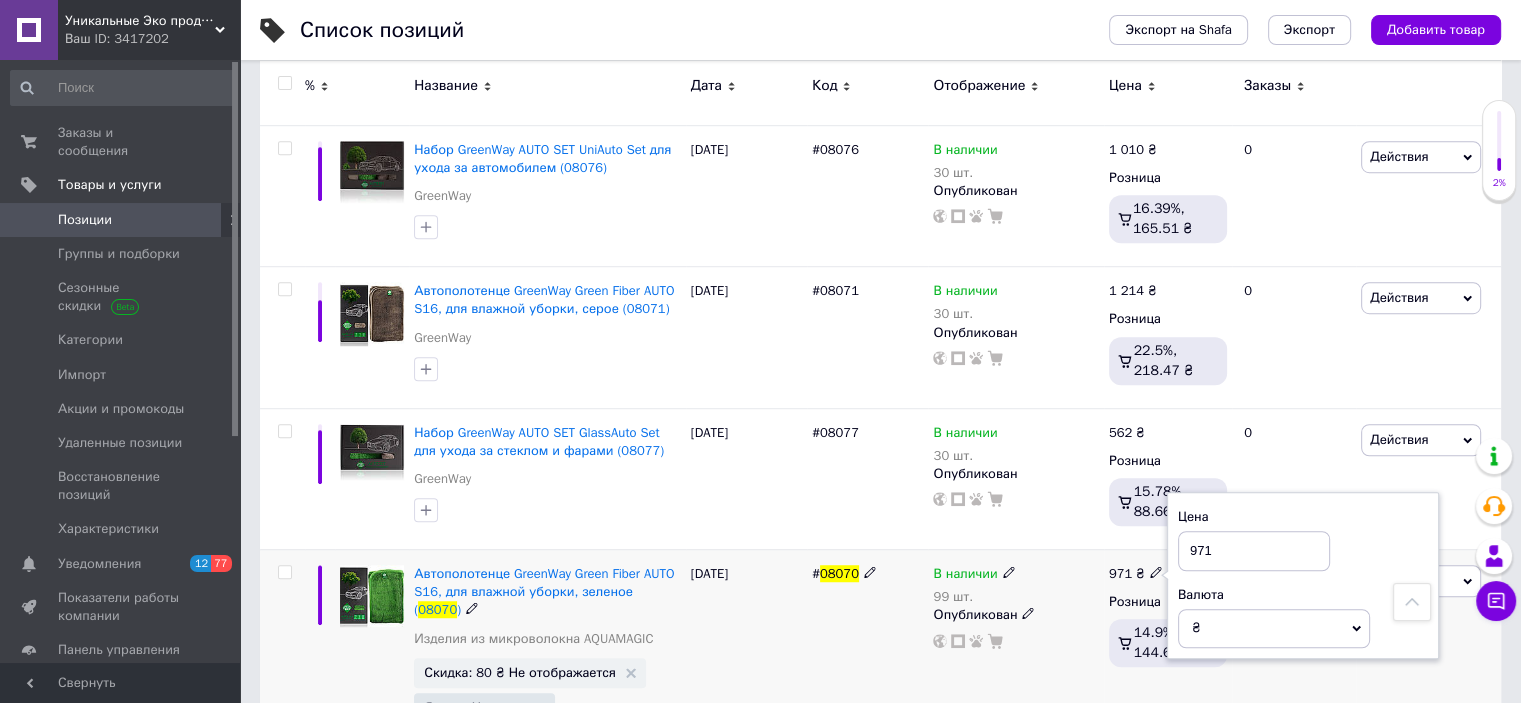 drag, startPoint x: 1212, startPoint y: 493, endPoint x: 1183, endPoint y: 506, distance: 31.780497 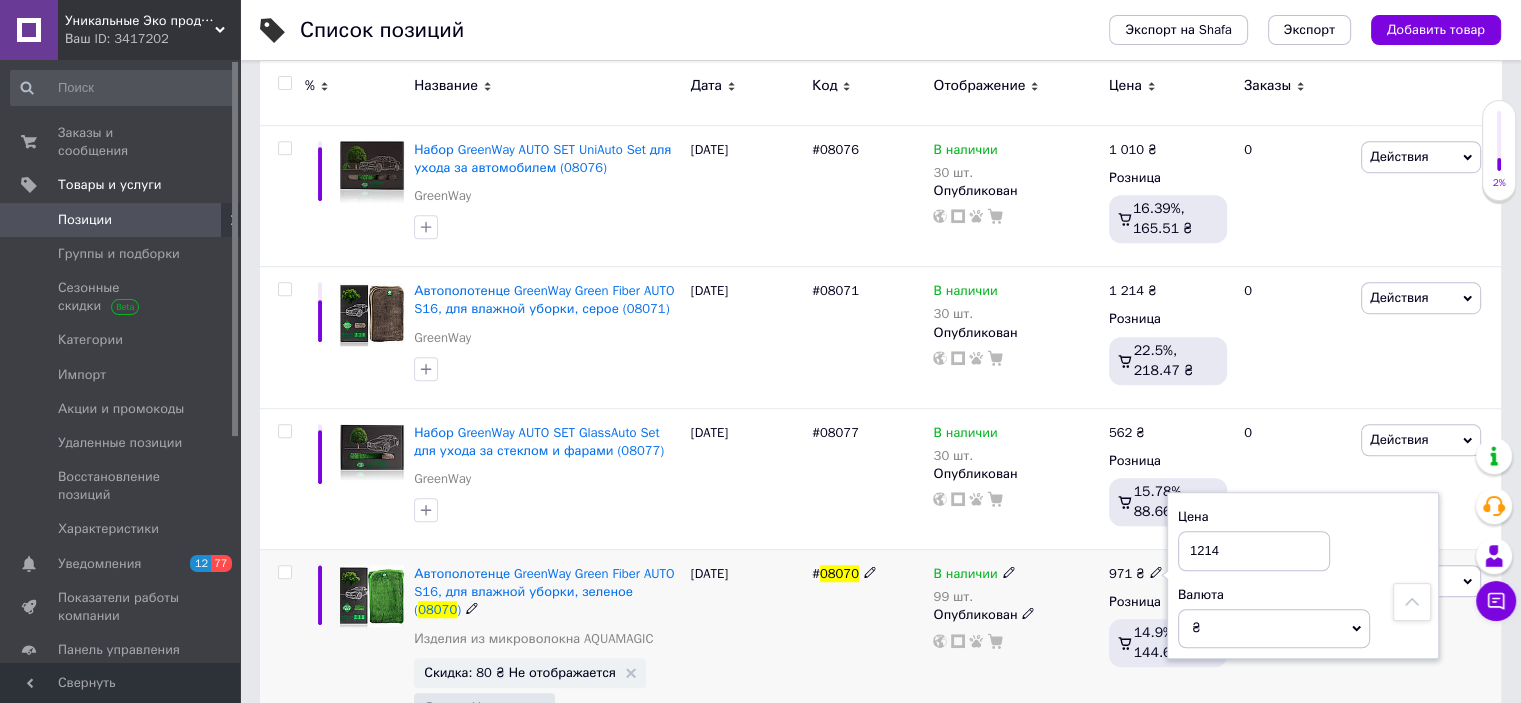 type on "1214" 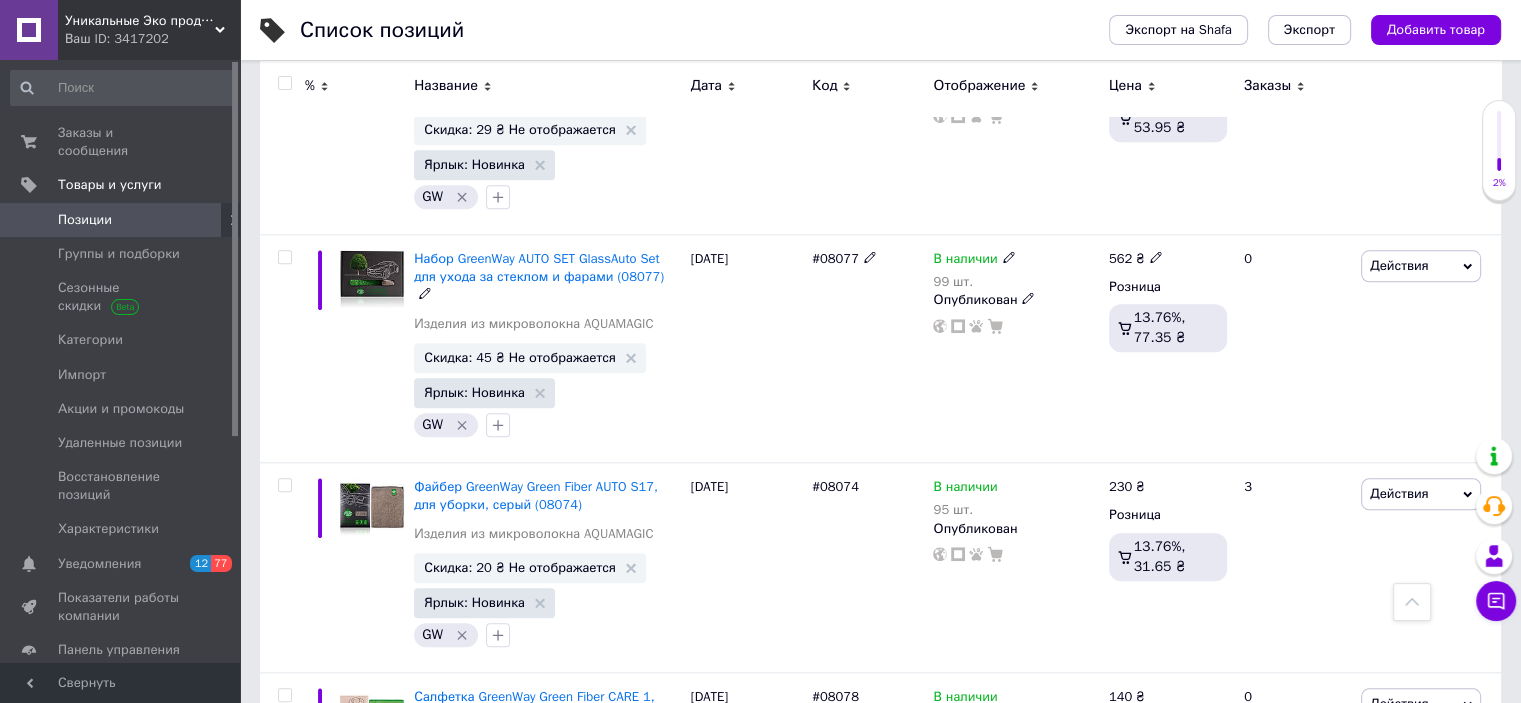 scroll, scrollTop: 2116, scrollLeft: 0, axis: vertical 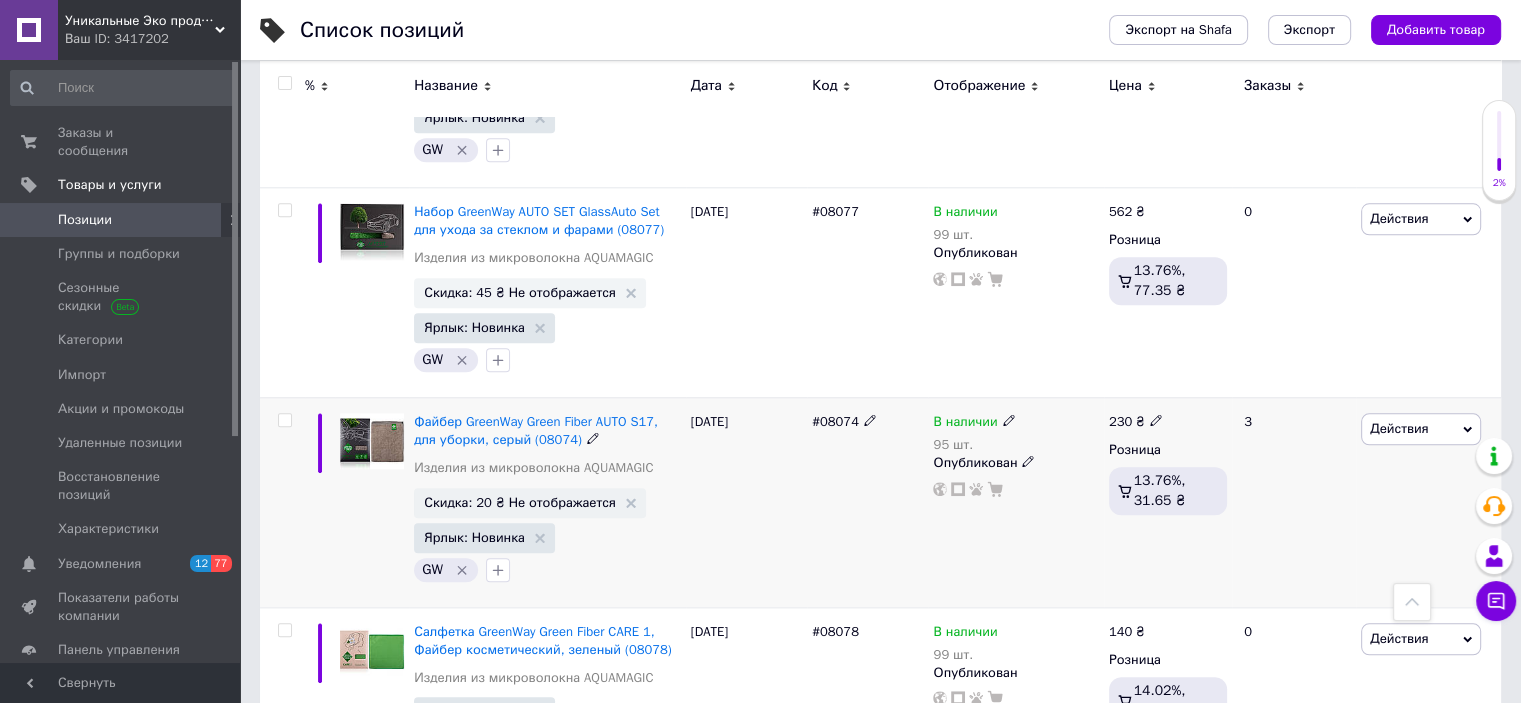 click 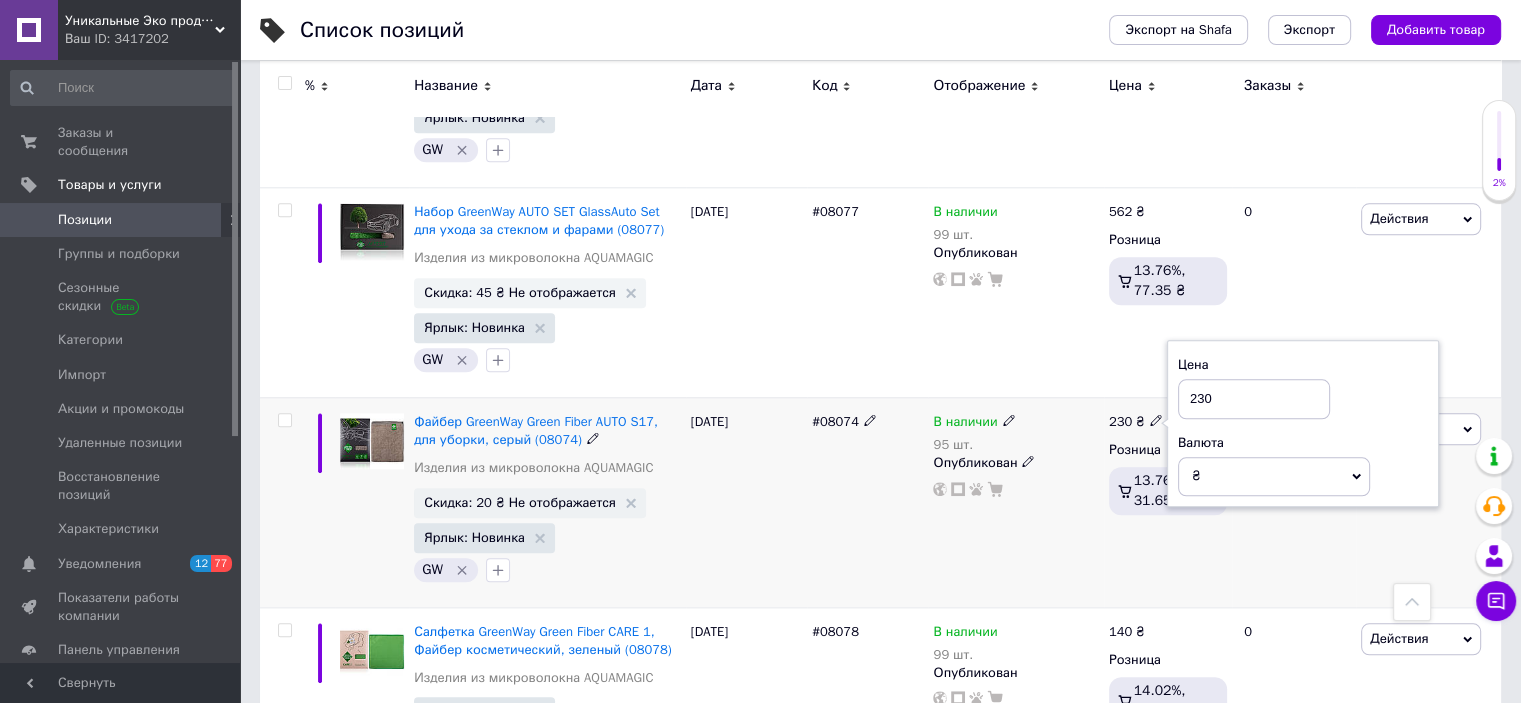 drag, startPoint x: 1227, startPoint y: 339, endPoint x: 1188, endPoint y: 339, distance: 39 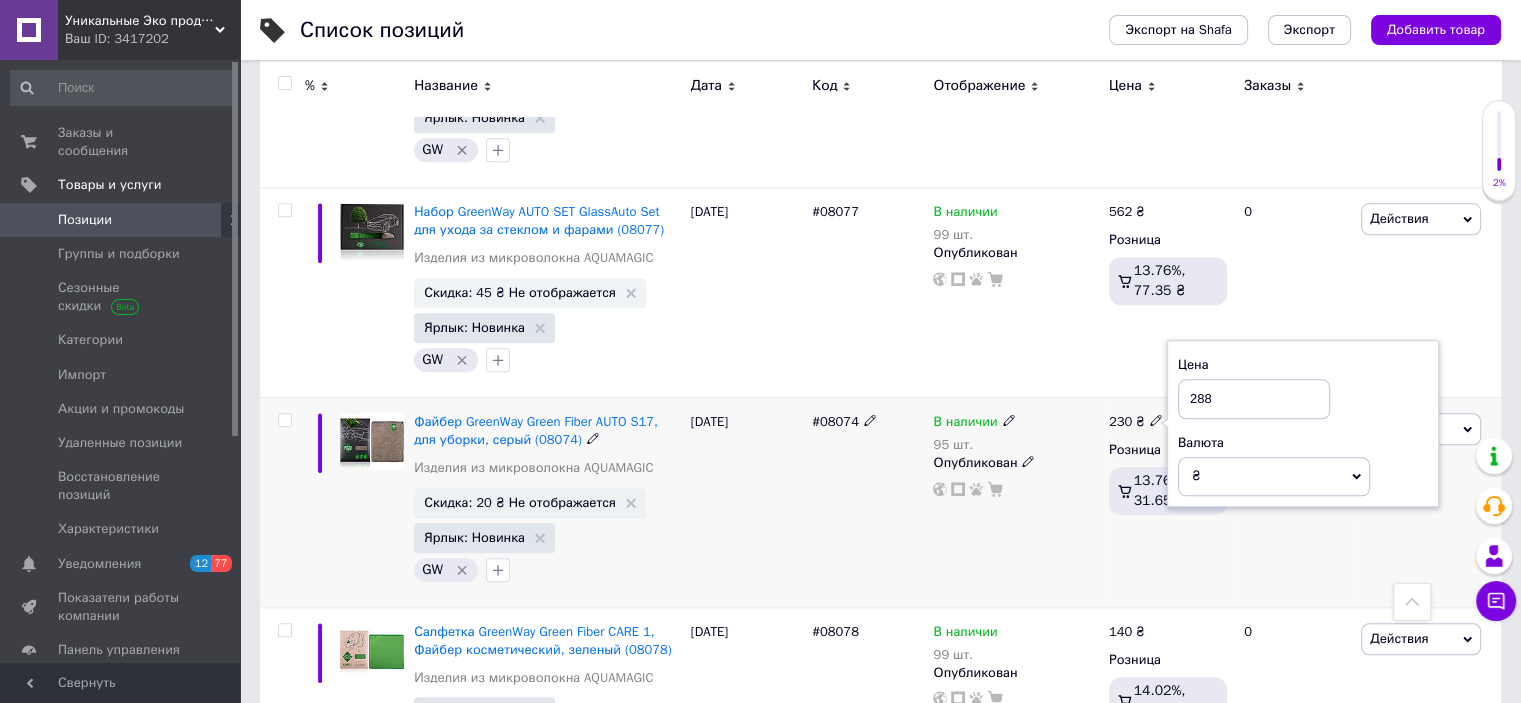 type on "288" 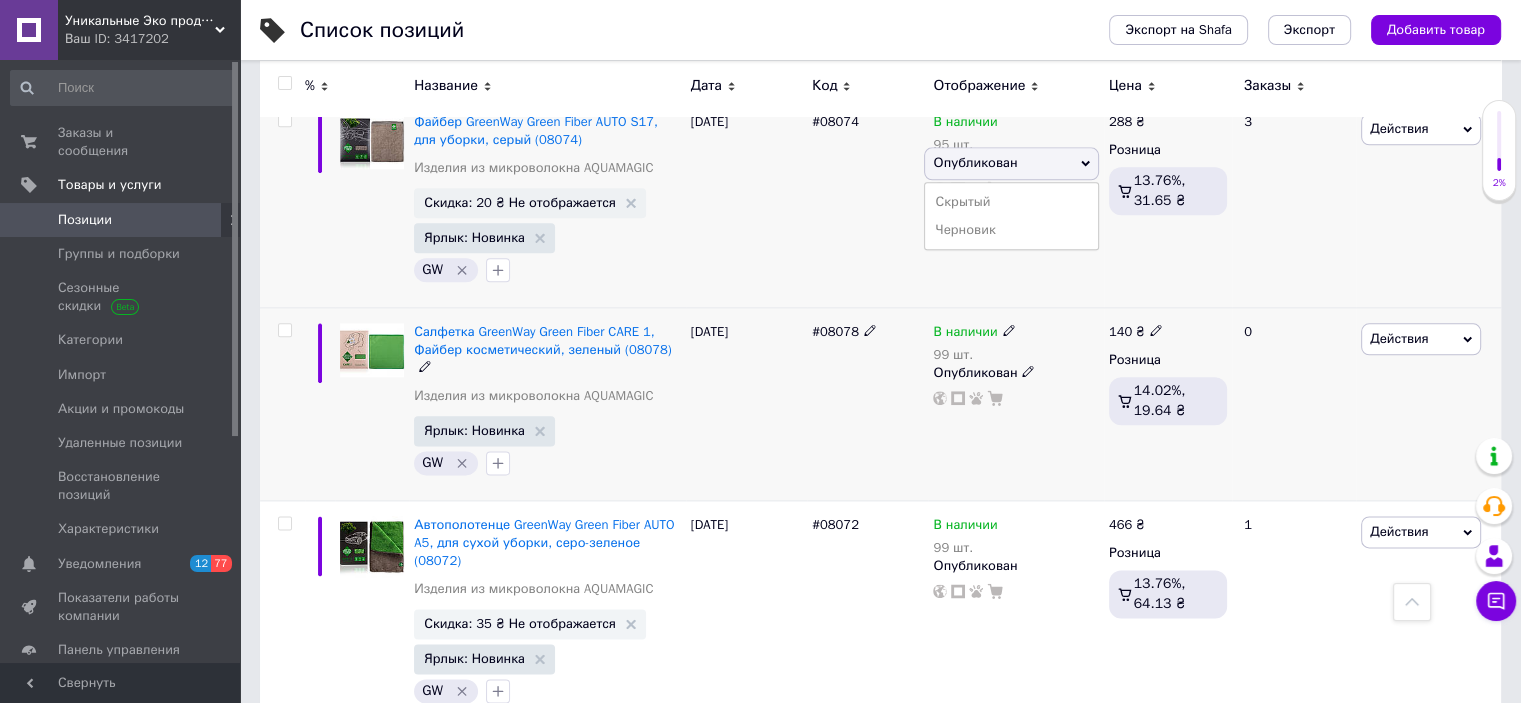 scroll, scrollTop: 2516, scrollLeft: 0, axis: vertical 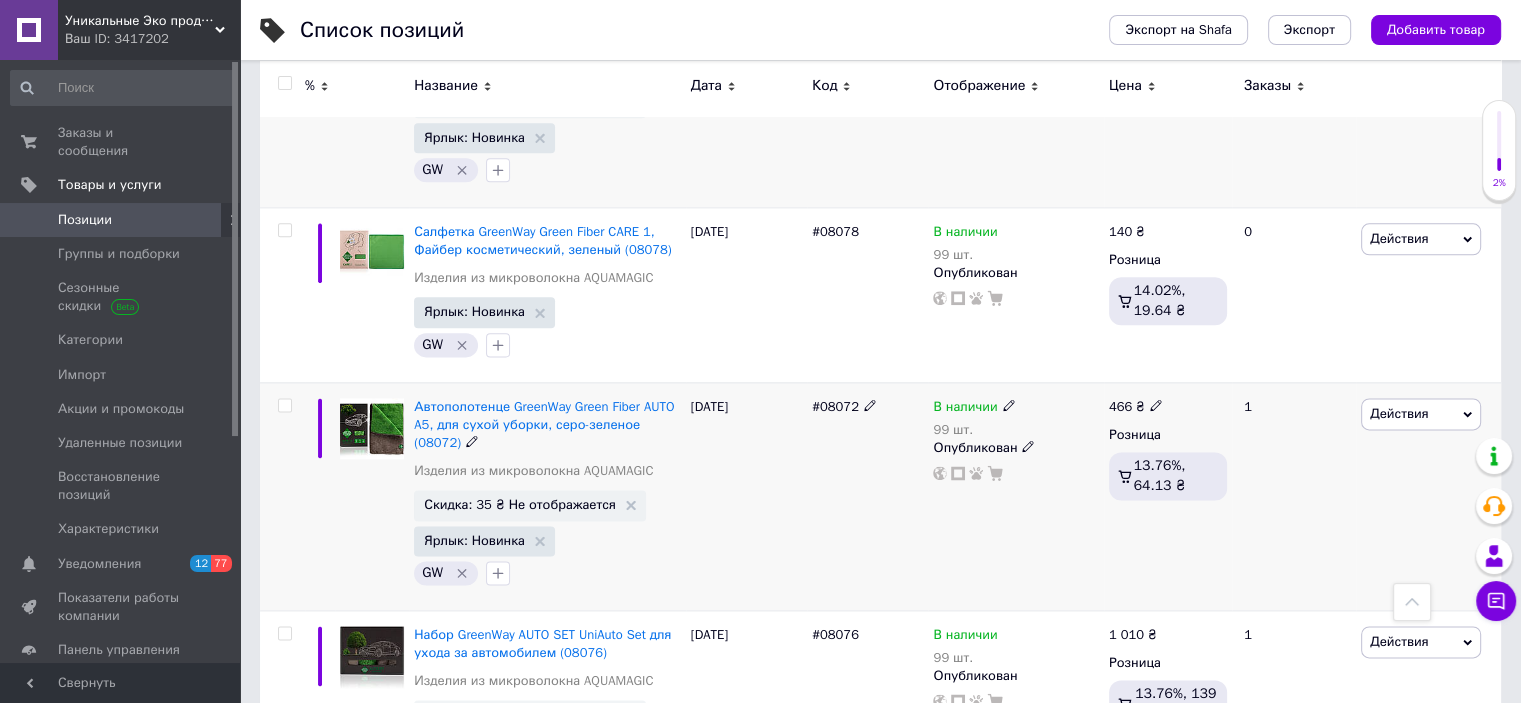 click 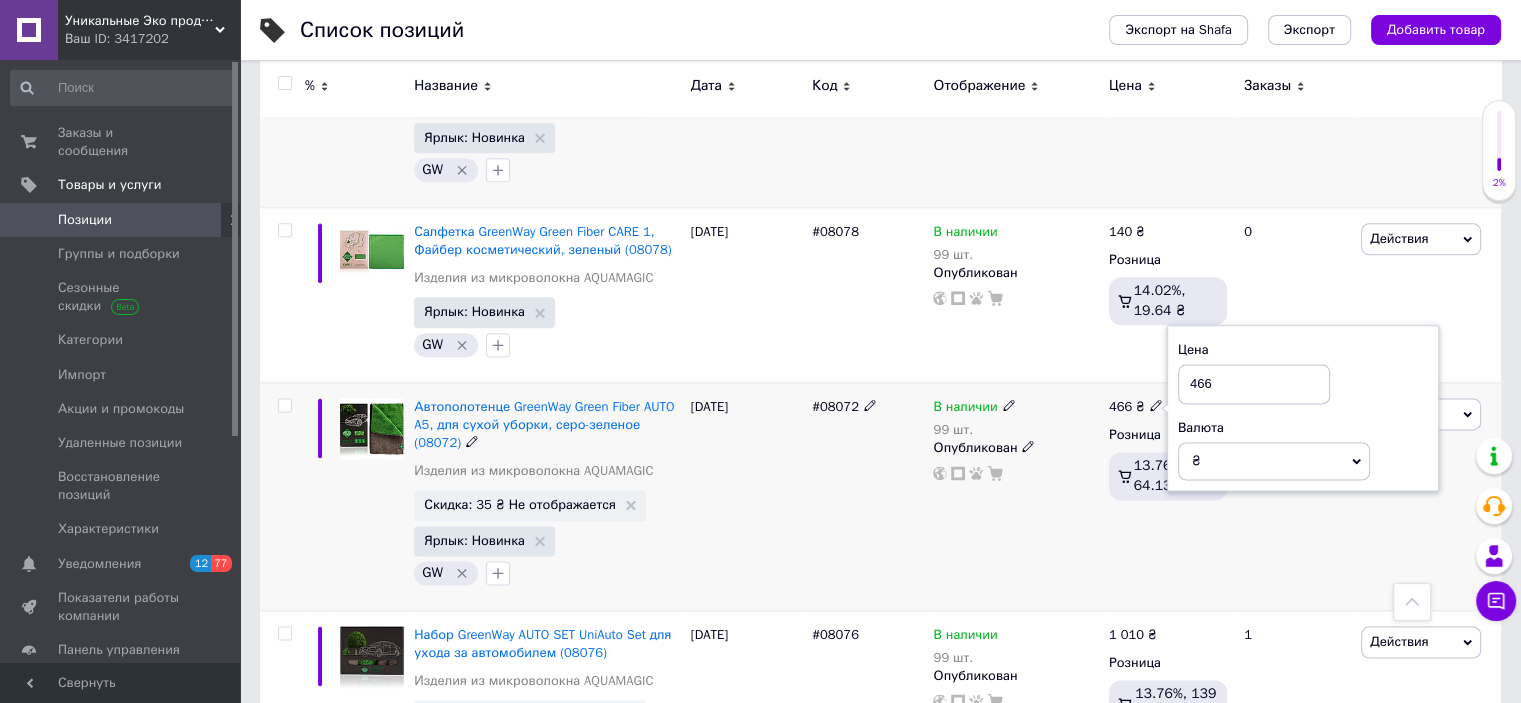 drag, startPoint x: 1215, startPoint y: 315, endPoint x: 1176, endPoint y: 315, distance: 39 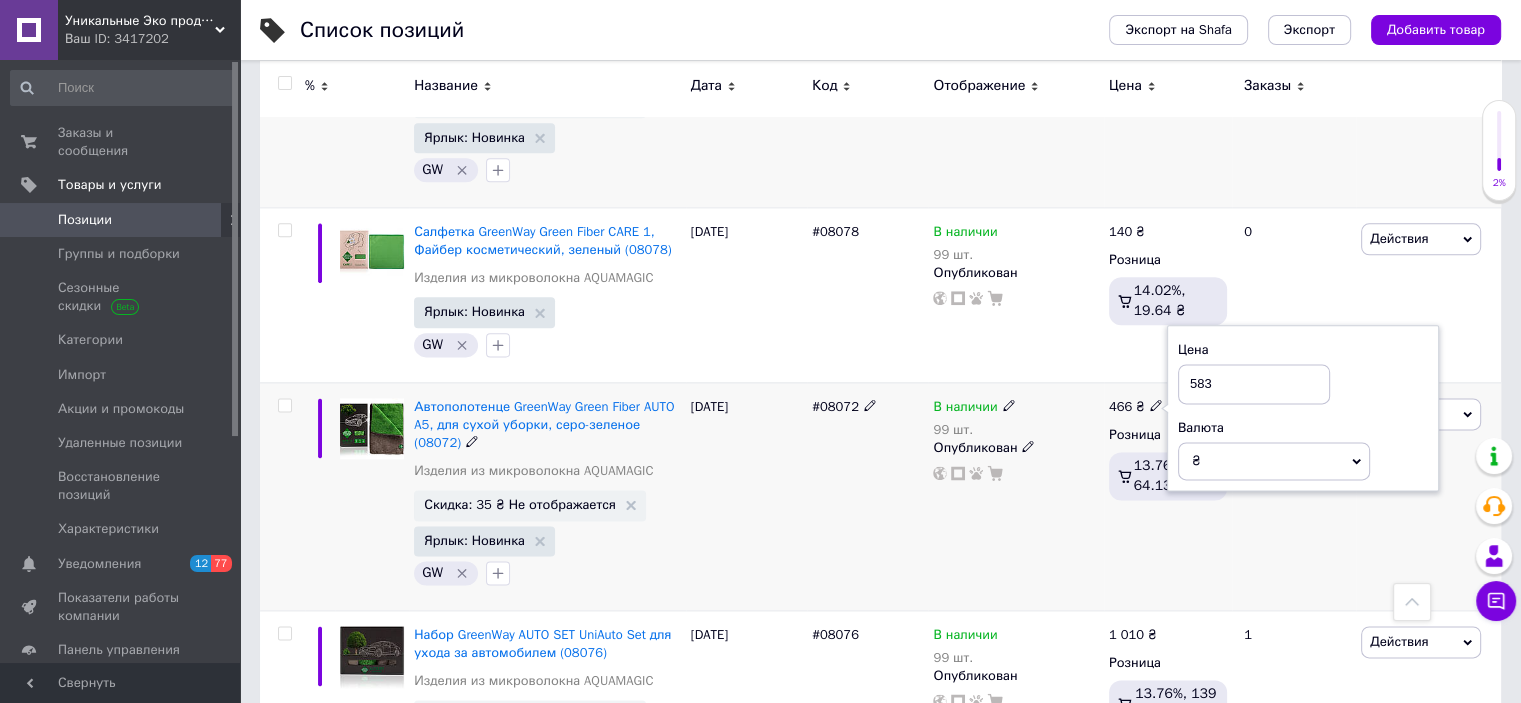 type on "583" 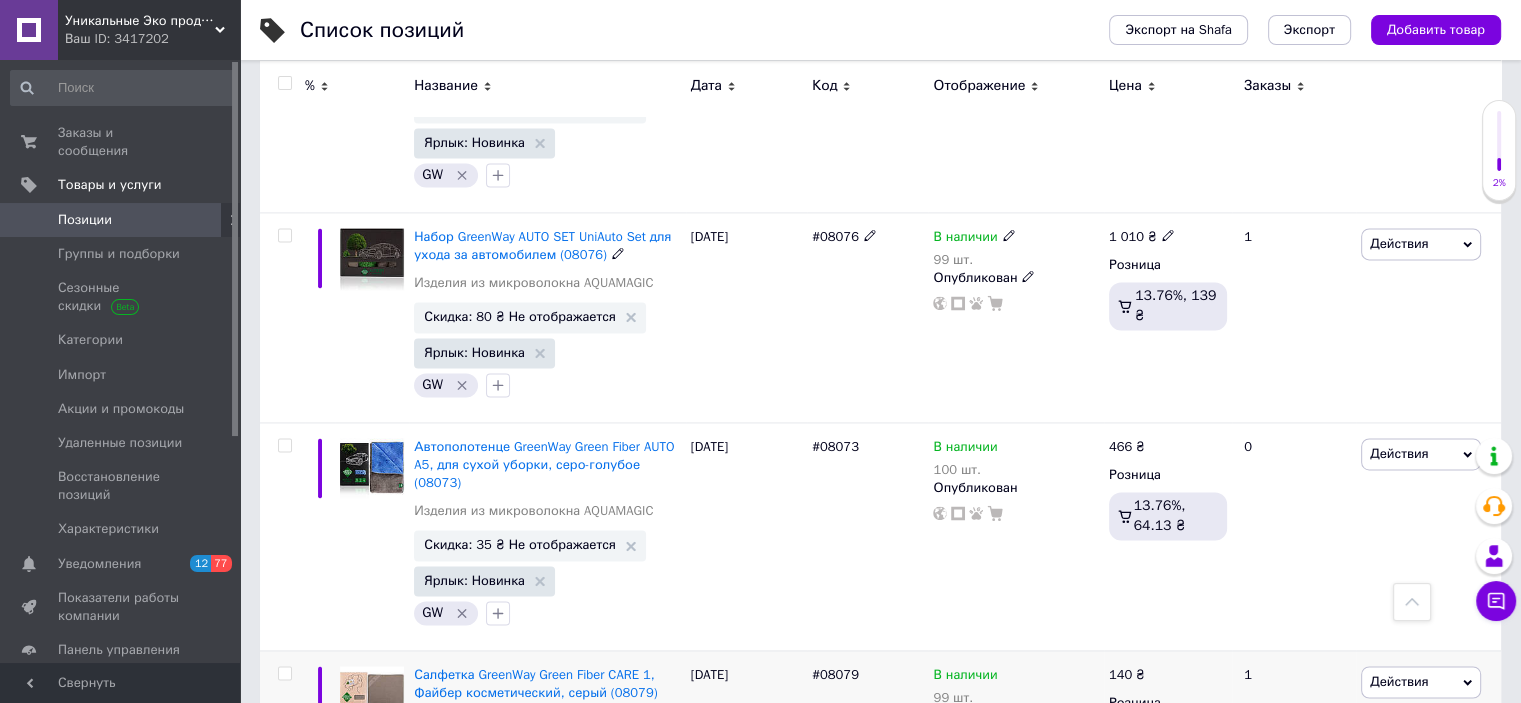 scroll, scrollTop: 2916, scrollLeft: 0, axis: vertical 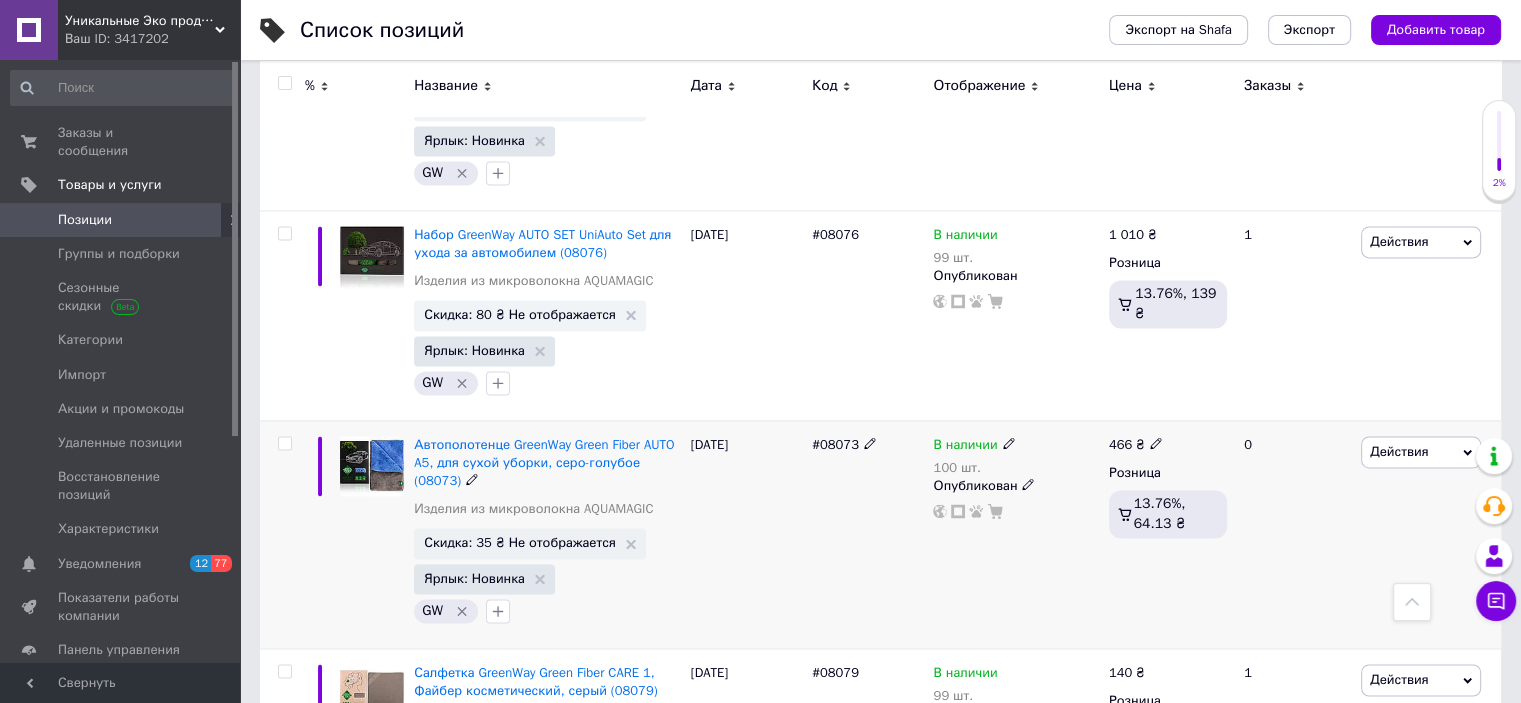 click on "466   ₴" at bounding box center [1168, 445] 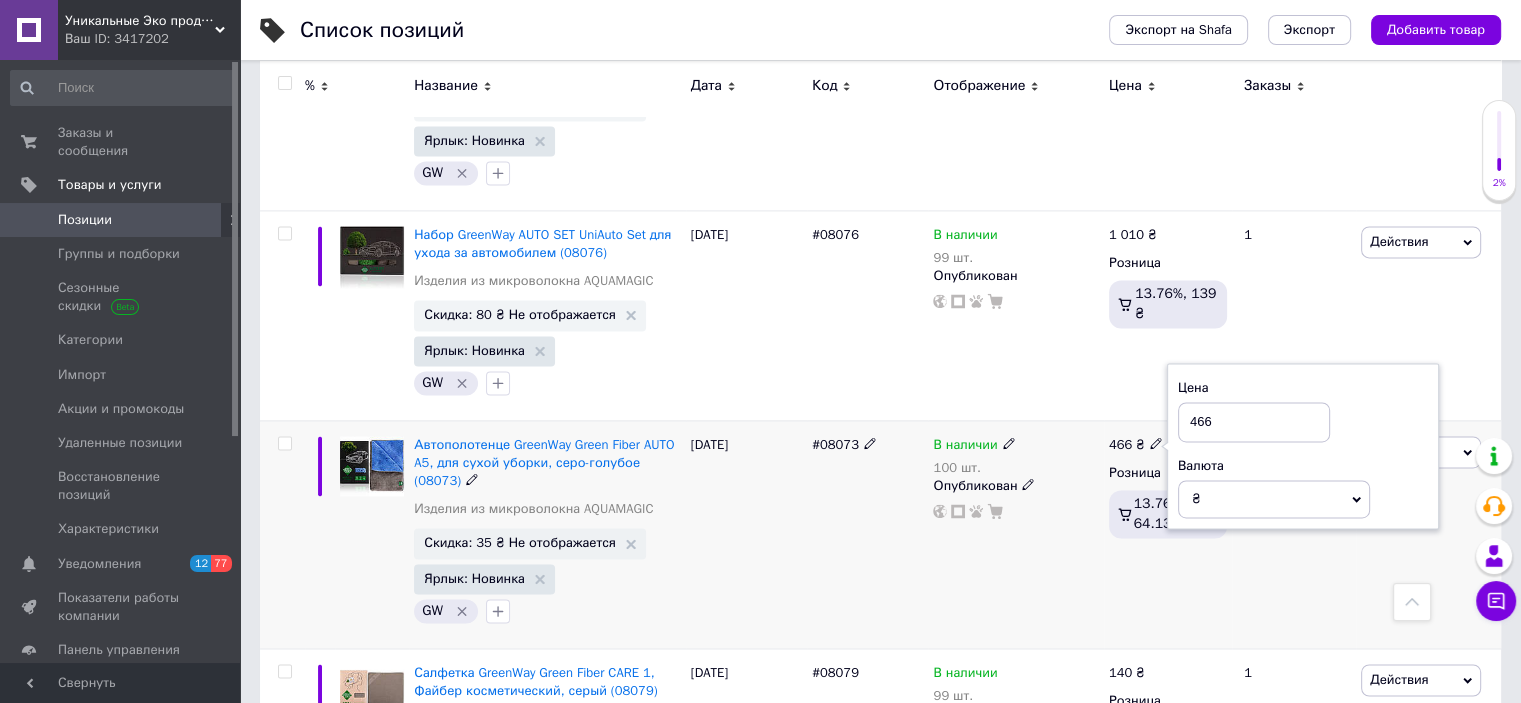 drag, startPoint x: 1212, startPoint y: 335, endPoint x: 1173, endPoint y: 337, distance: 39.051247 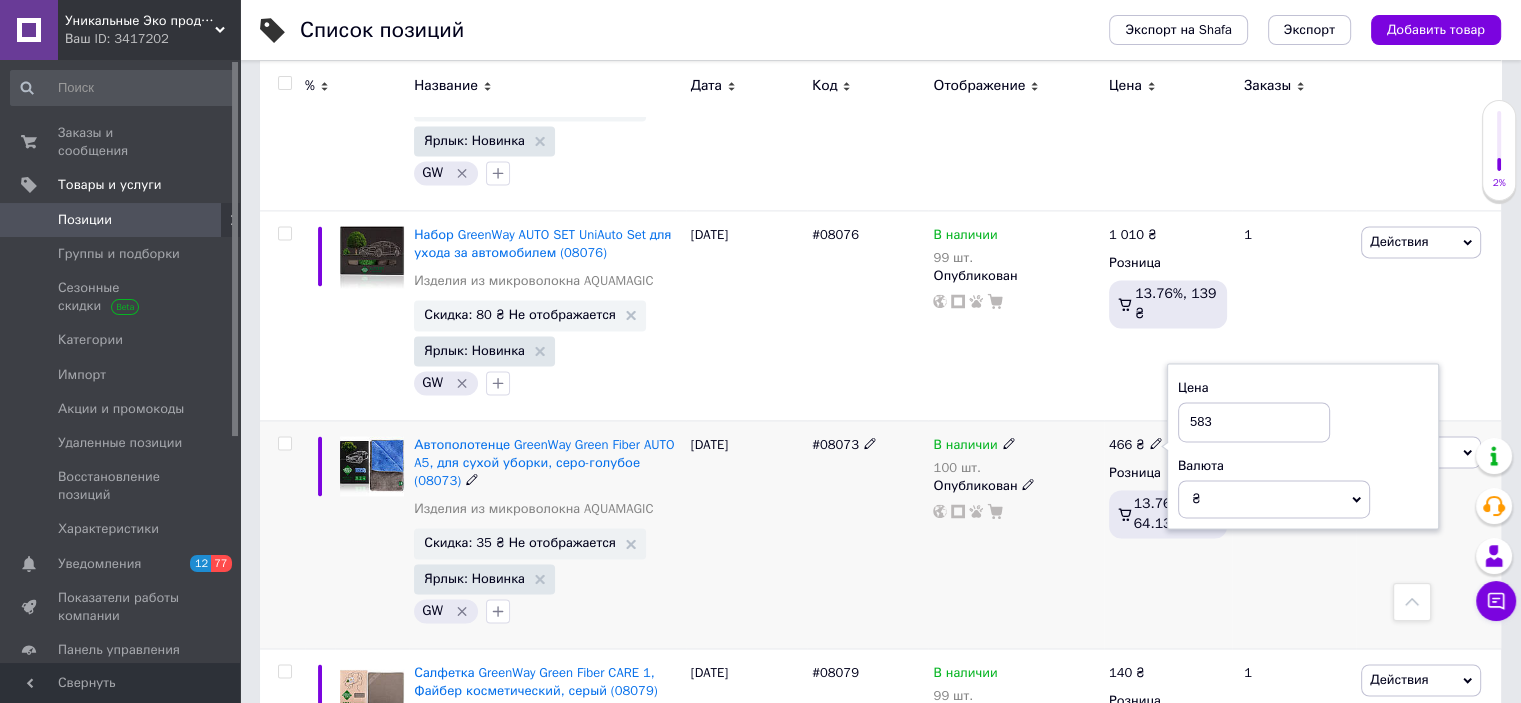 type on "583" 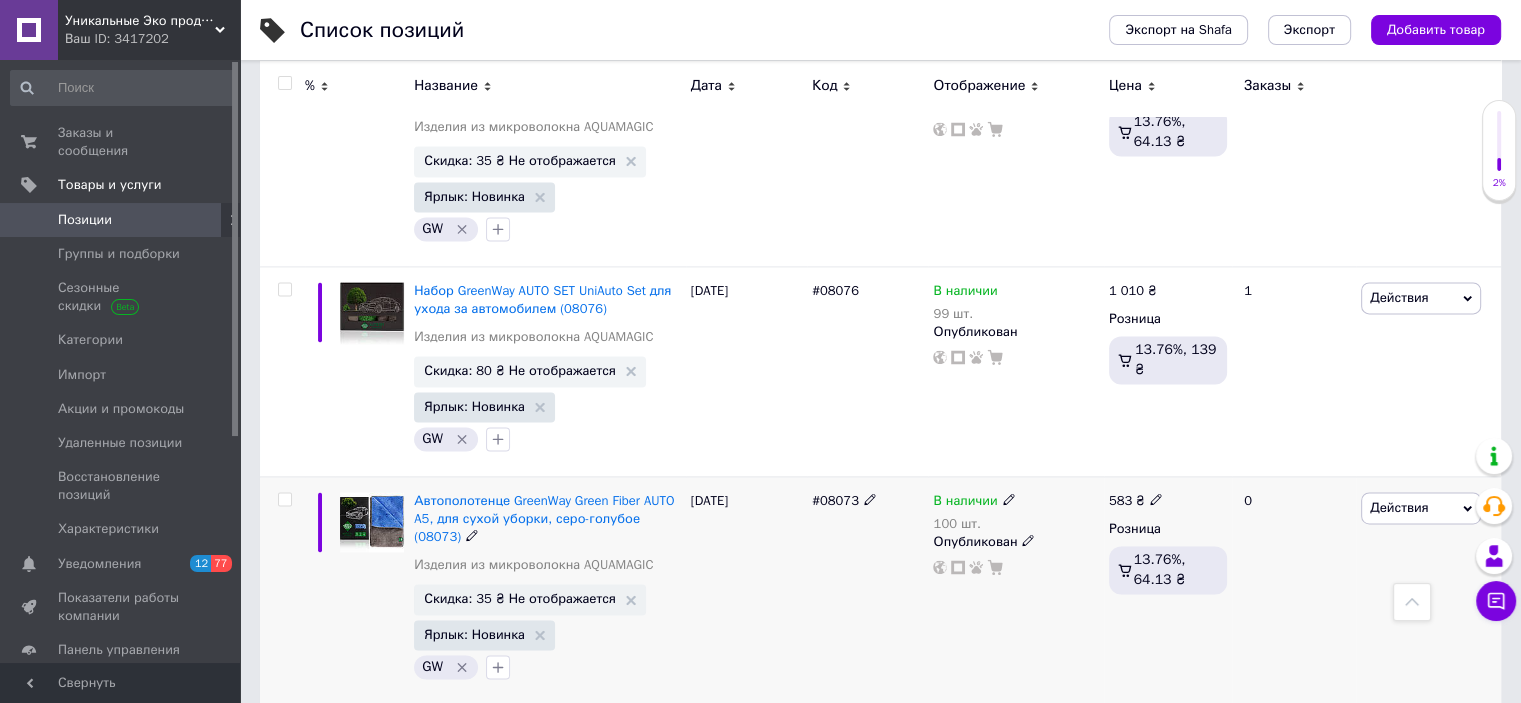 scroll, scrollTop: 2816, scrollLeft: 0, axis: vertical 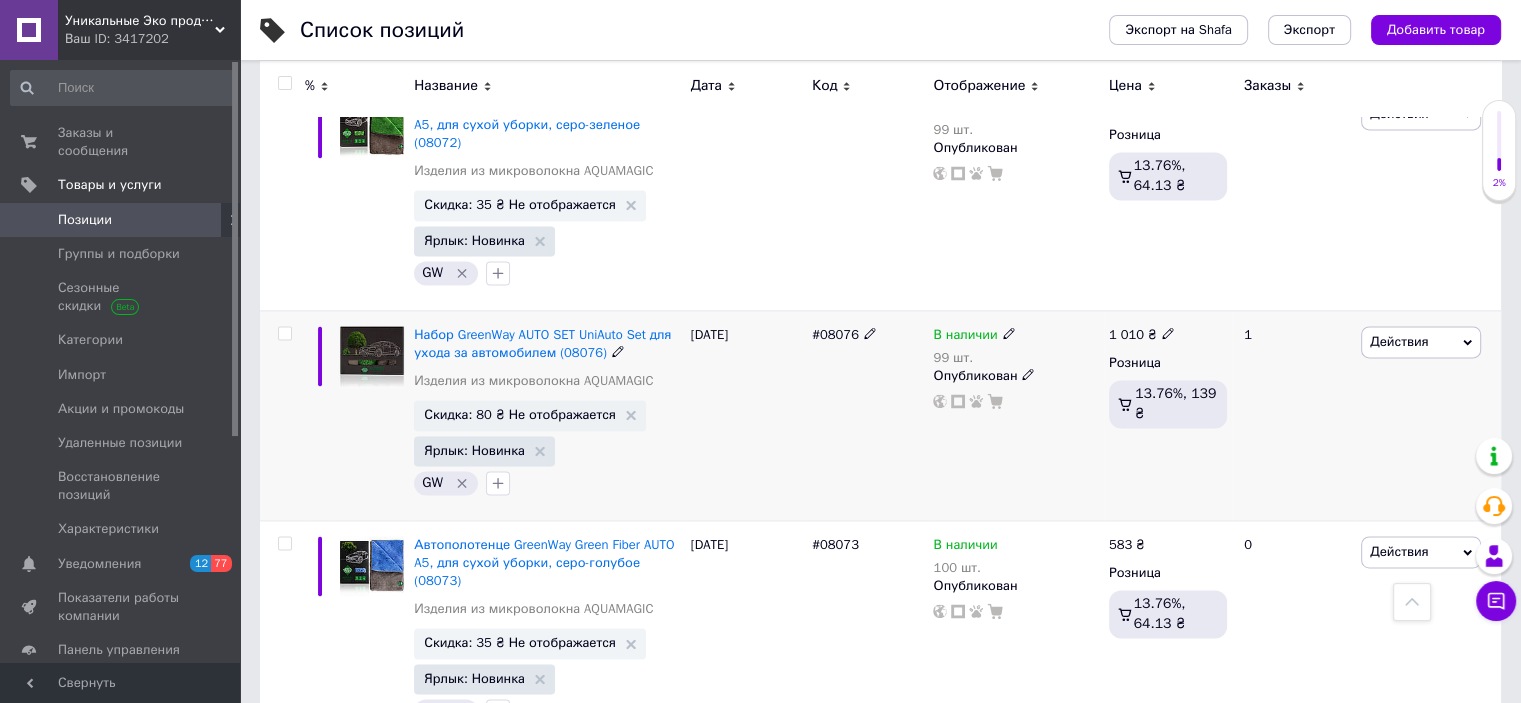 click 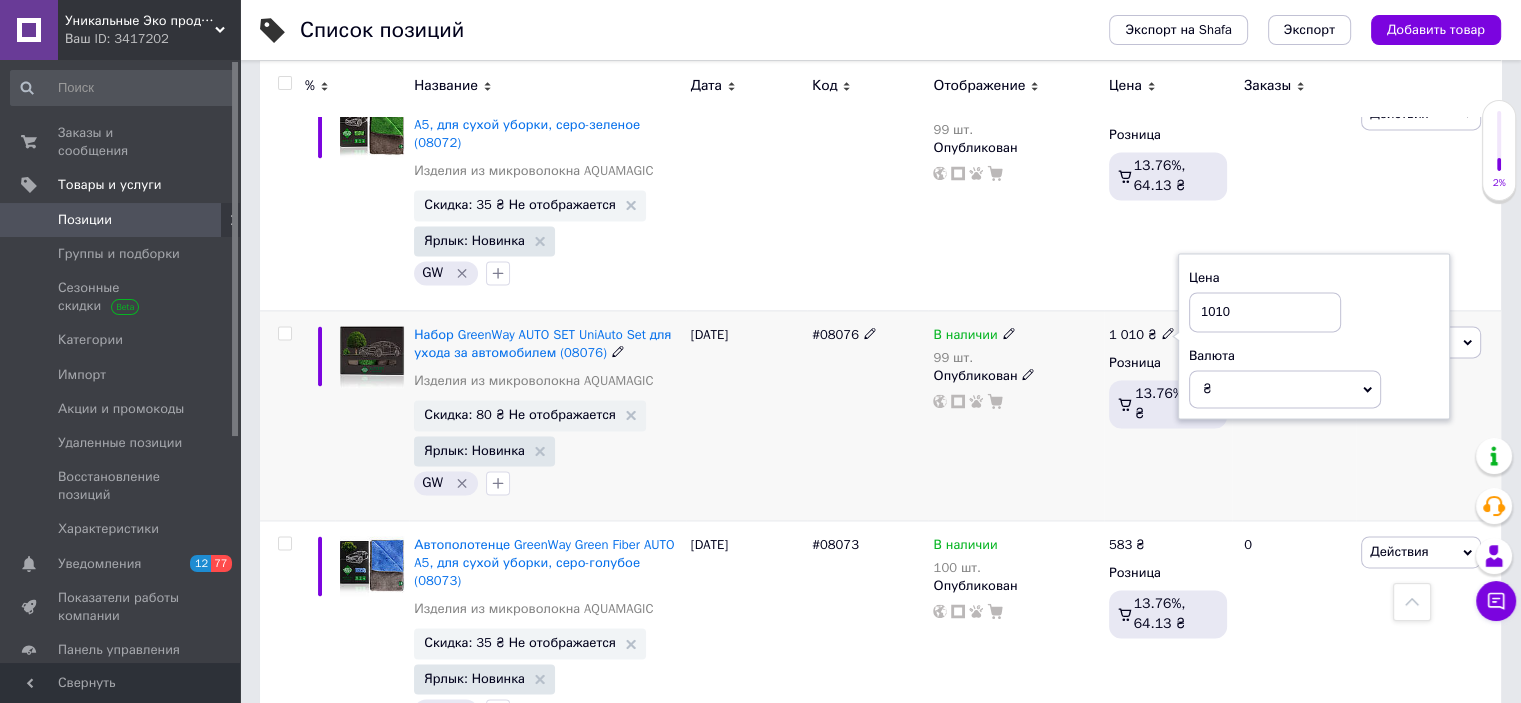 drag, startPoint x: 1237, startPoint y: 223, endPoint x: 1207, endPoint y: 222, distance: 30.016663 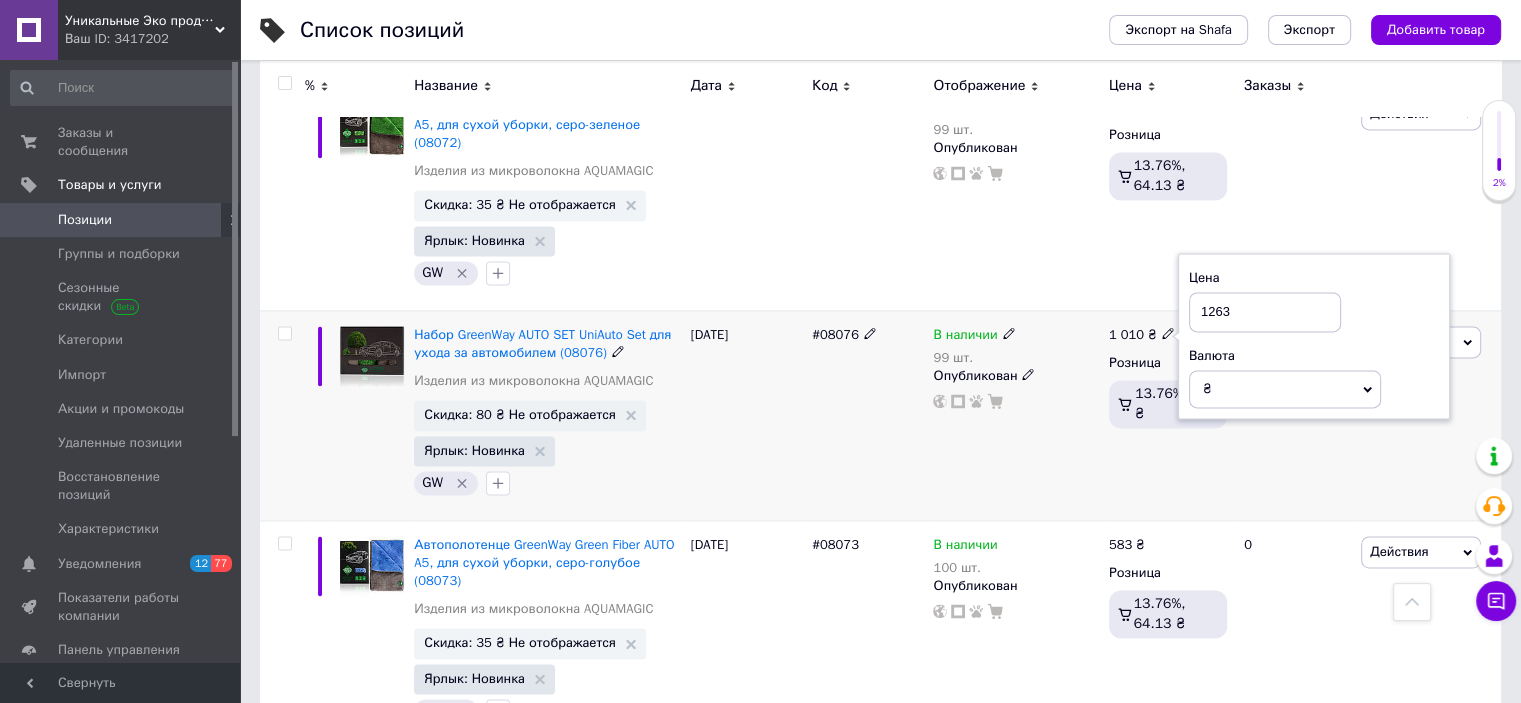 type on "1263" 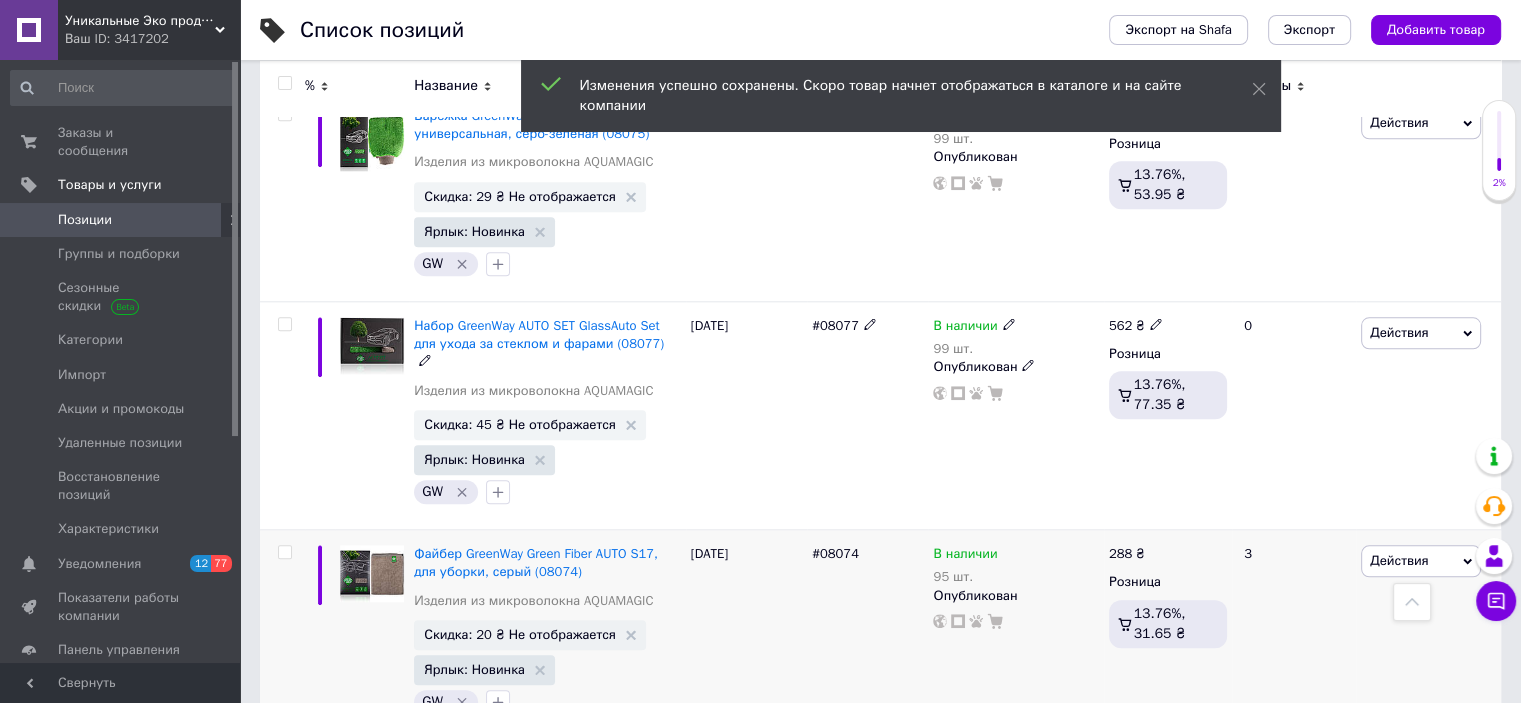 scroll, scrollTop: 1916, scrollLeft: 0, axis: vertical 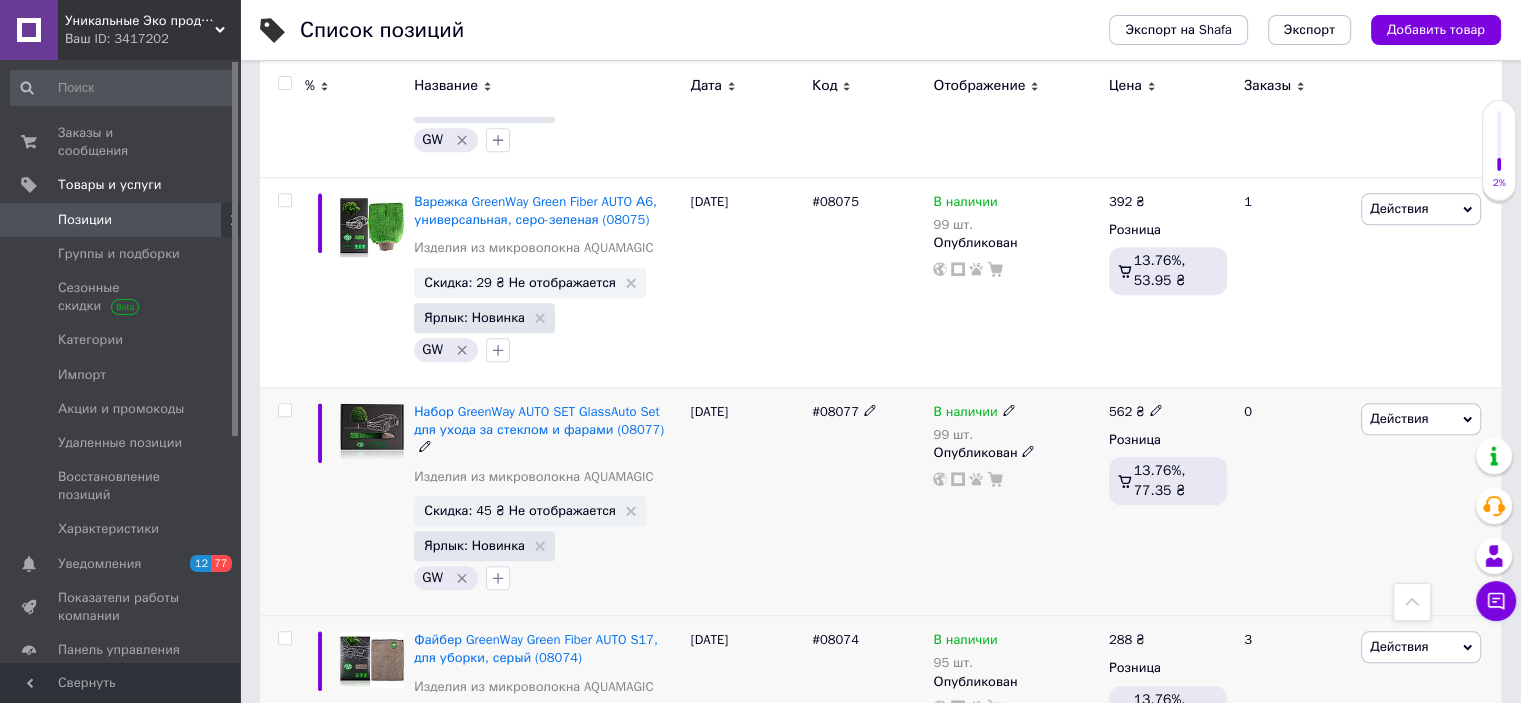 click 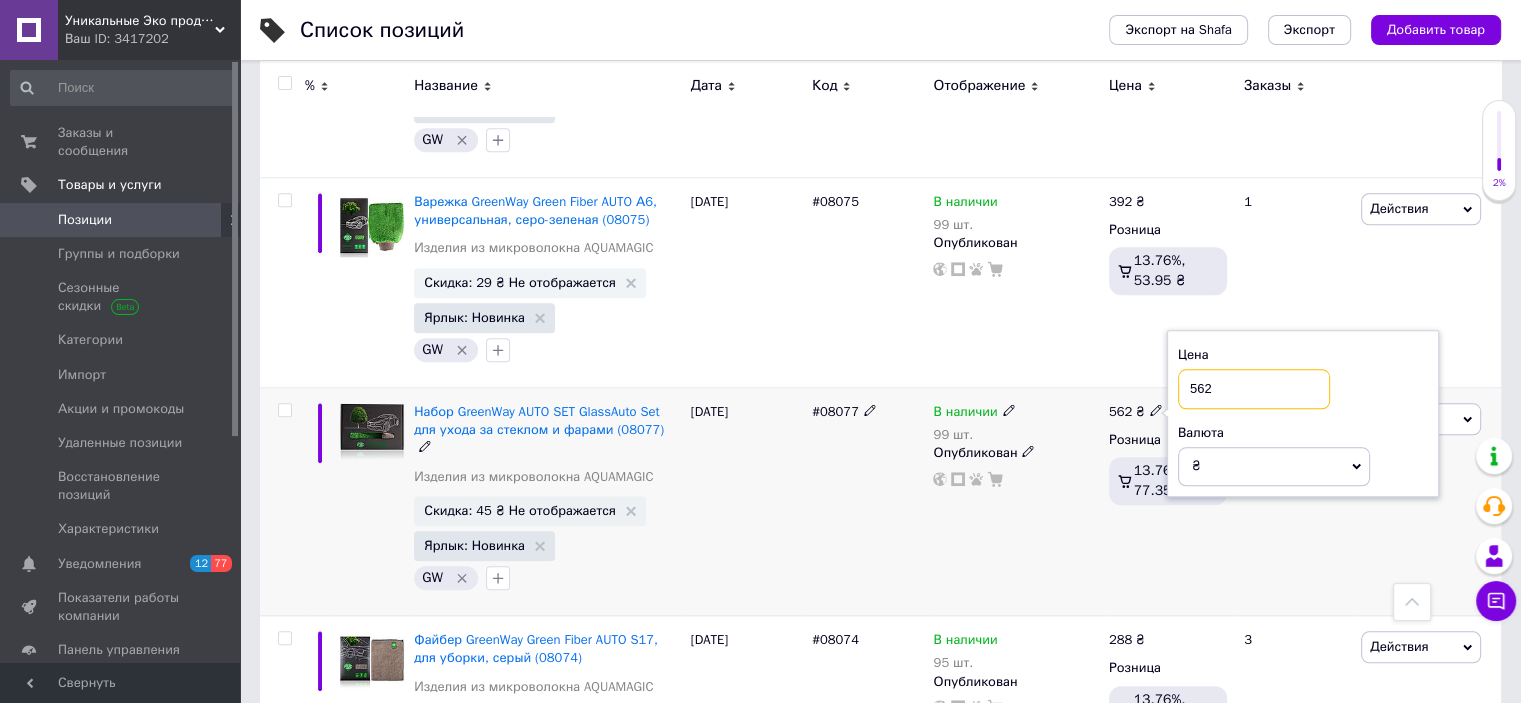 drag, startPoint x: 1215, startPoint y: 316, endPoint x: 1187, endPoint y: 316, distance: 28 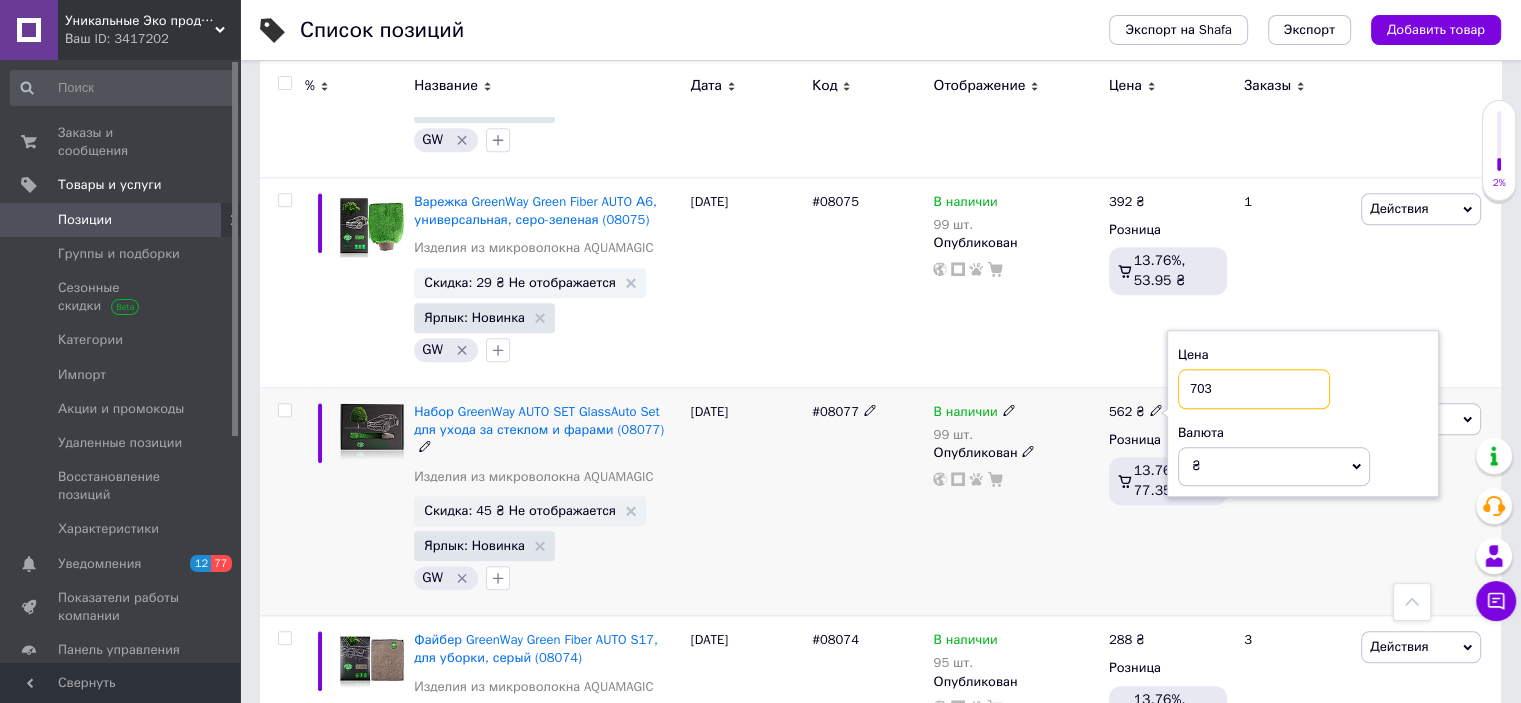 type on "703" 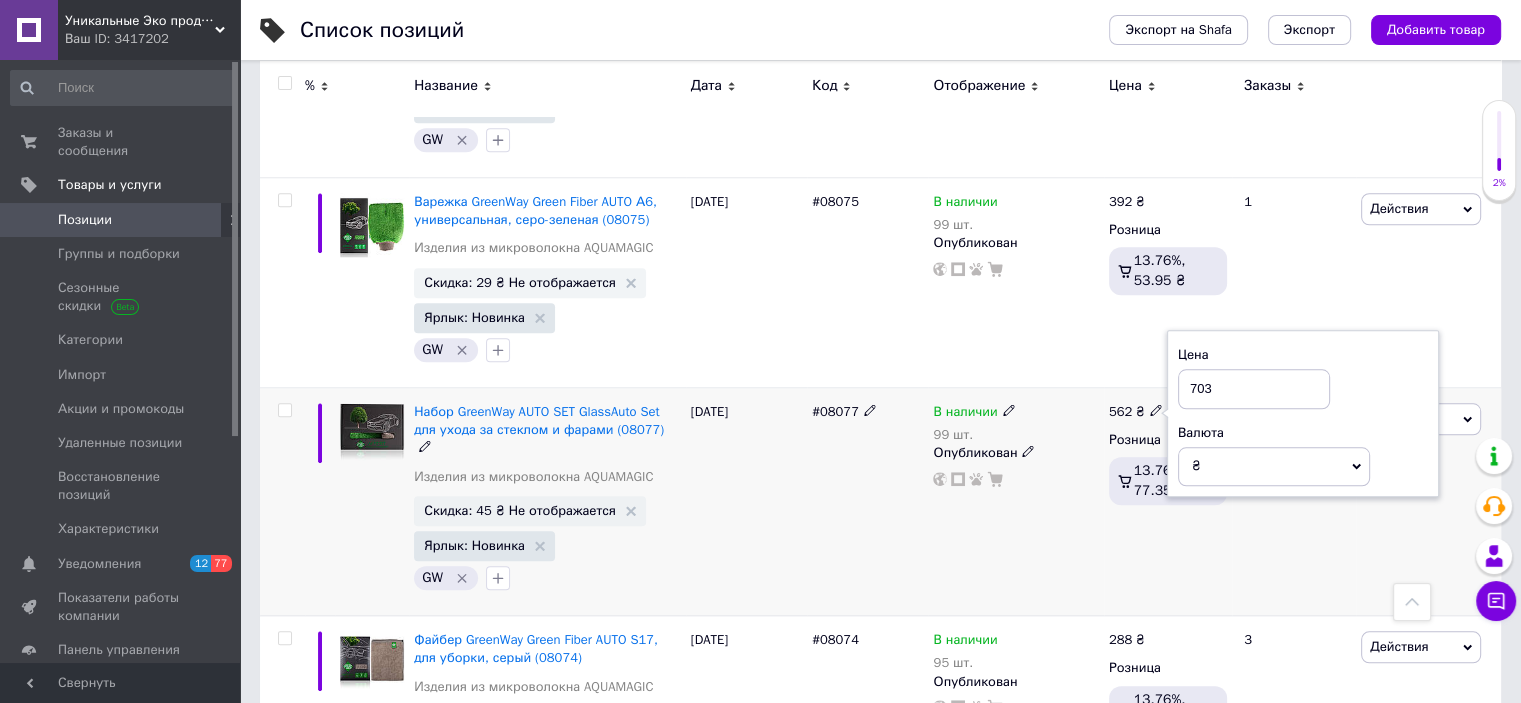 click on "В наличии 99 шт. Опубликован" at bounding box center [1015, 502] 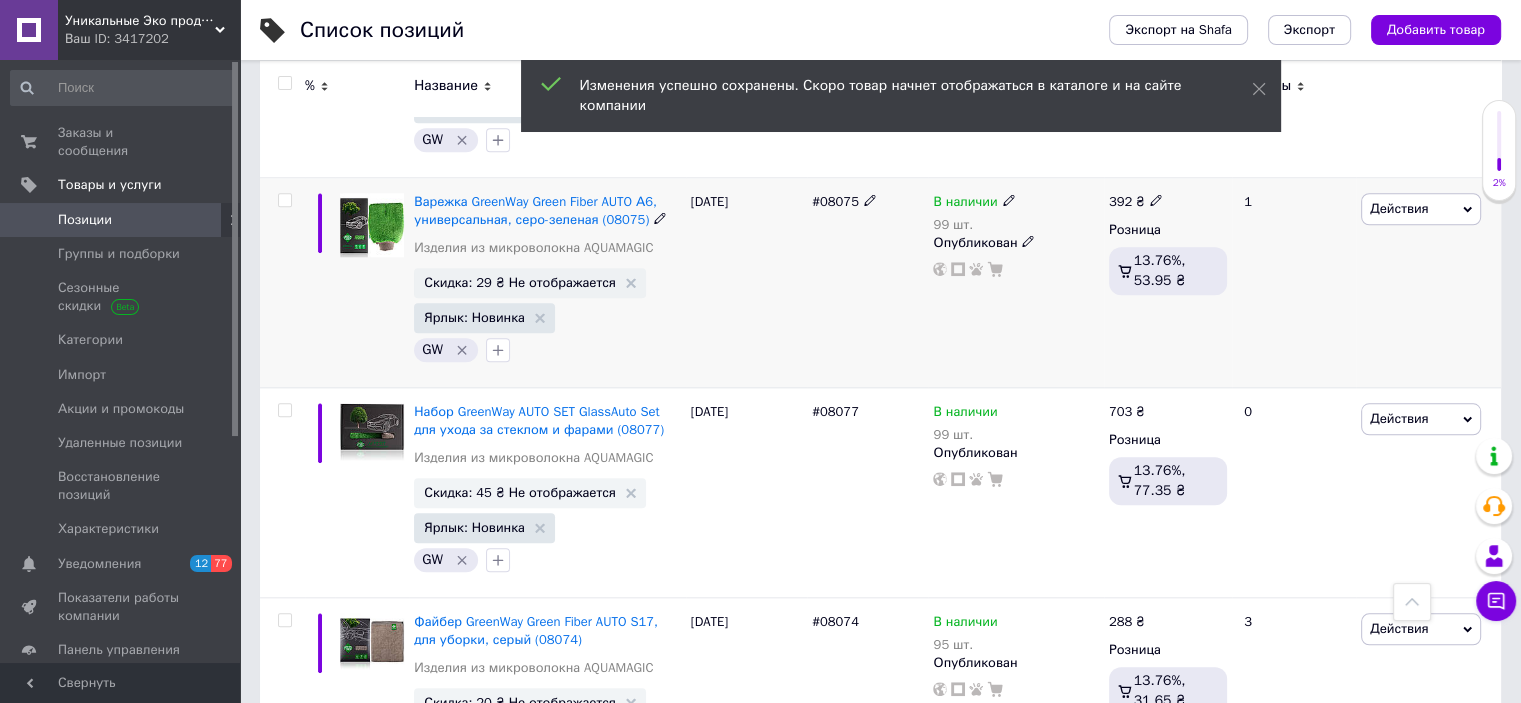 scroll, scrollTop: 1816, scrollLeft: 0, axis: vertical 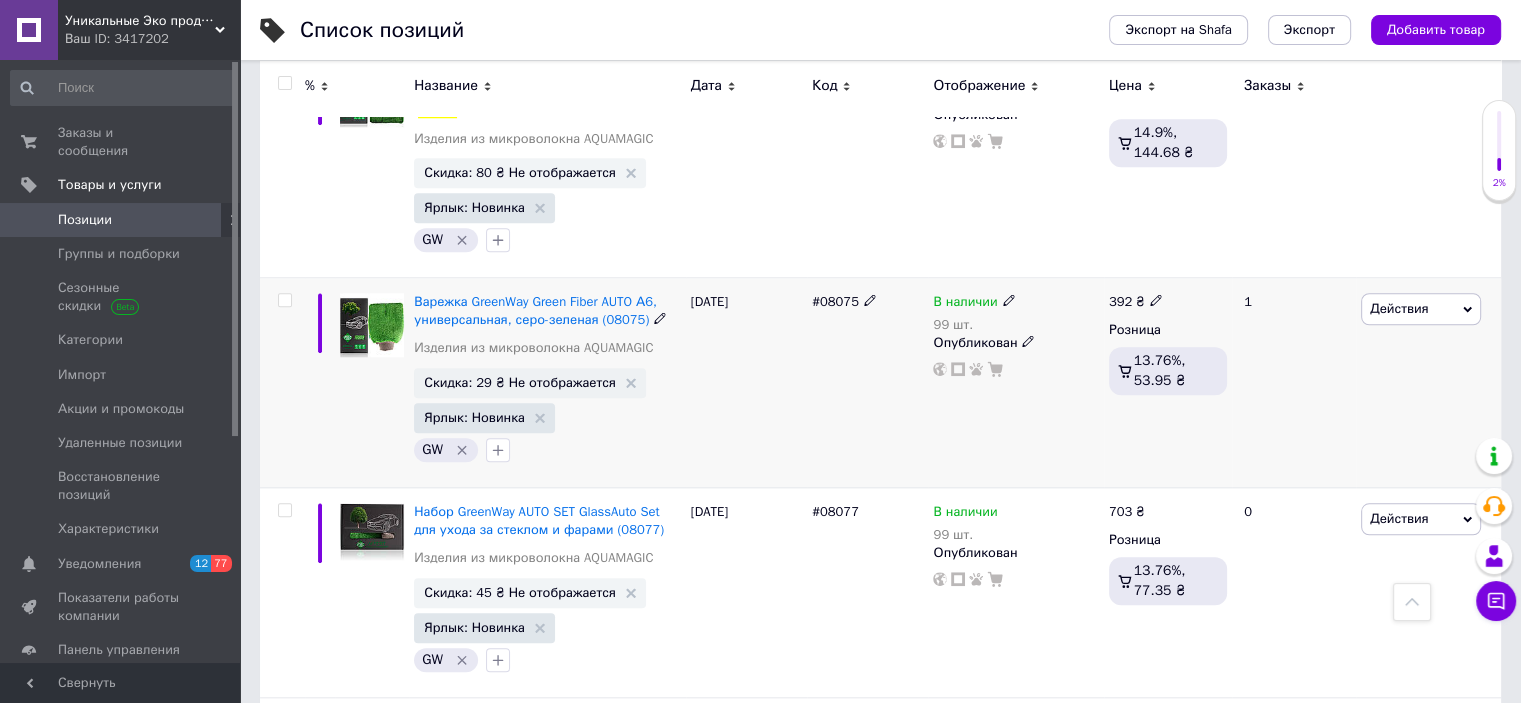 click 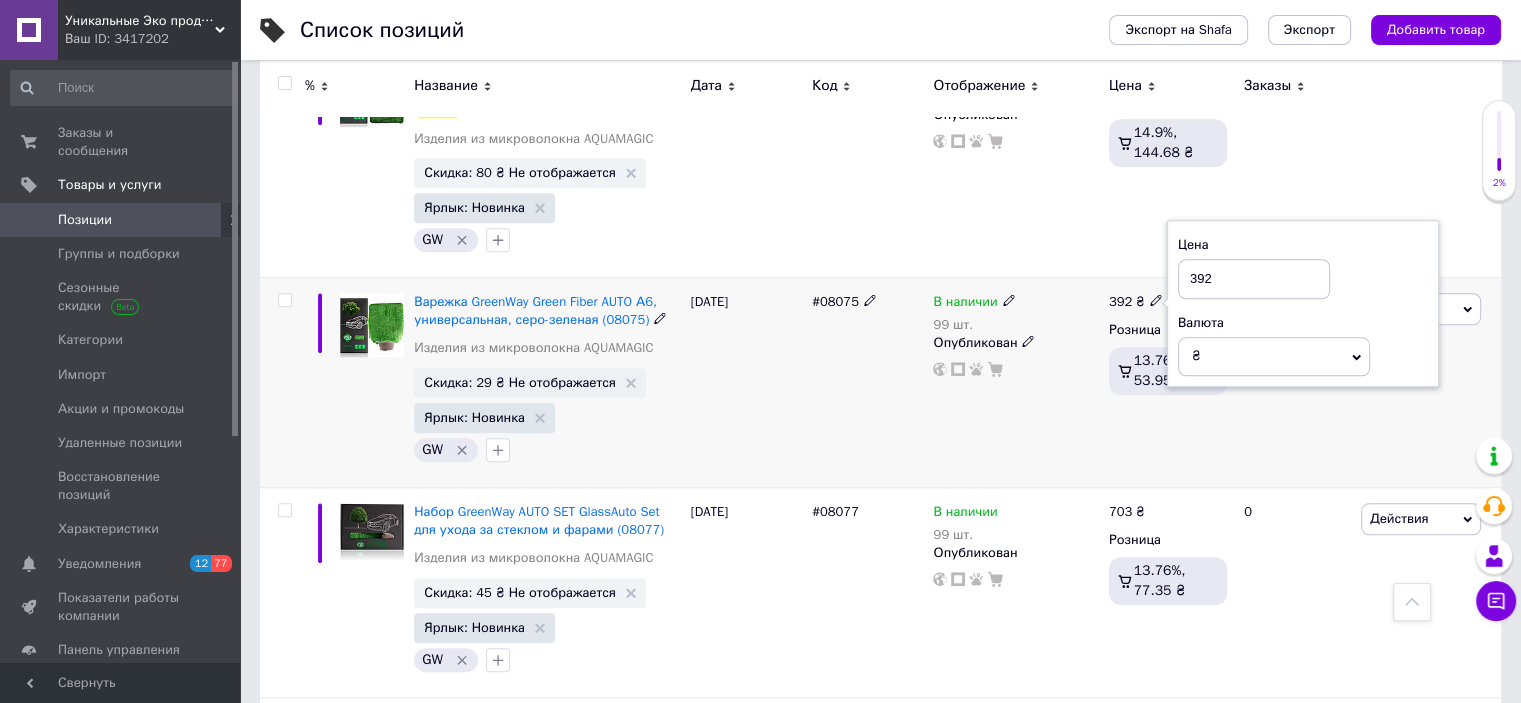 drag, startPoint x: 1216, startPoint y: 207, endPoint x: 1171, endPoint y: 207, distance: 45 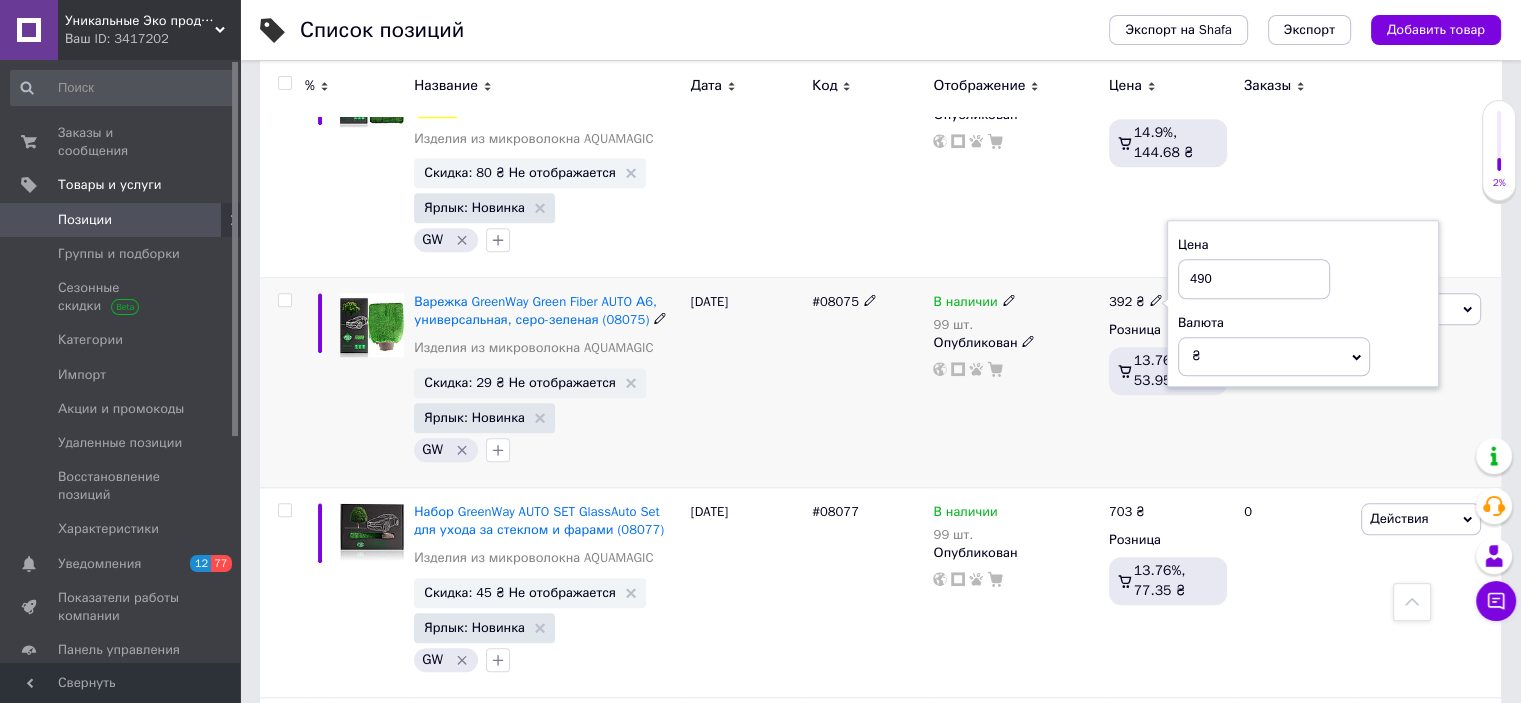 type on "490" 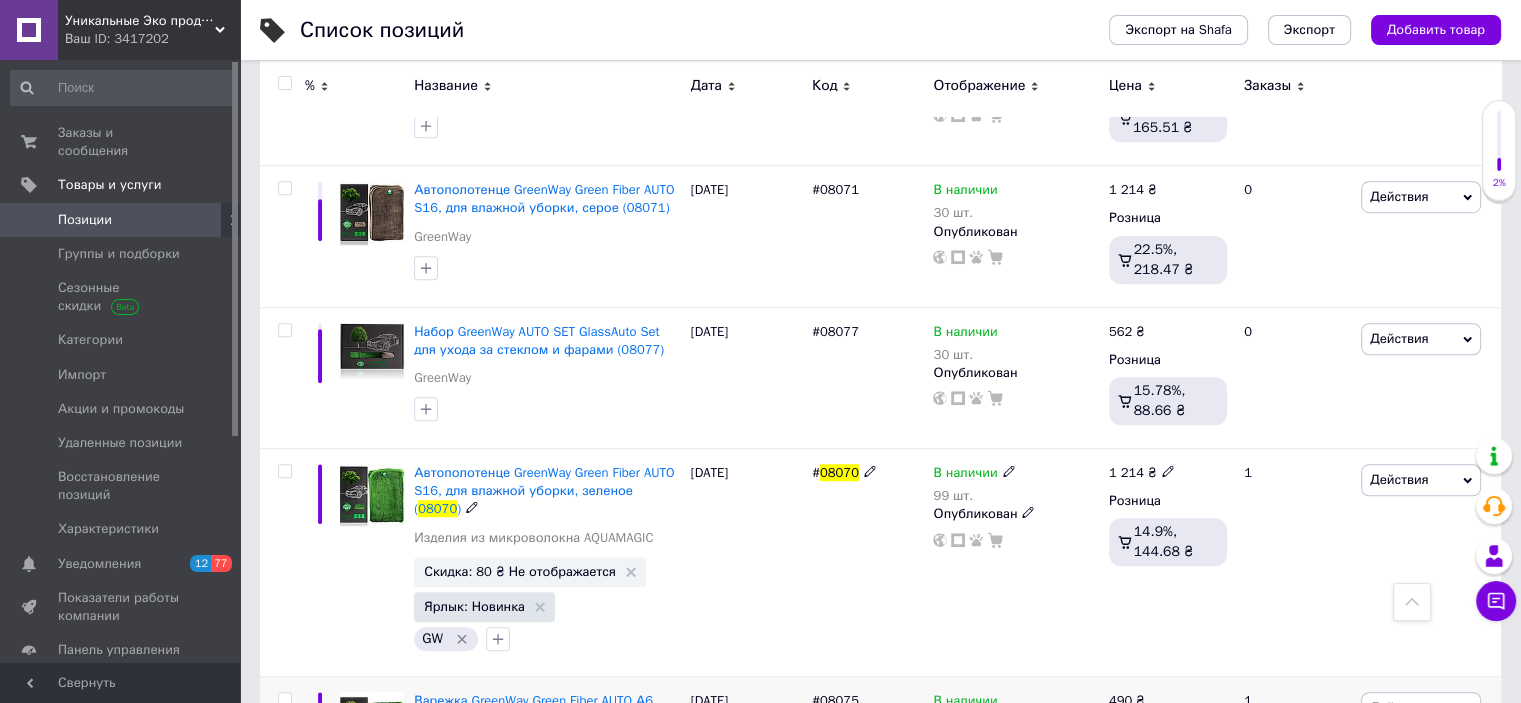 scroll, scrollTop: 1416, scrollLeft: 0, axis: vertical 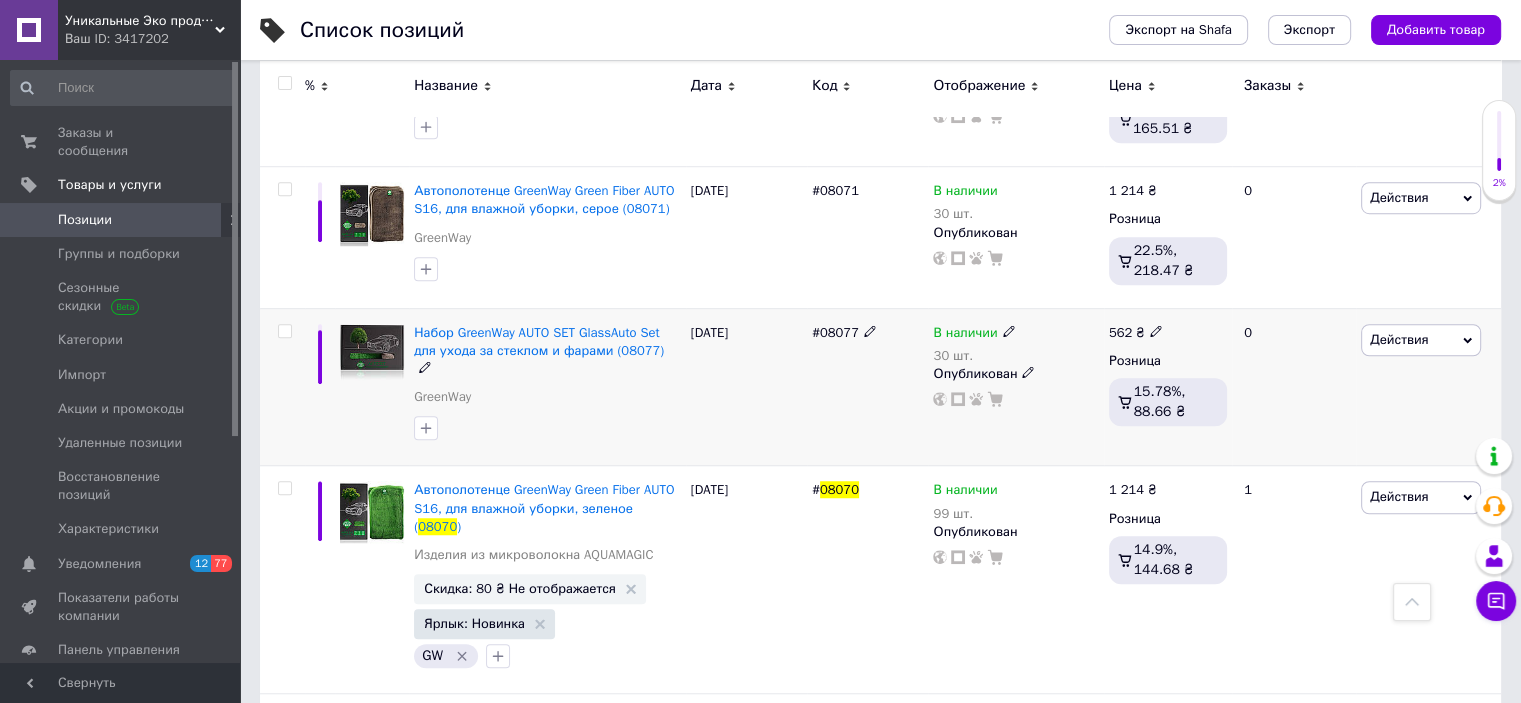 click 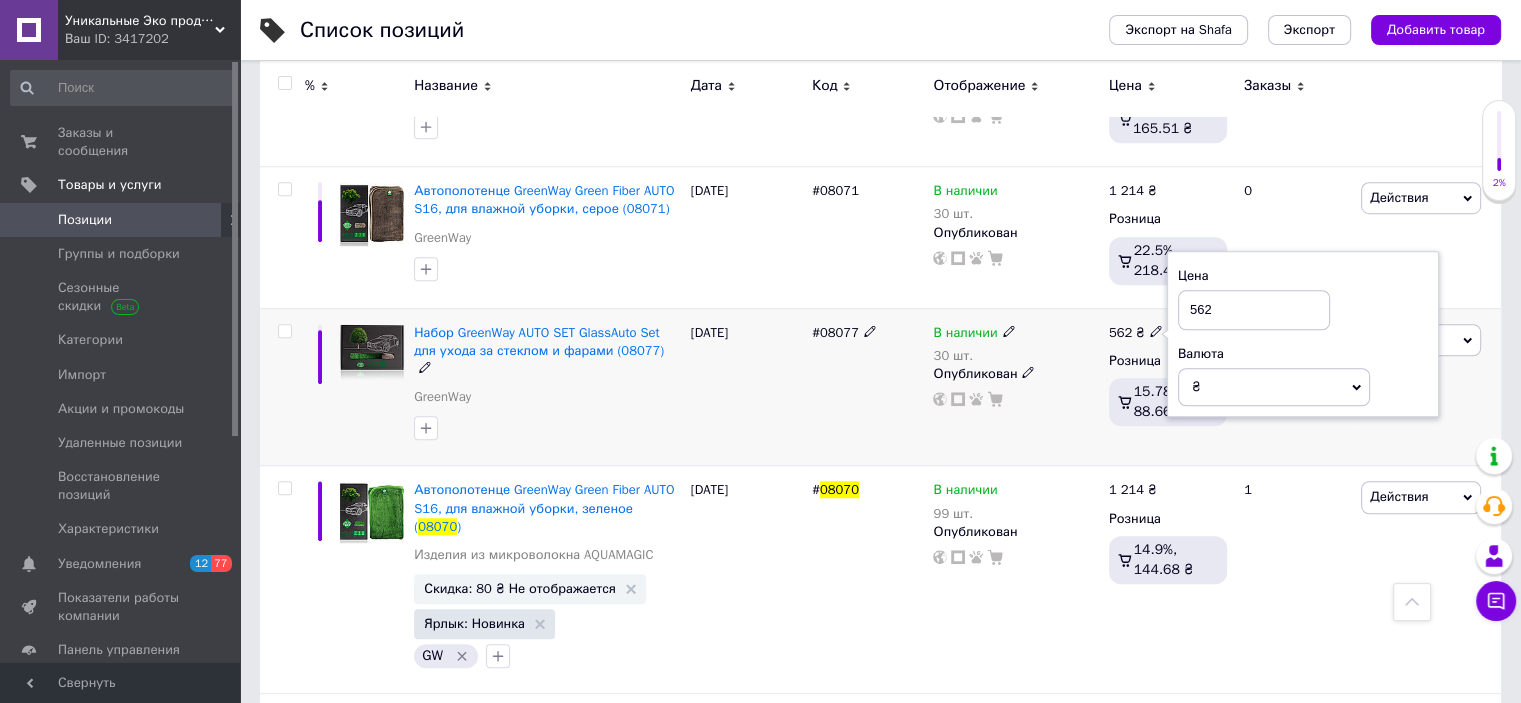 drag, startPoint x: 1220, startPoint y: 251, endPoint x: 1164, endPoint y: 256, distance: 56.22277 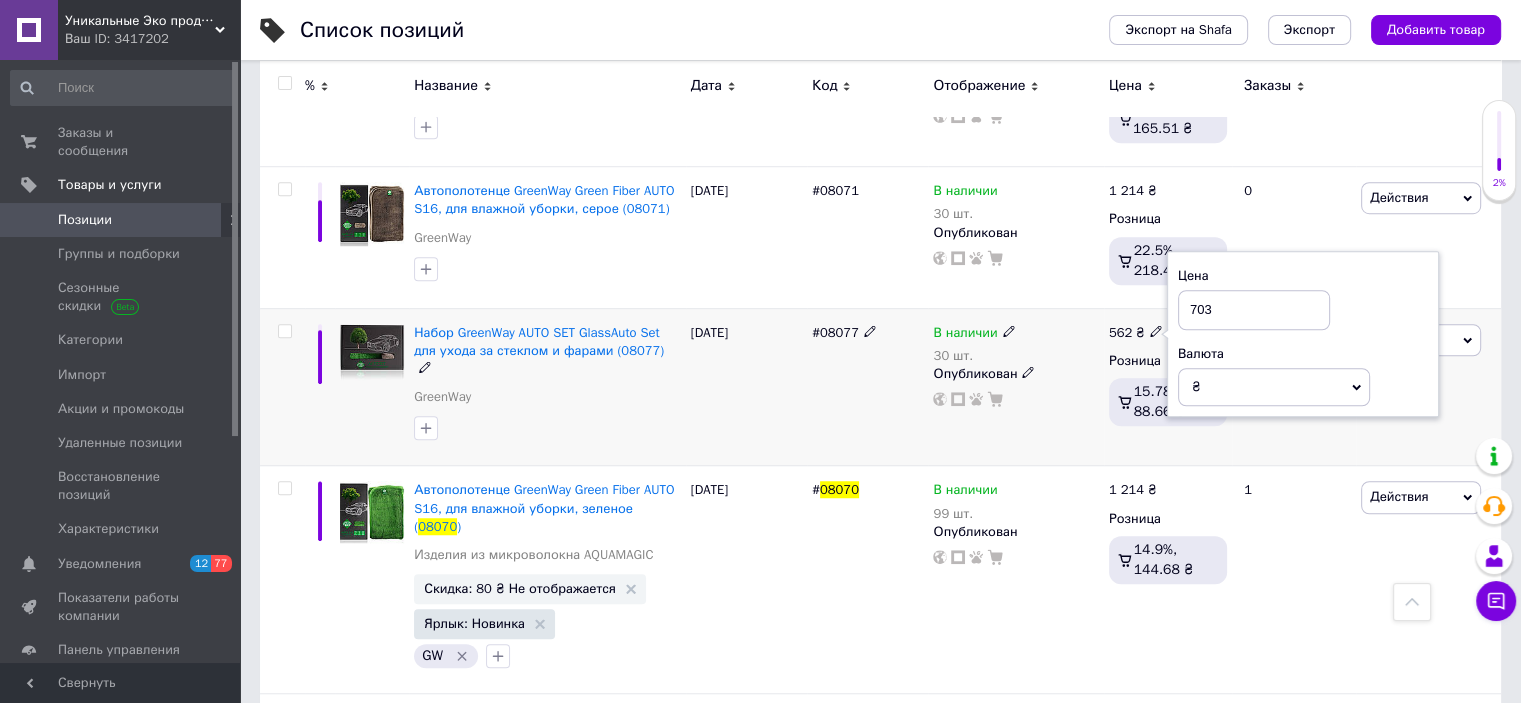 type on "703" 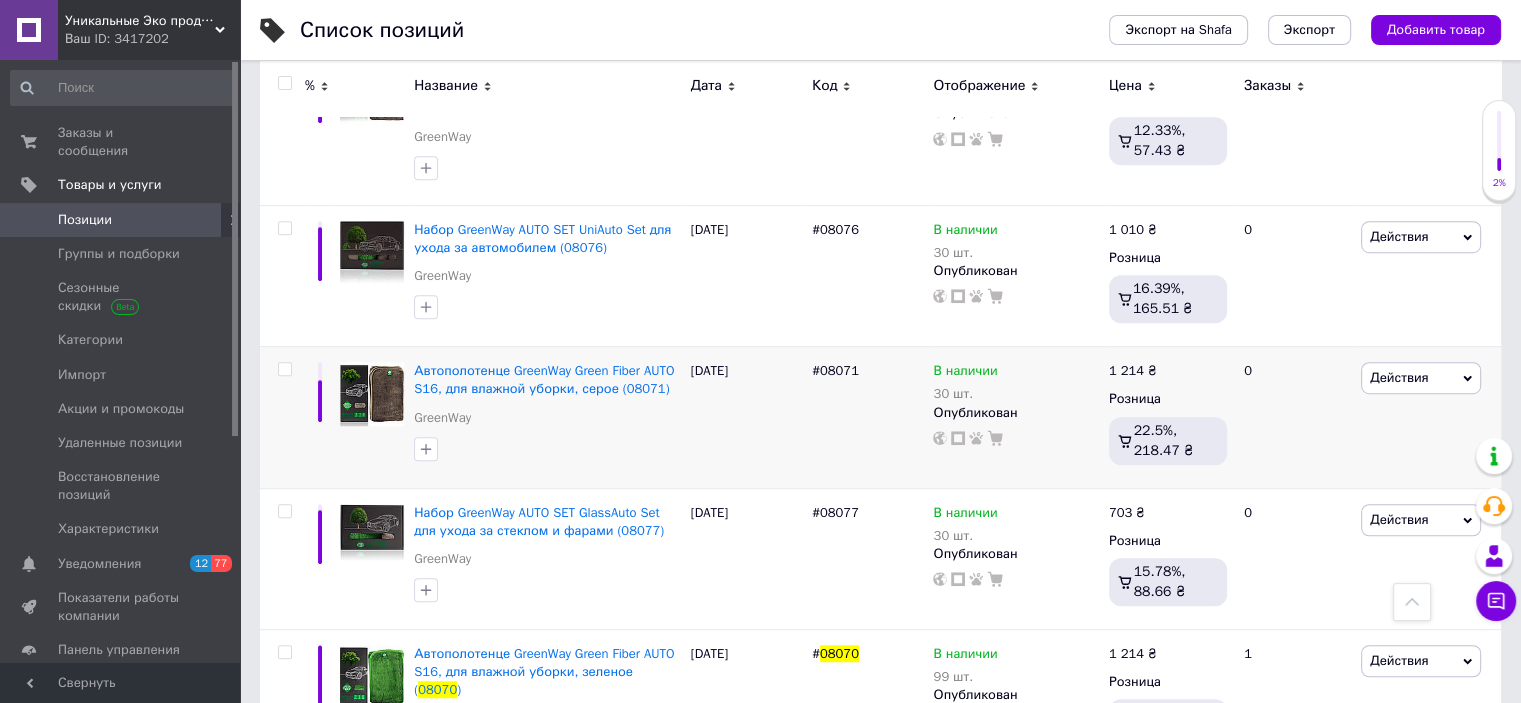 scroll, scrollTop: 1216, scrollLeft: 0, axis: vertical 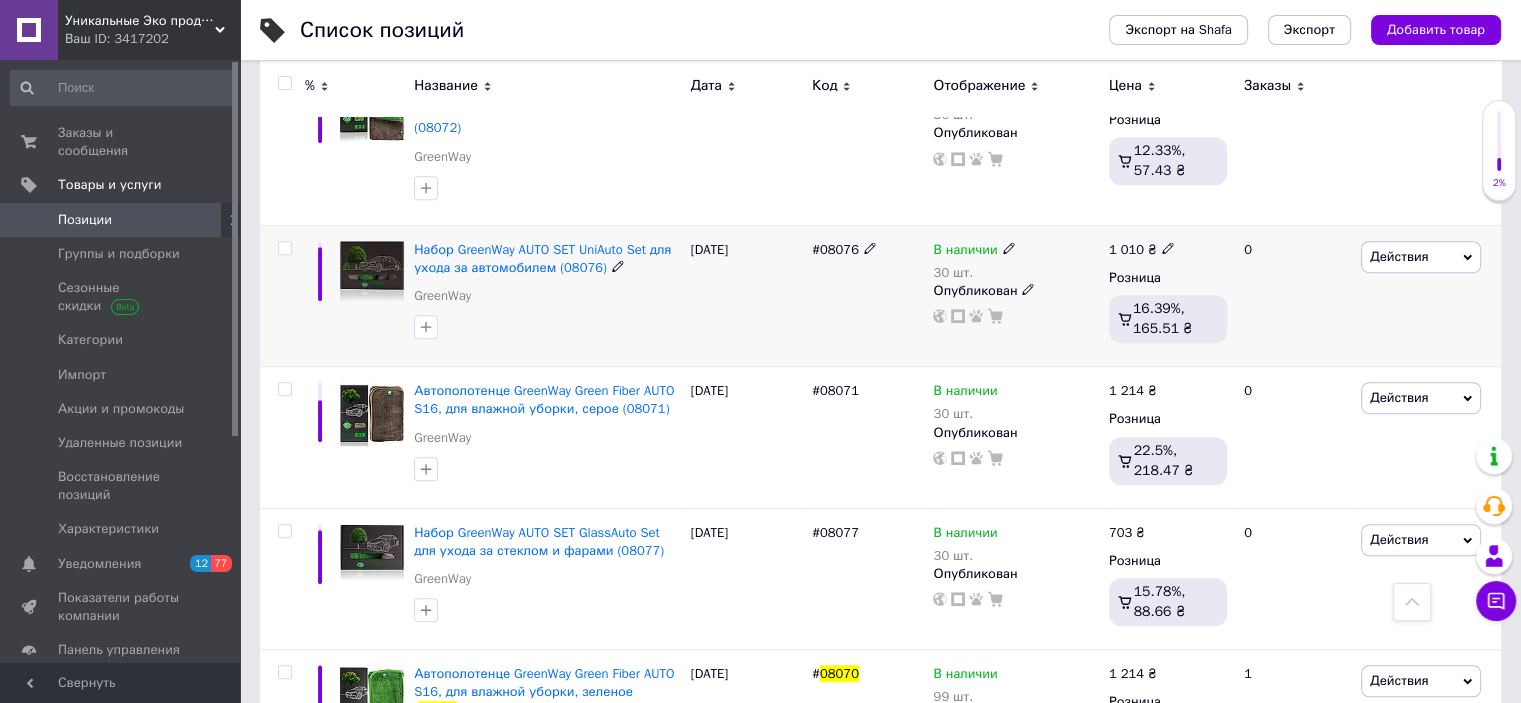 click 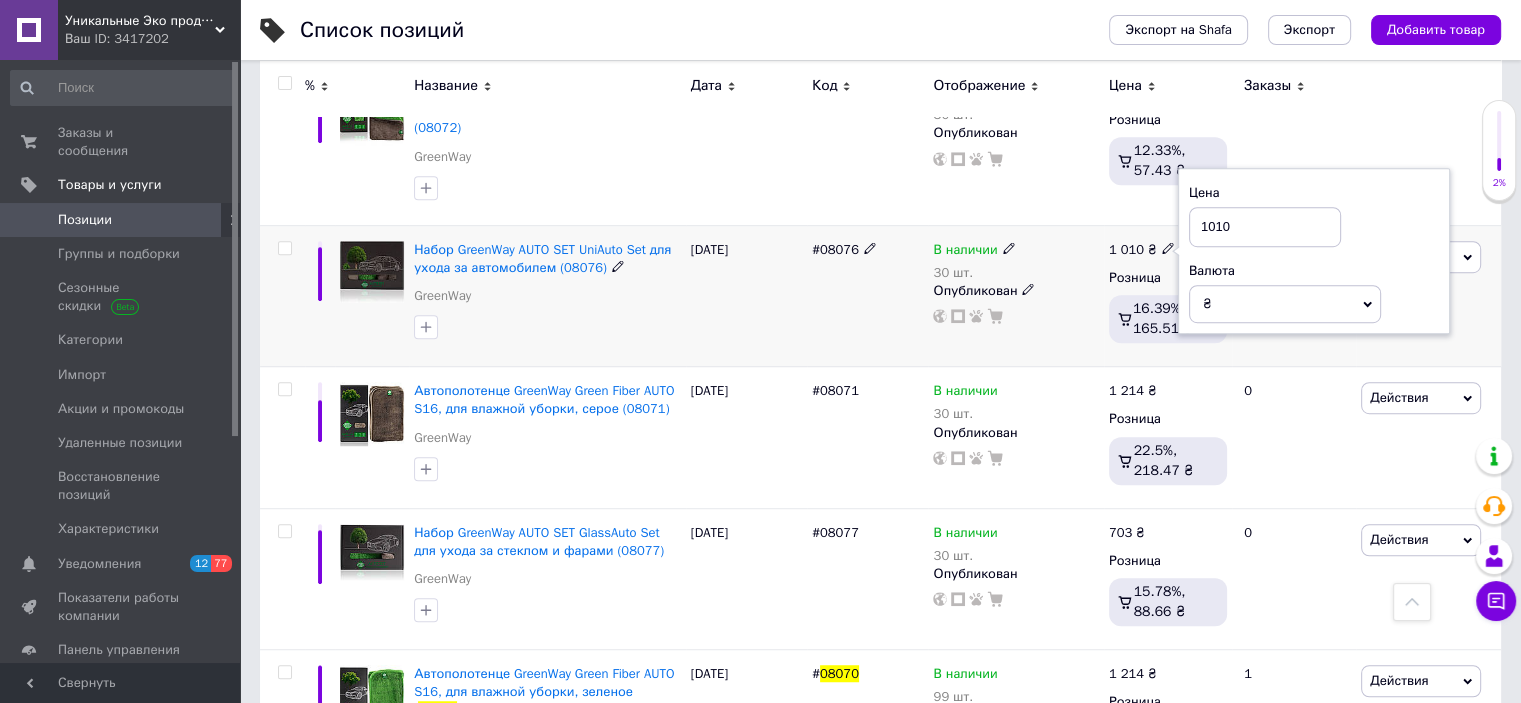 drag, startPoint x: 1234, startPoint y: 173, endPoint x: 1208, endPoint y: 175, distance: 26.076809 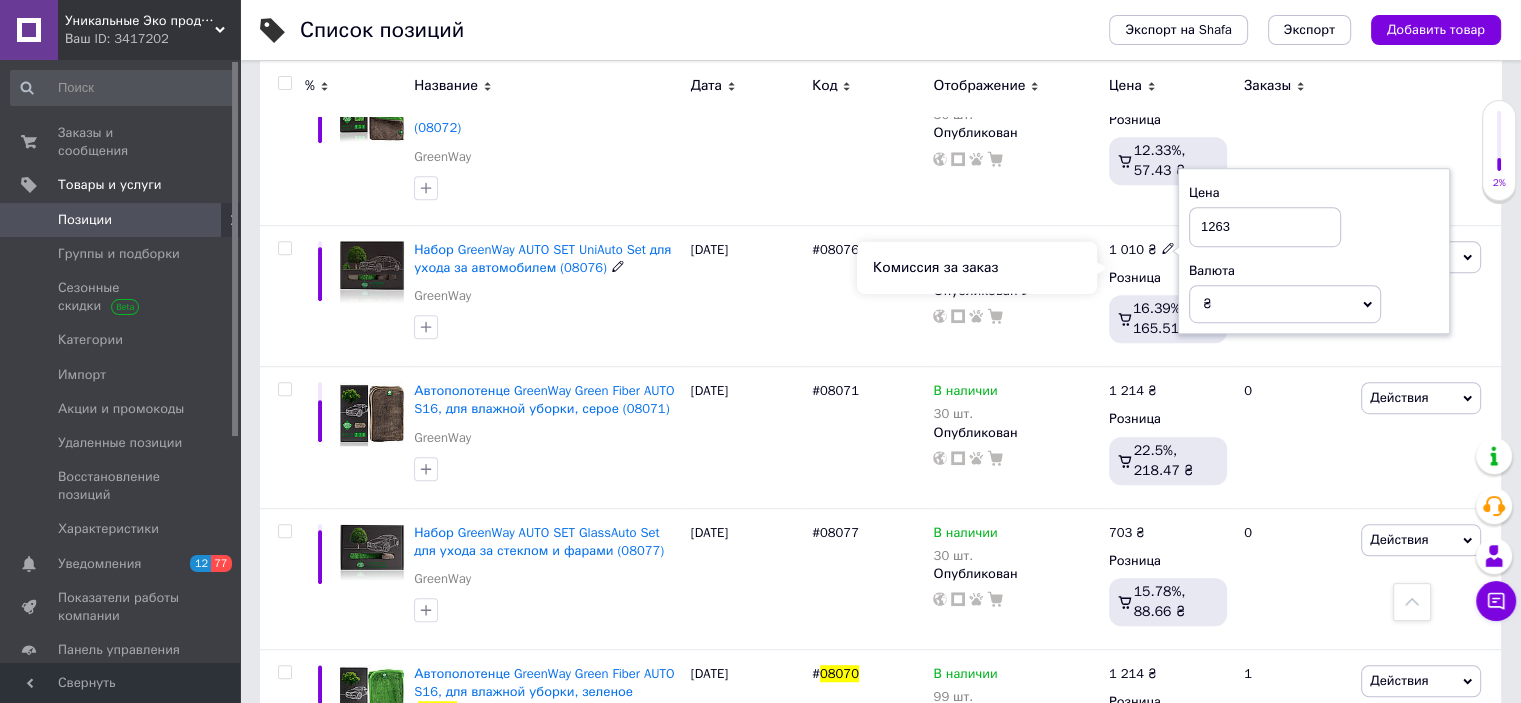 type on "1263" 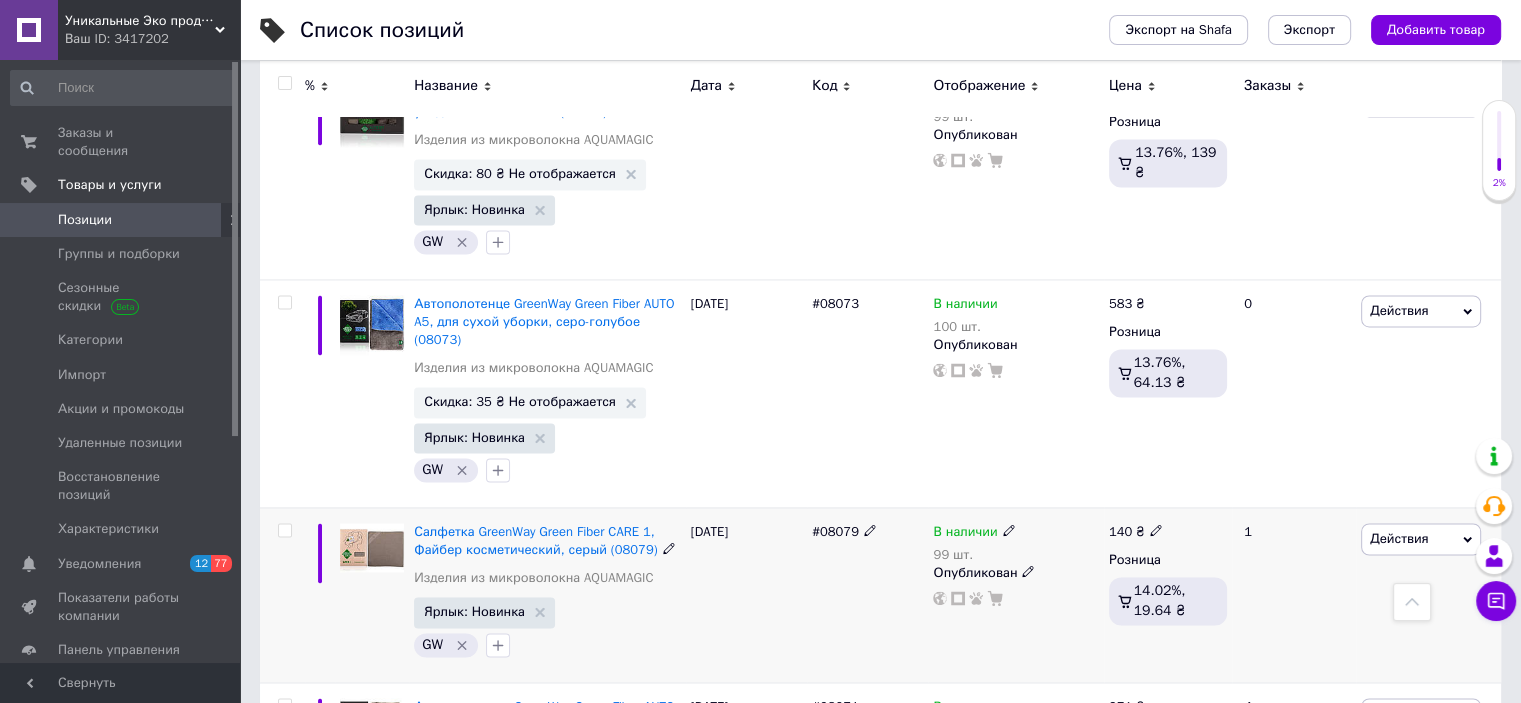 scroll, scrollTop: 3157, scrollLeft: 0, axis: vertical 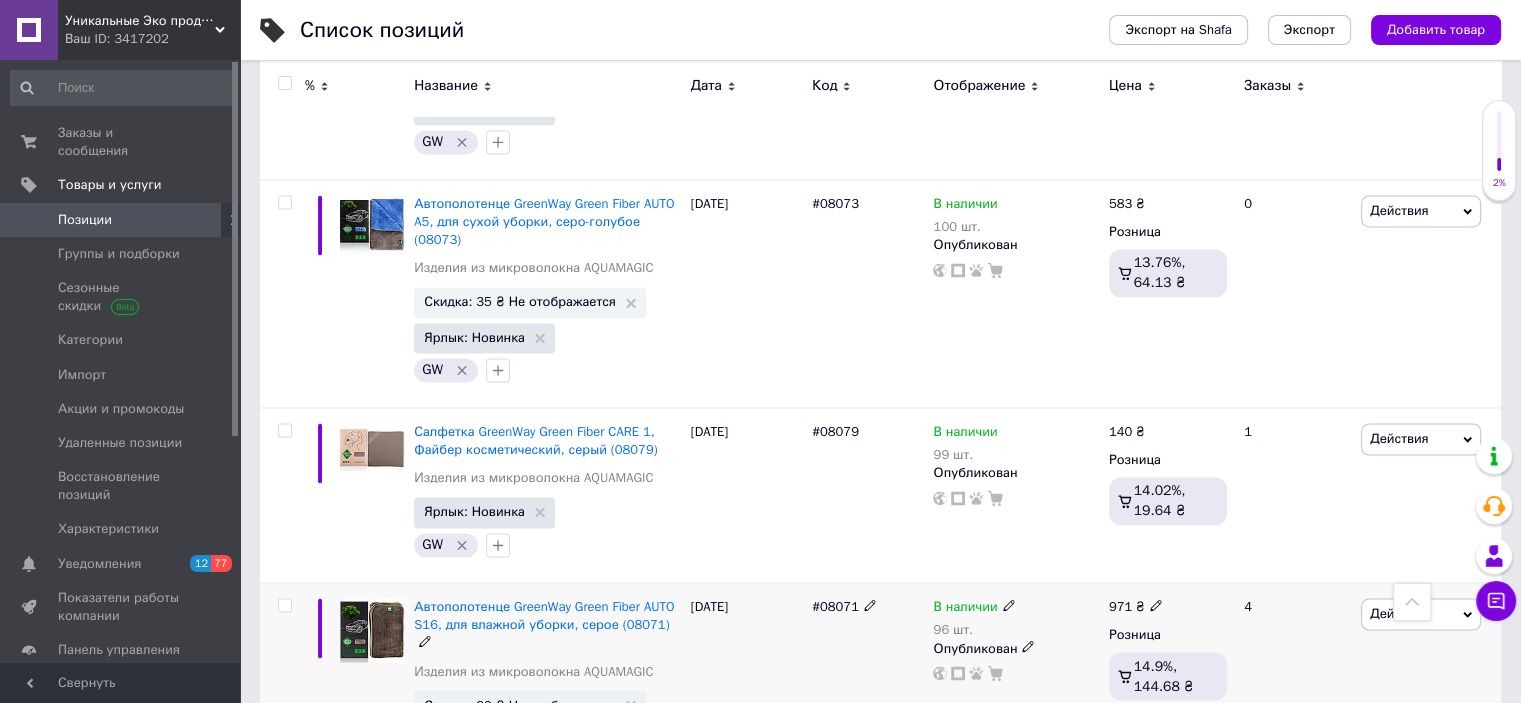 click 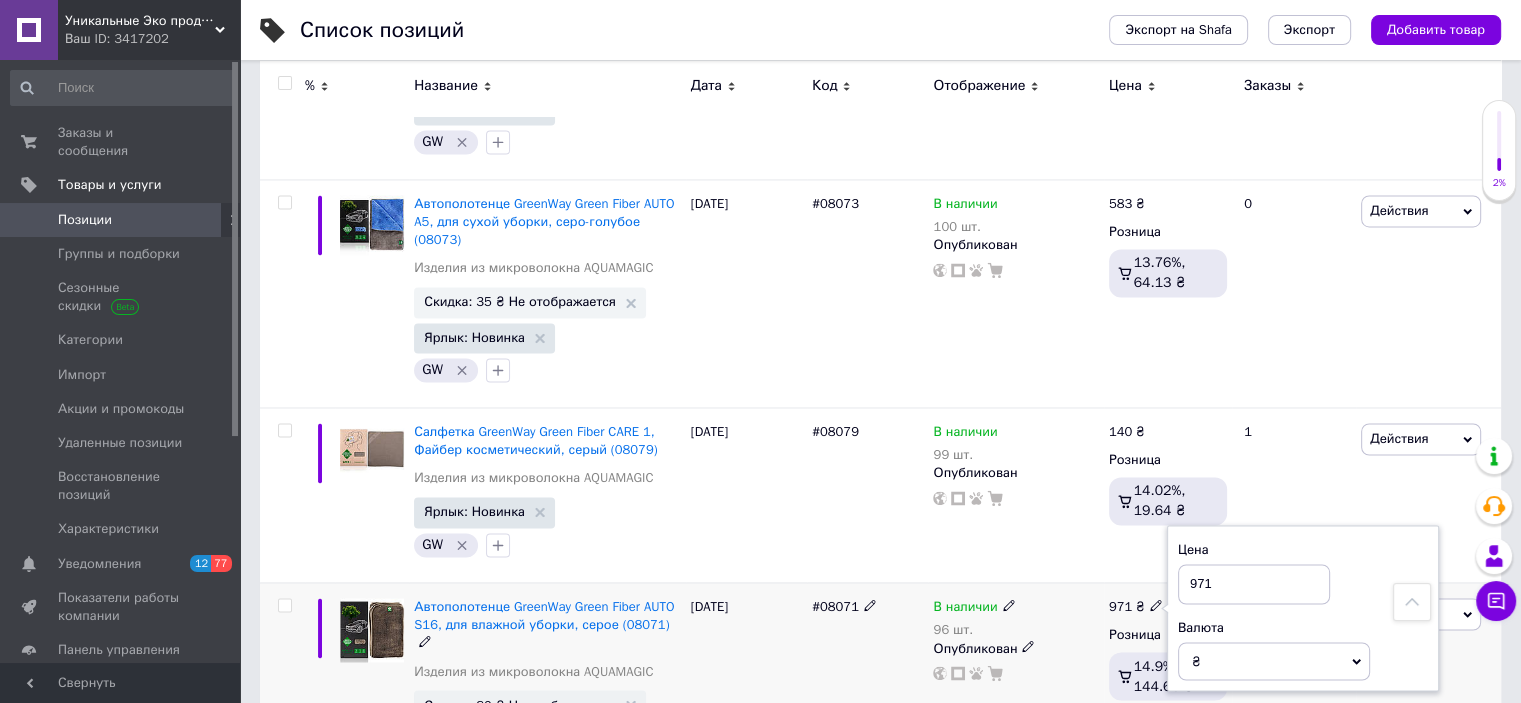 drag, startPoint x: 1212, startPoint y: 476, endPoint x: 1176, endPoint y: 475, distance: 36.013885 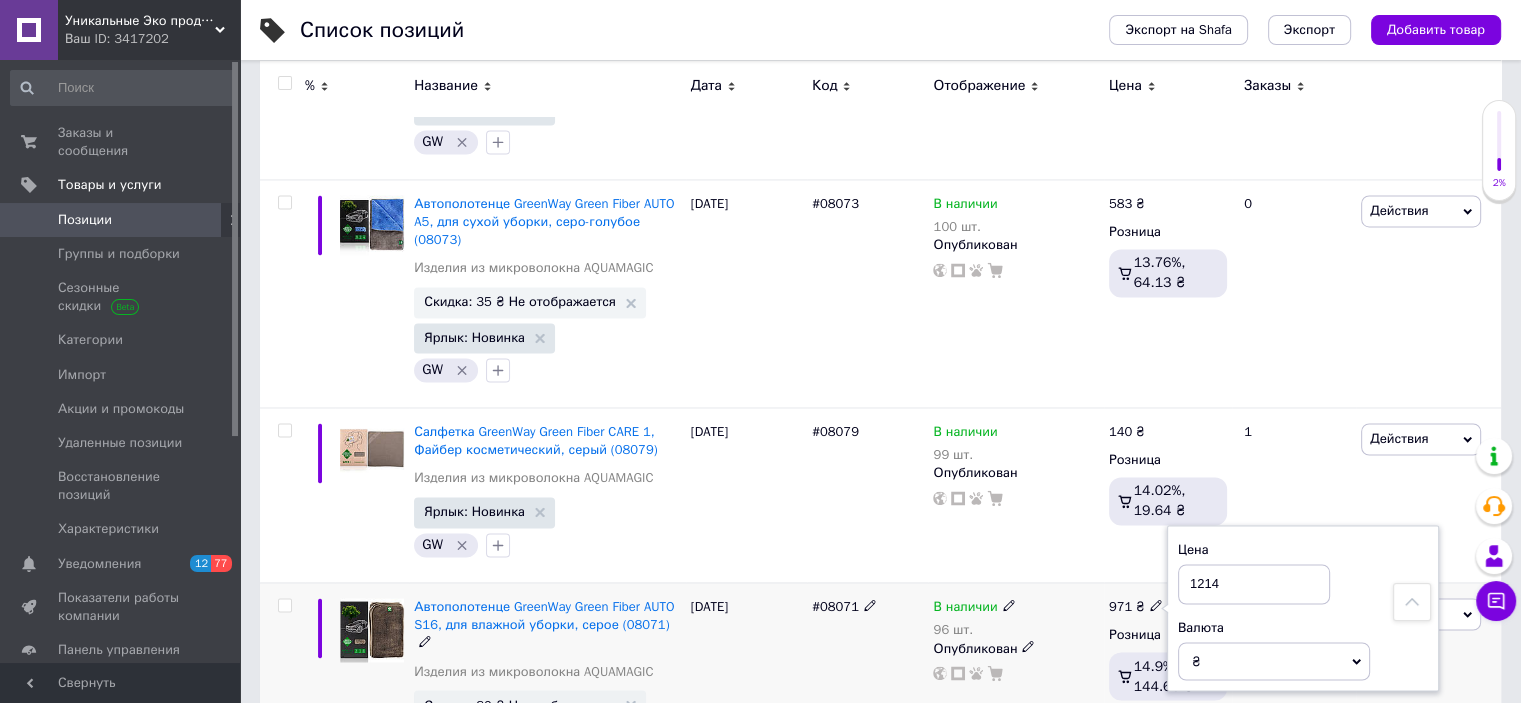 type on "1214" 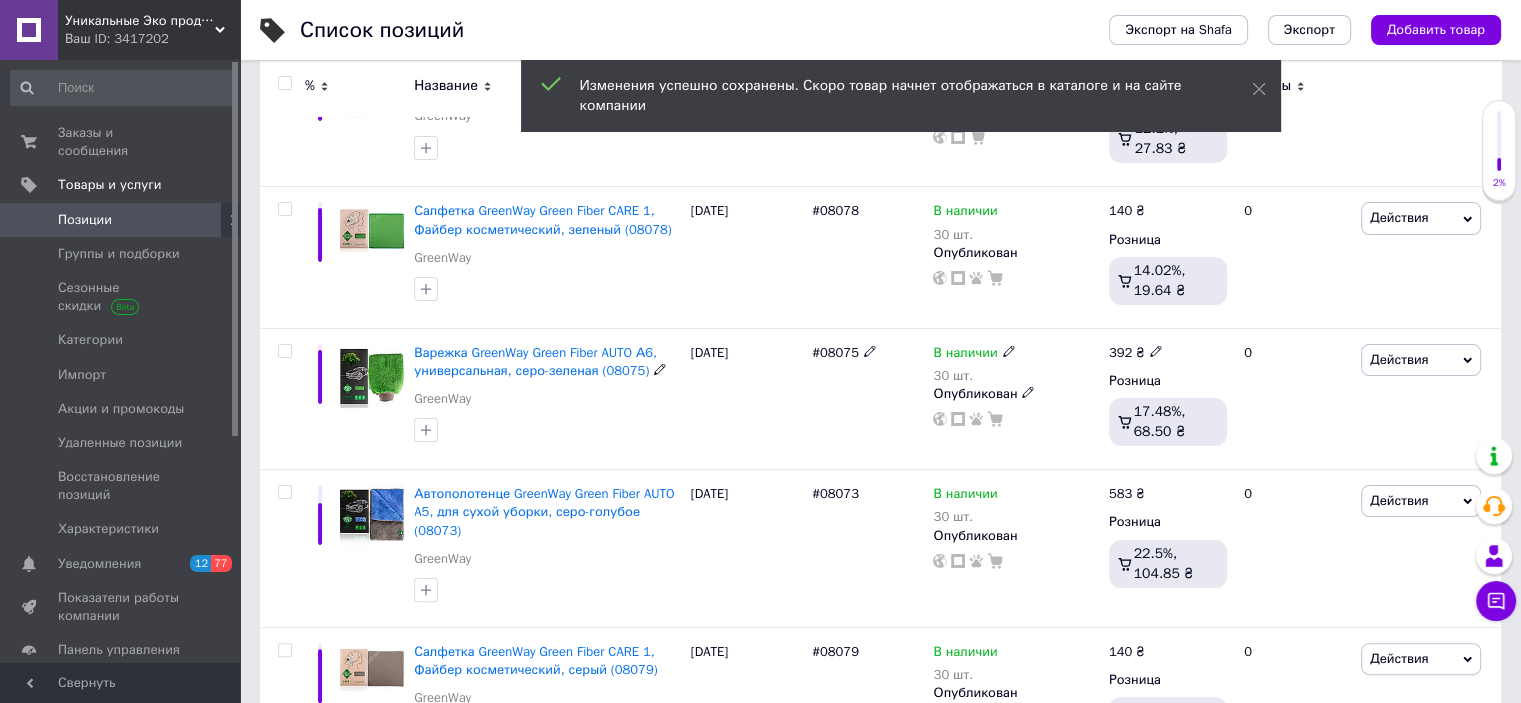 scroll, scrollTop: 0, scrollLeft: 0, axis: both 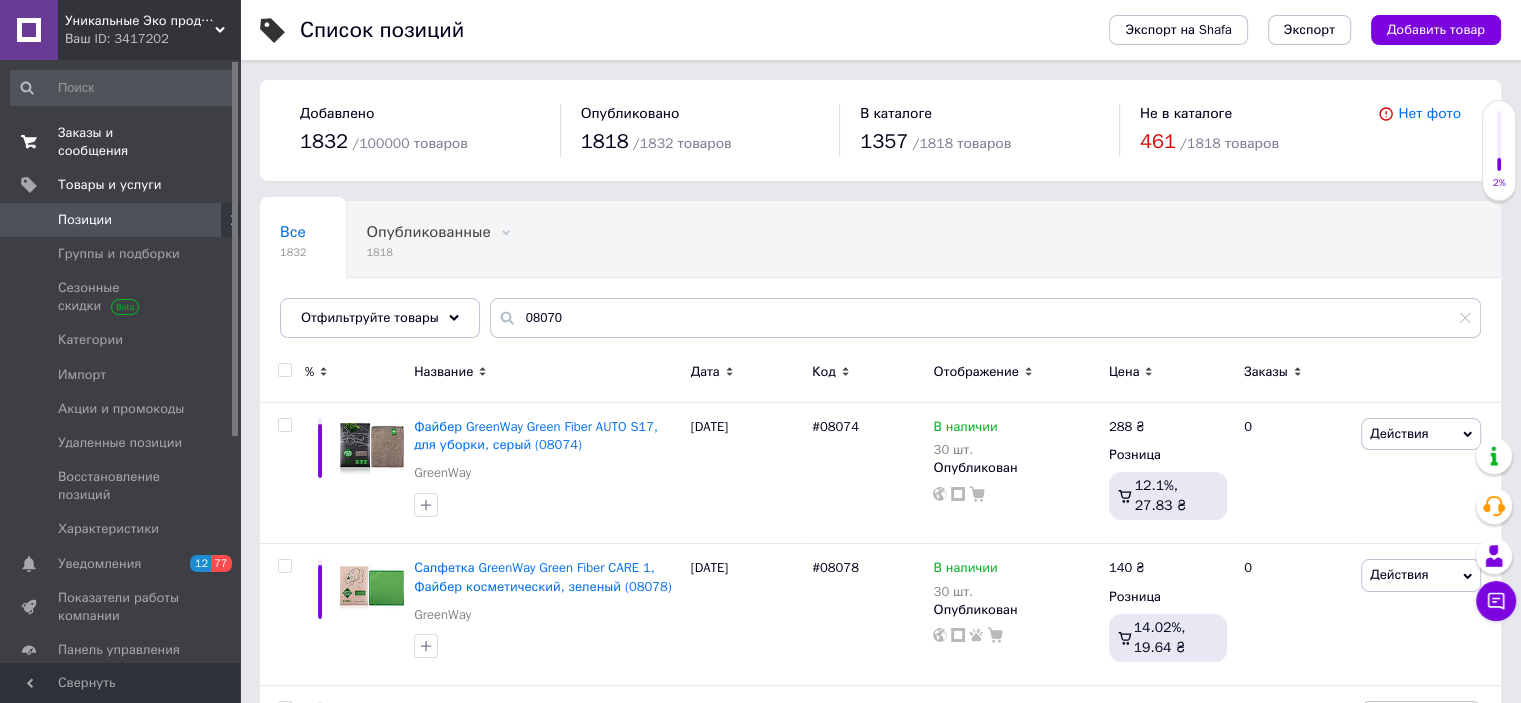 click on "Заказы и сообщения" at bounding box center (121, 142) 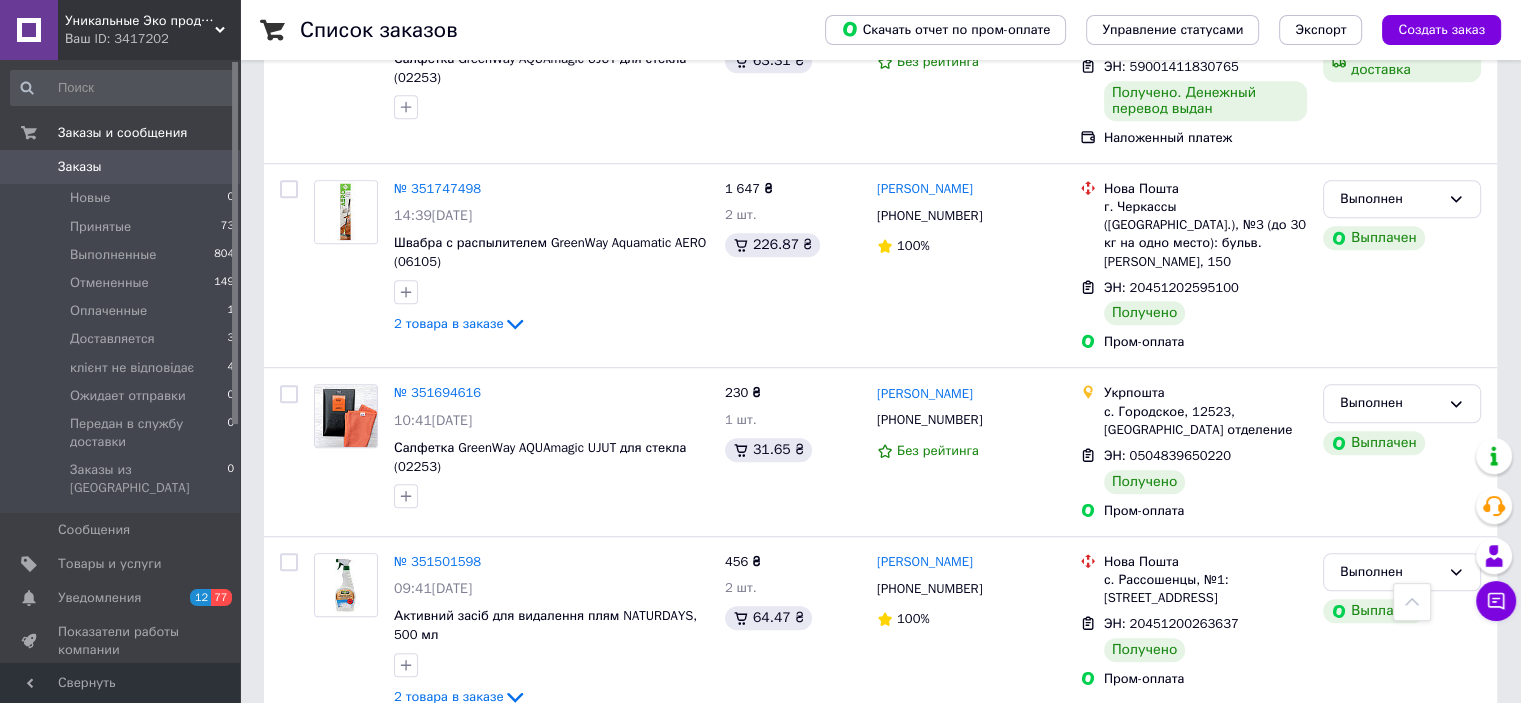 scroll, scrollTop: 1300, scrollLeft: 0, axis: vertical 